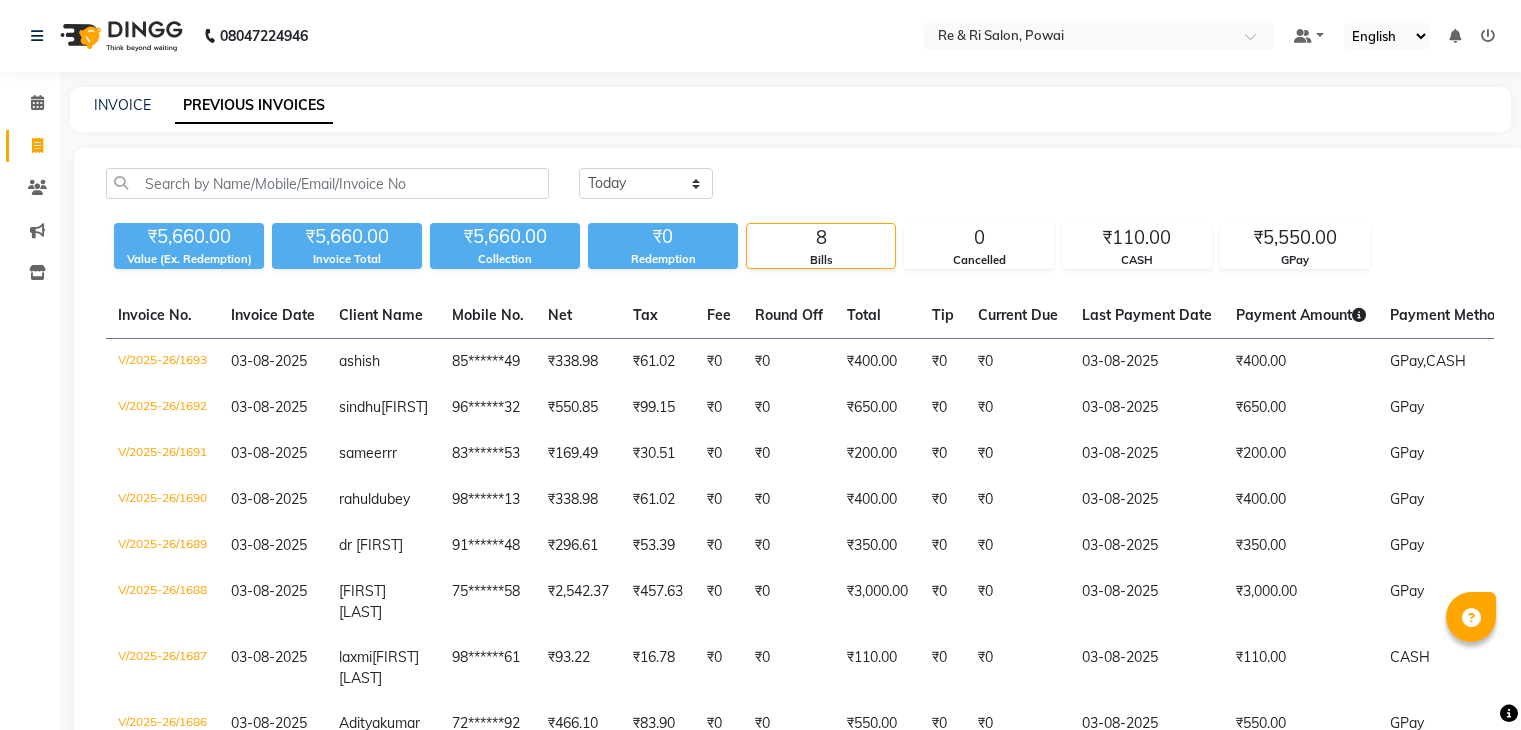 scroll, scrollTop: 0, scrollLeft: 0, axis: both 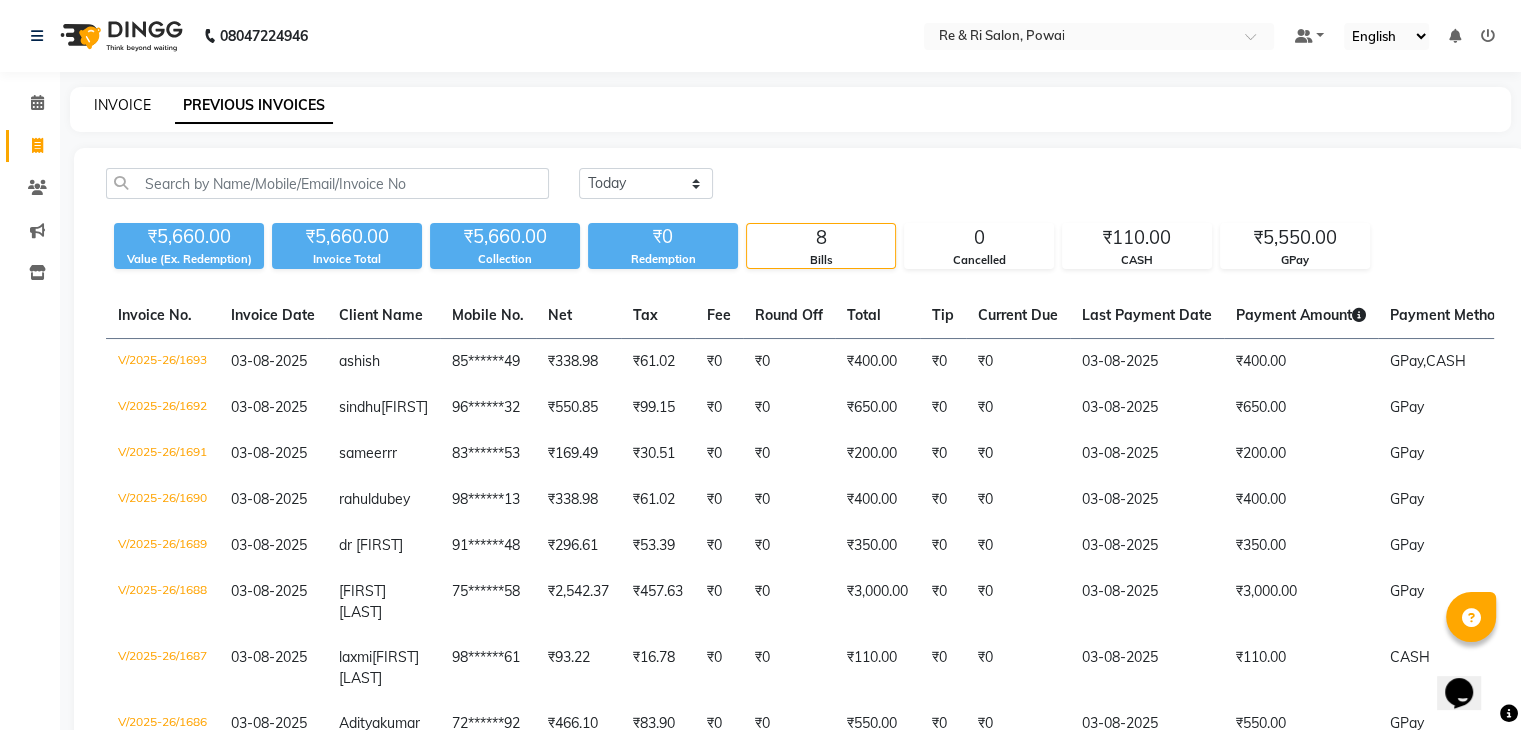 click on "INVOICE" 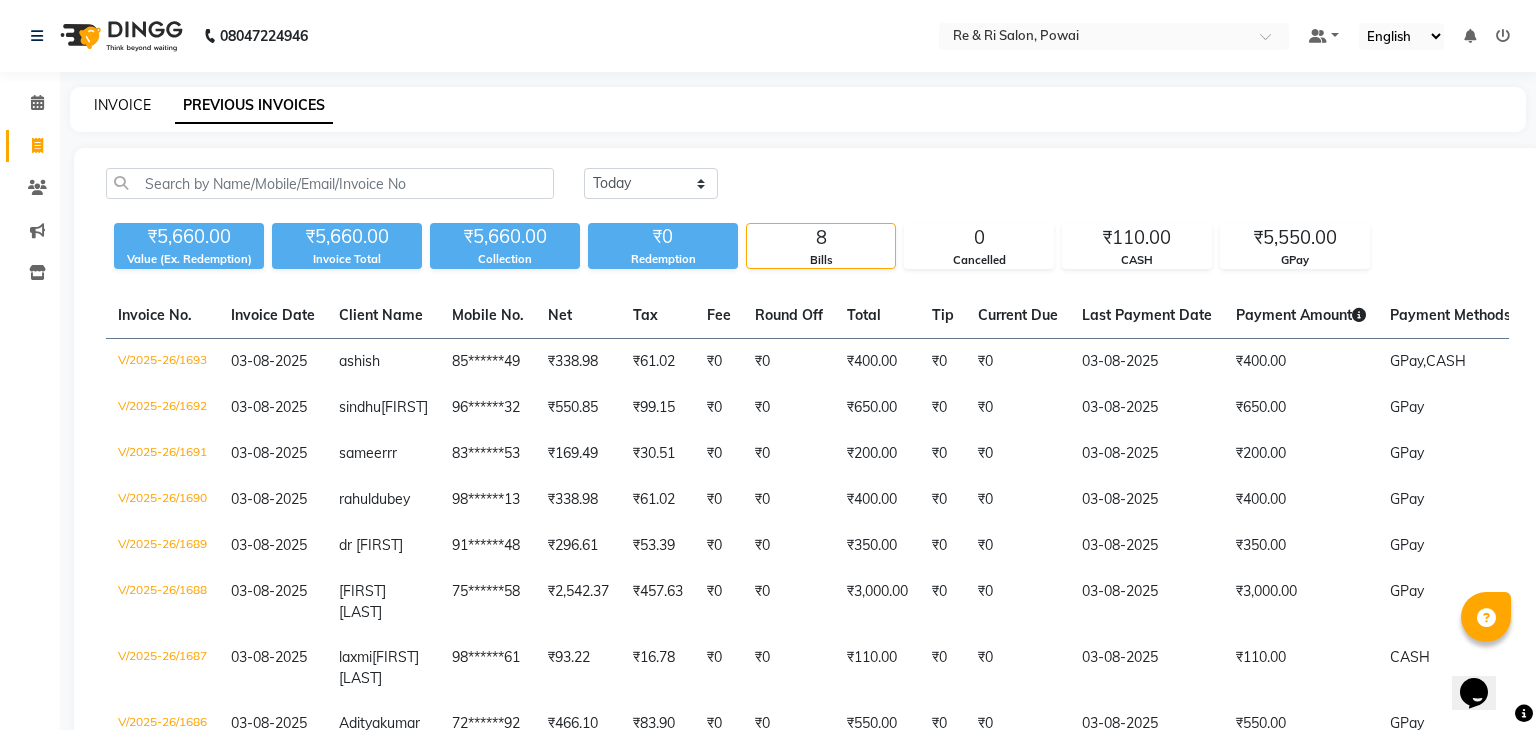 select on "service" 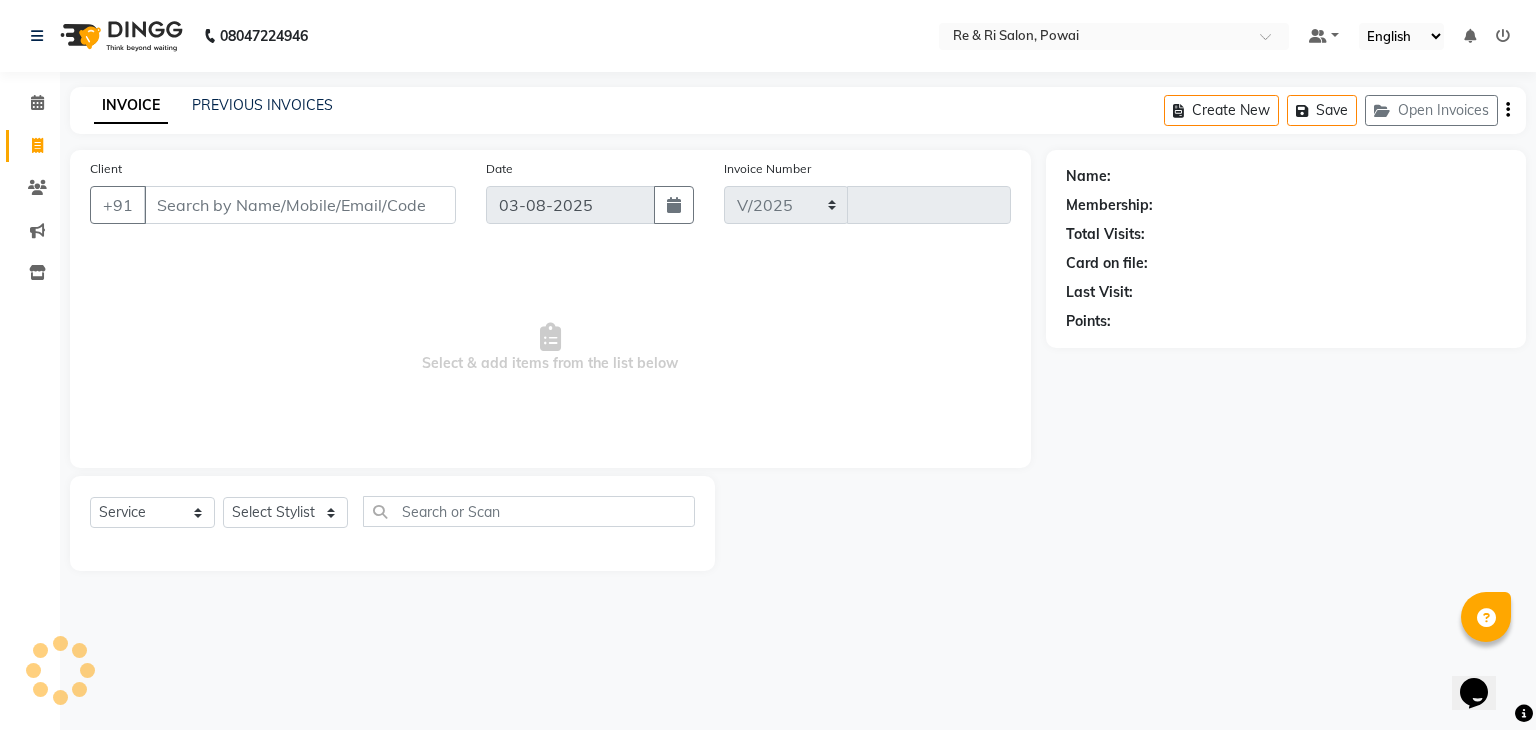 select on "5364" 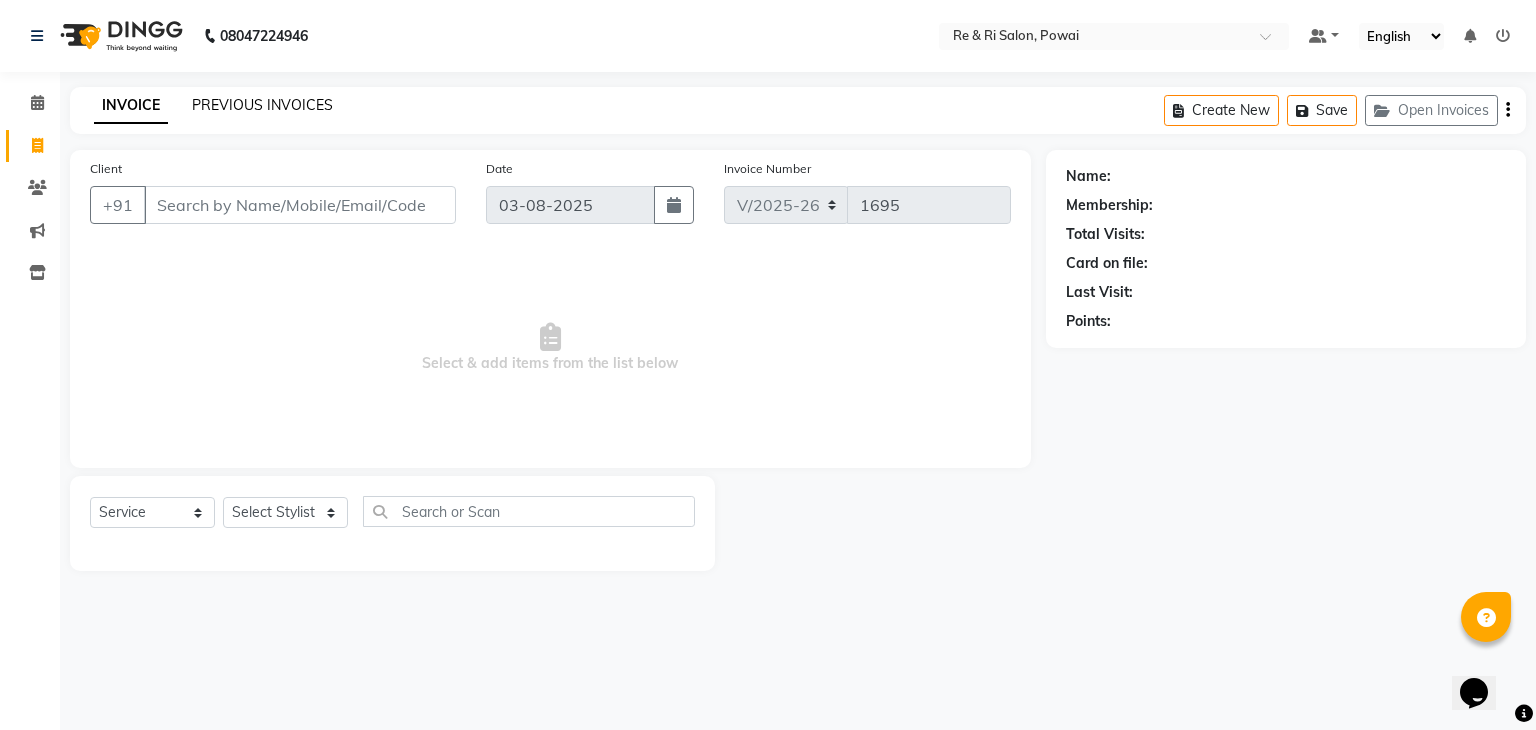 click on "PREVIOUS INVOICES" 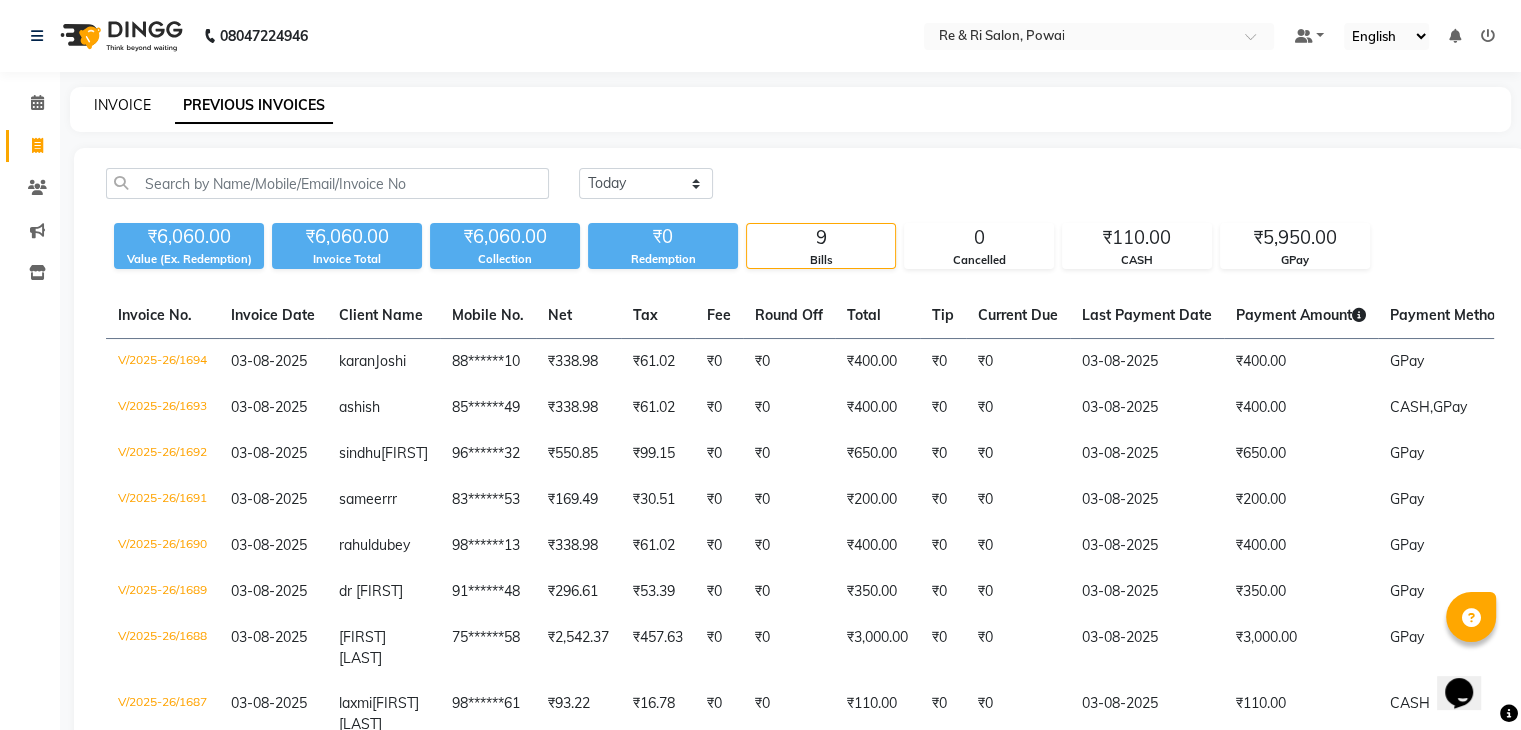 click on "INVOICE" 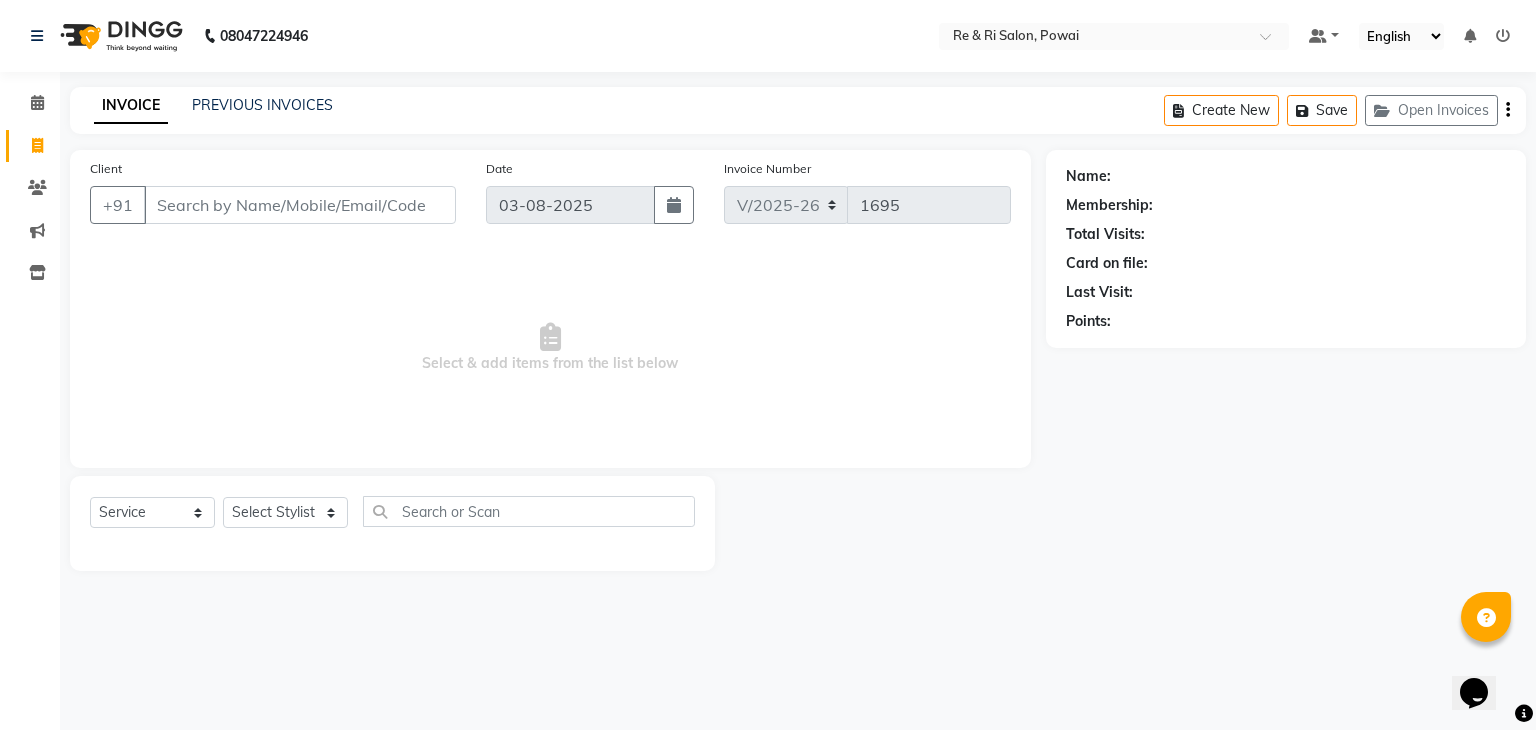 click on "Client" at bounding box center [300, 205] 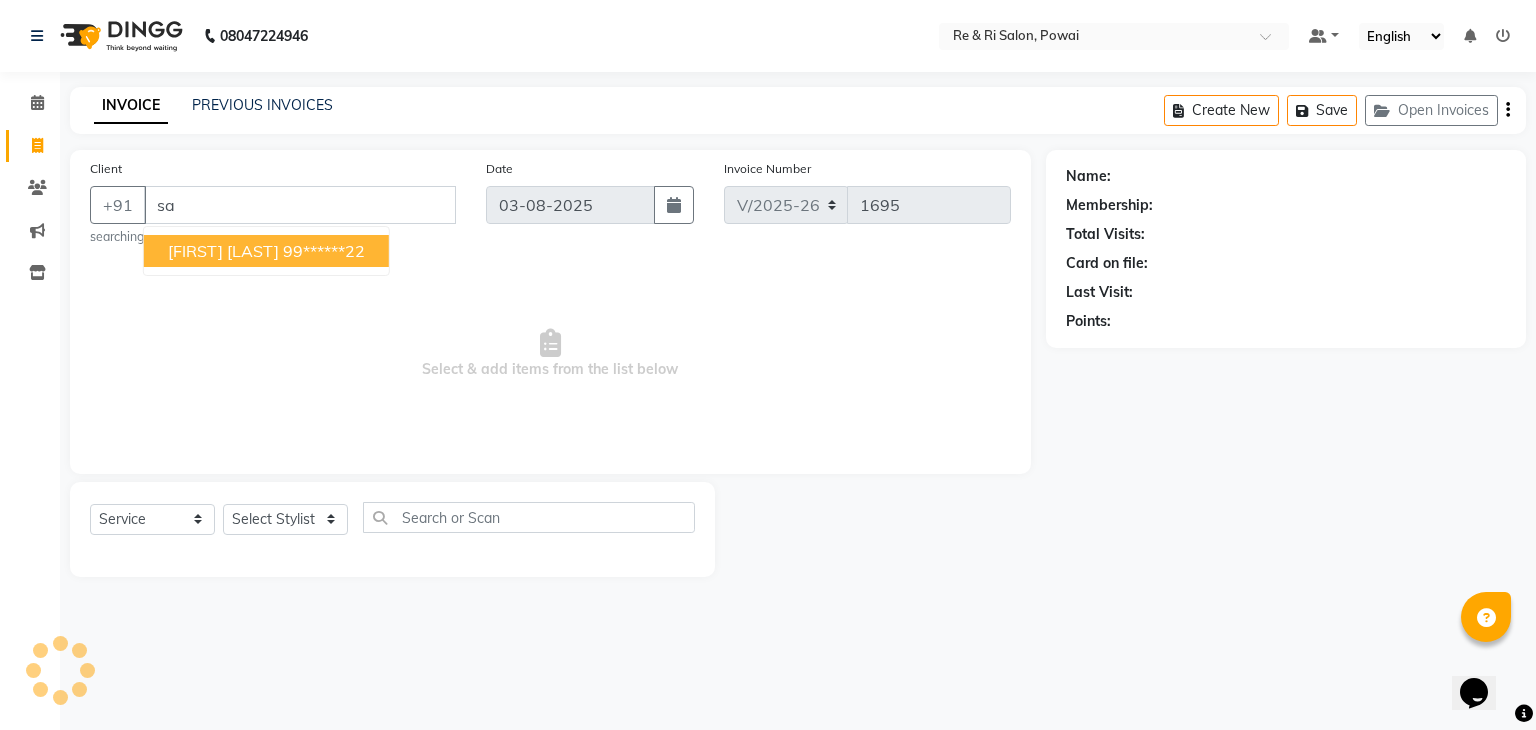 type on "s" 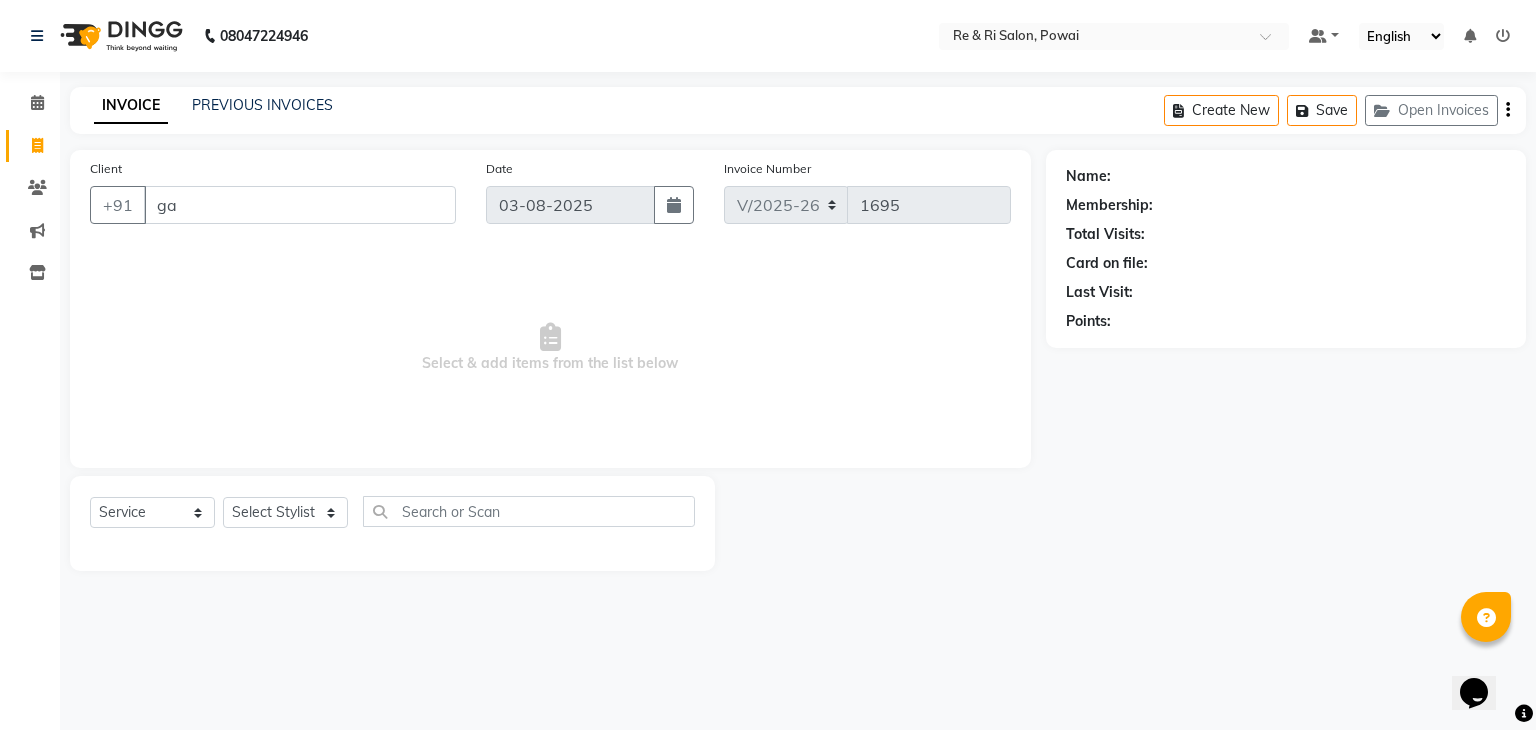 type on "g" 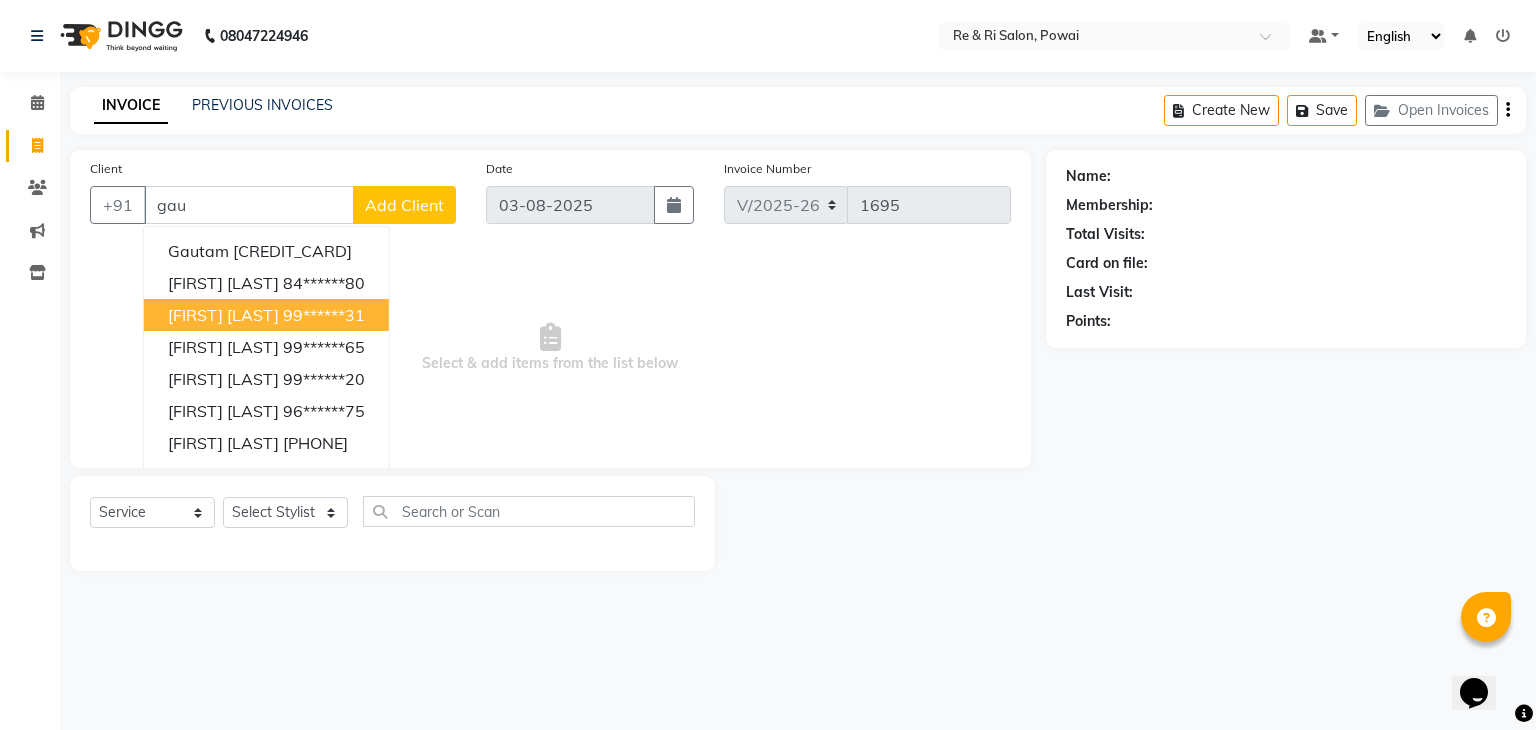 click on "gaurav sharma" at bounding box center [223, 315] 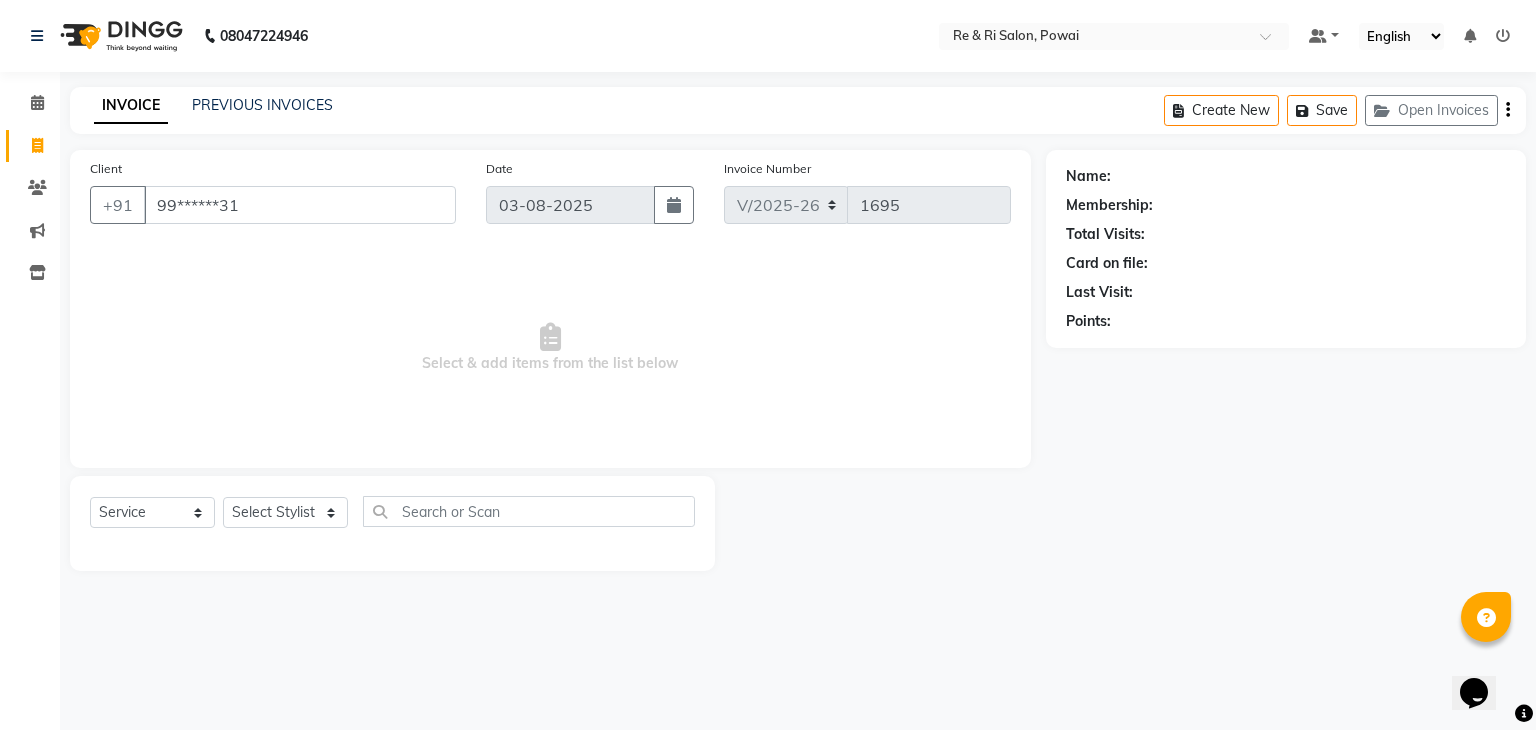 type on "99******31" 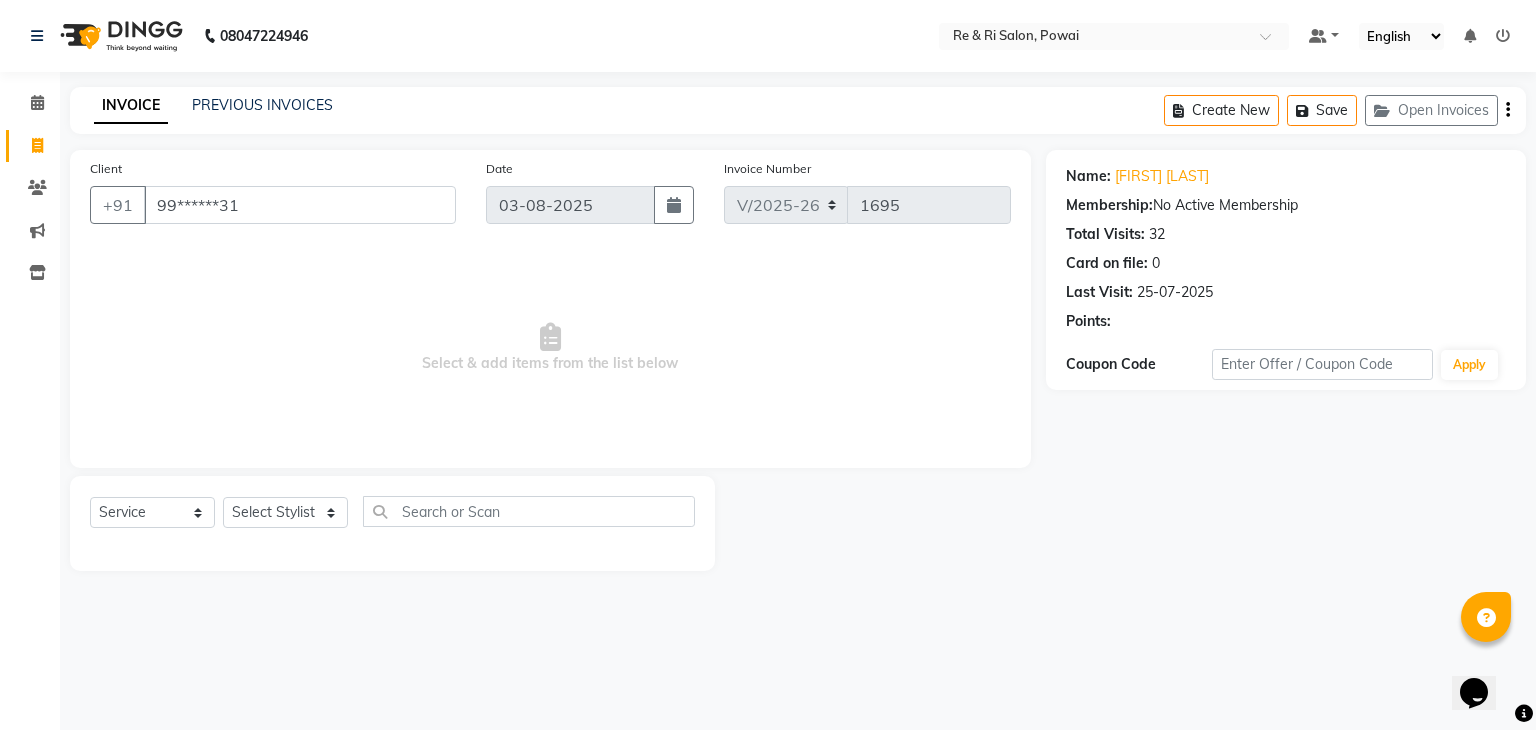 click on "Select & add items from the list below" at bounding box center (550, 348) 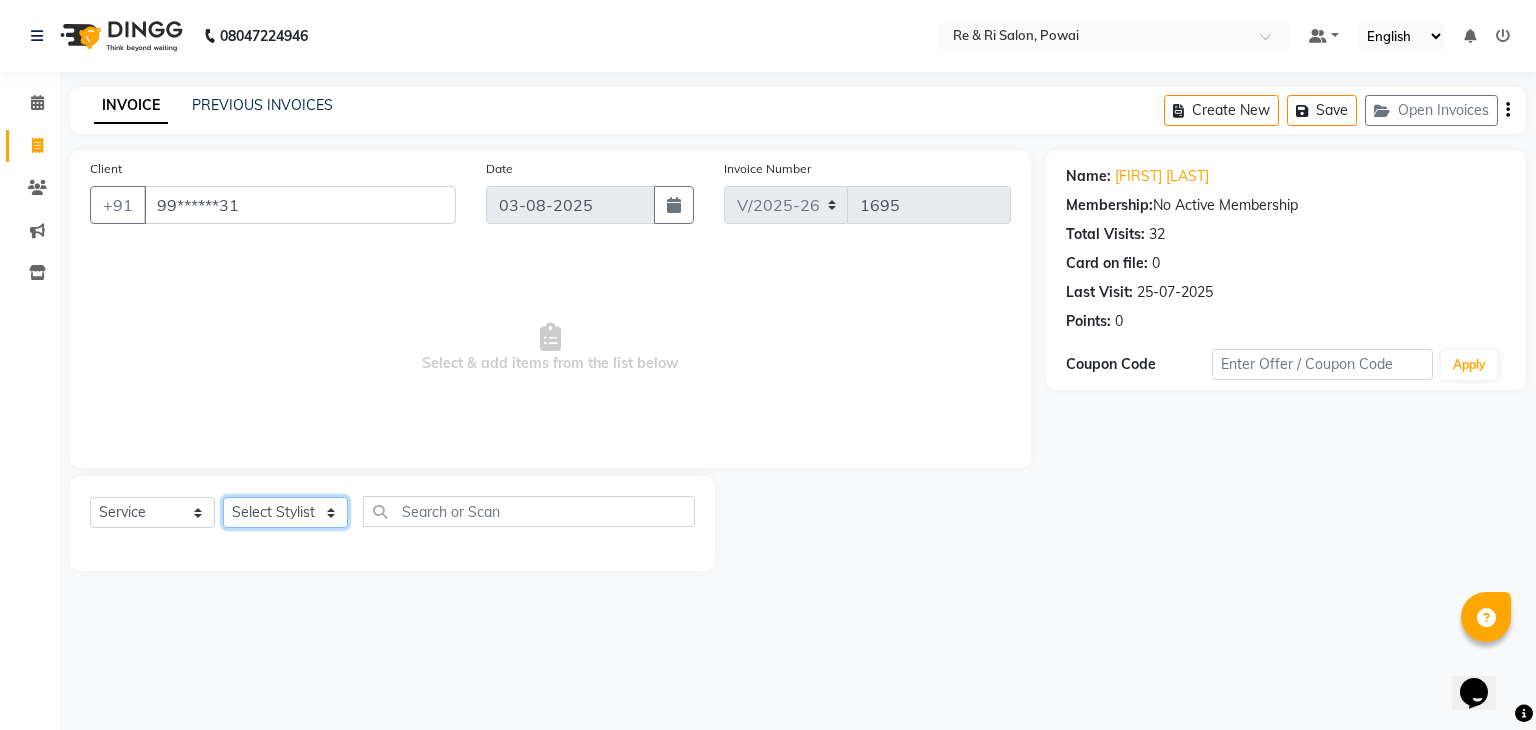 click on "Select Stylist ana Arbaaz  Danish  Poonam Rehaan  Salman  Sandy" 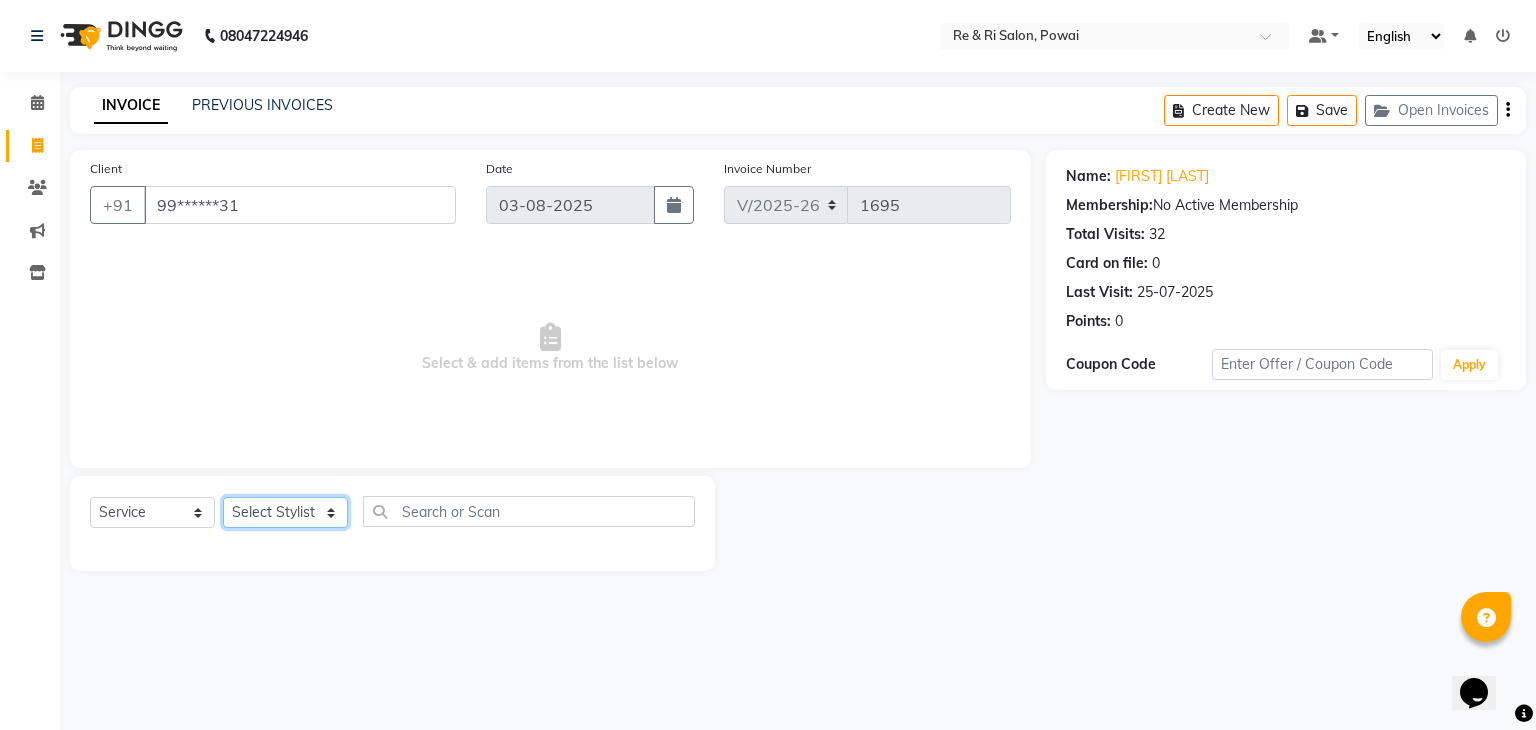select on "35434" 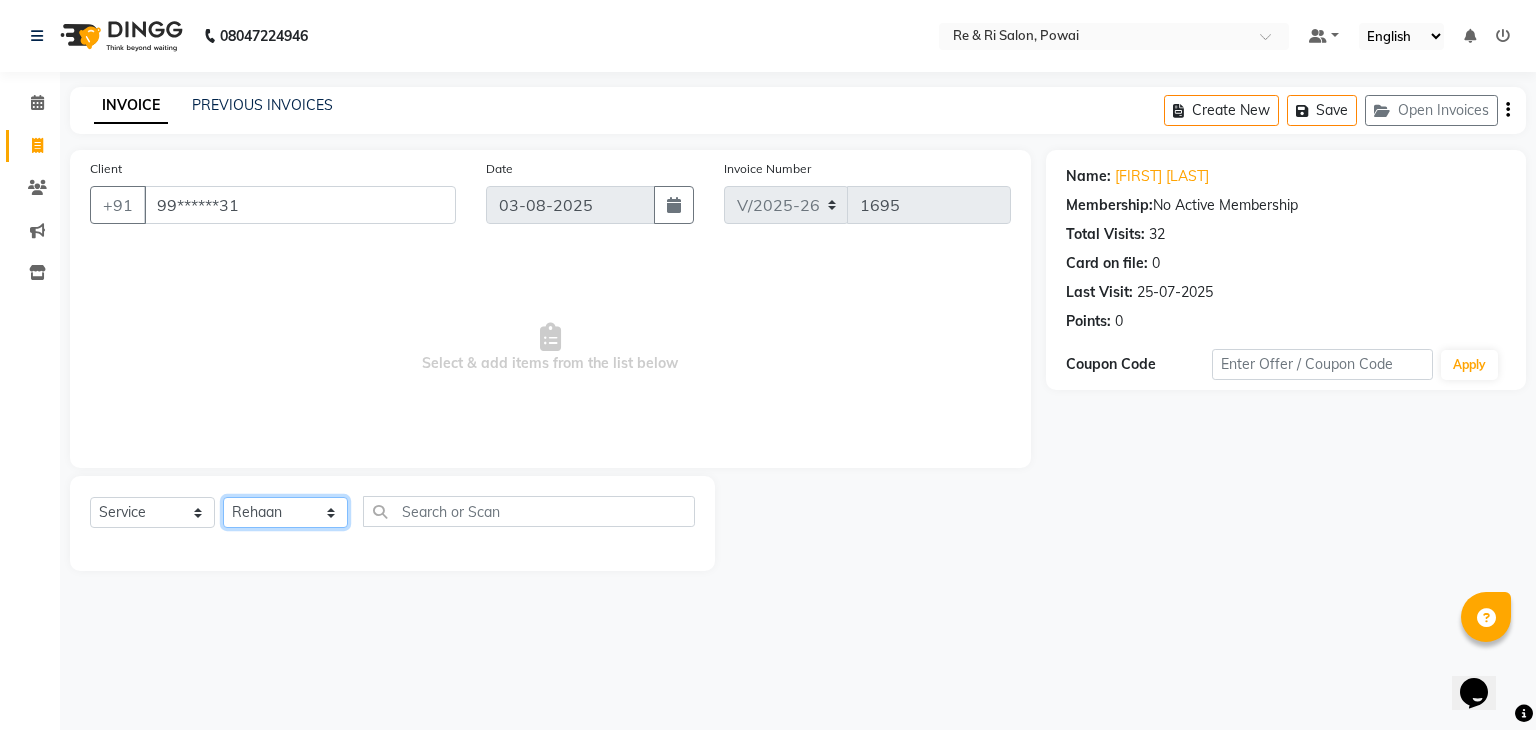 click on "Select Stylist ana Arbaaz  Danish  Poonam Rehaan  Salman  Sandy" 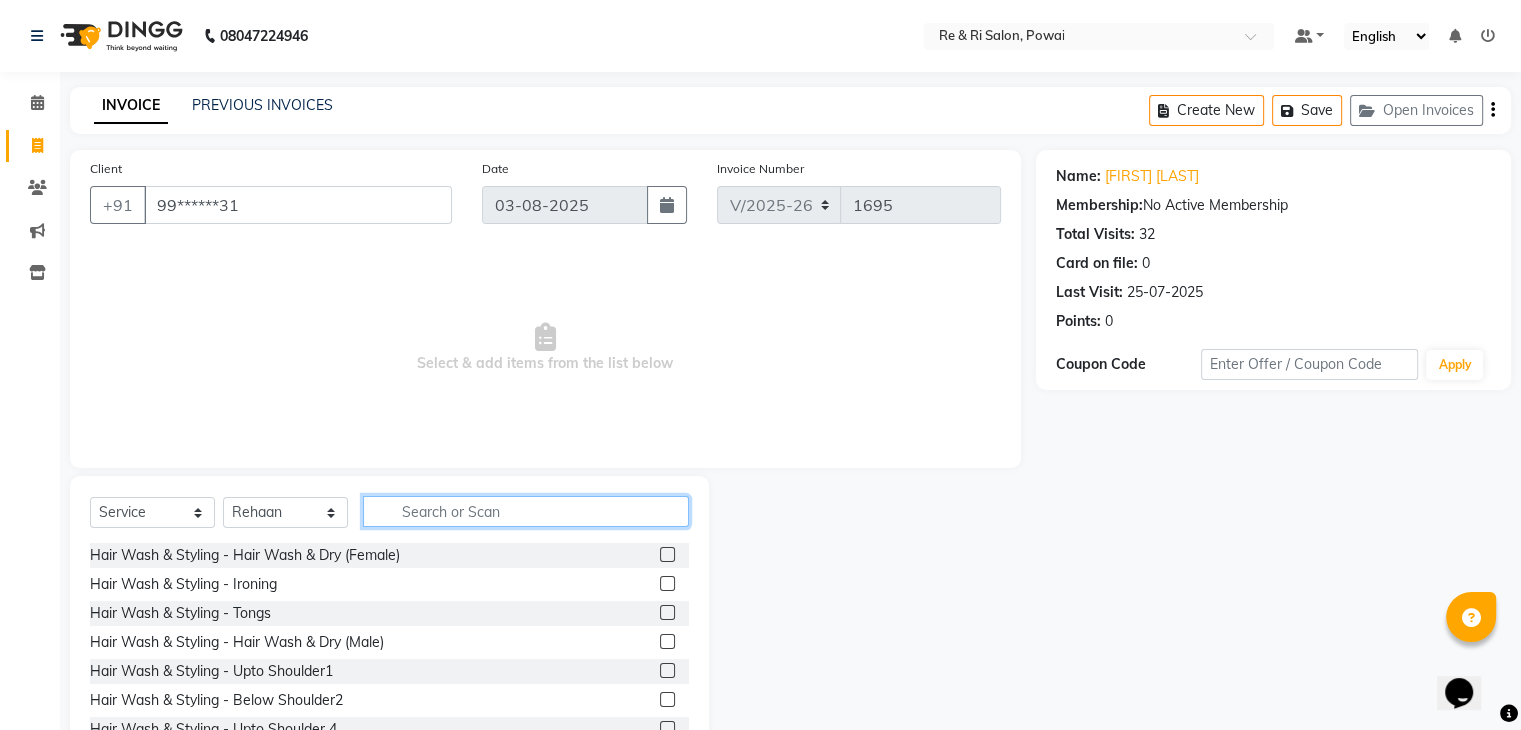 click 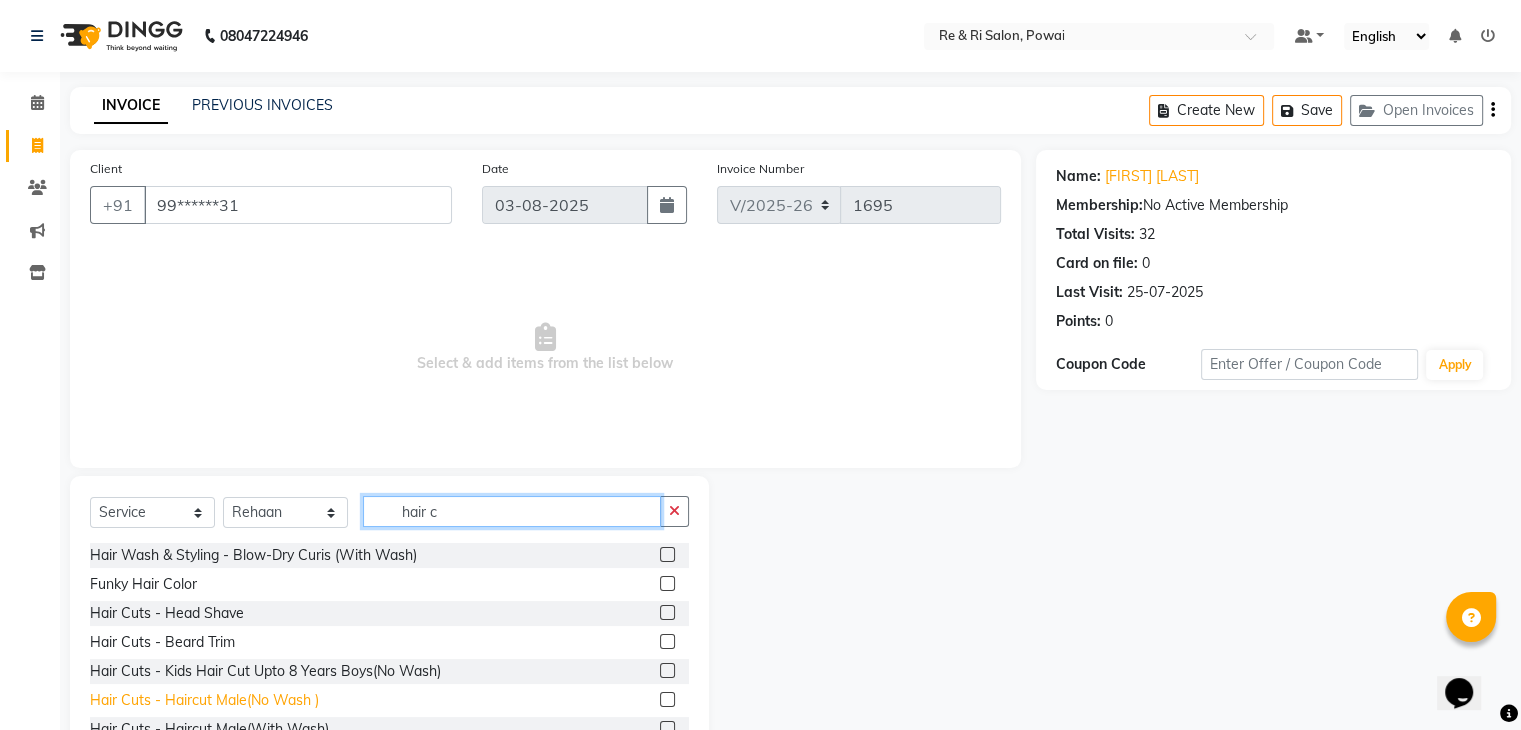 type on "hair c" 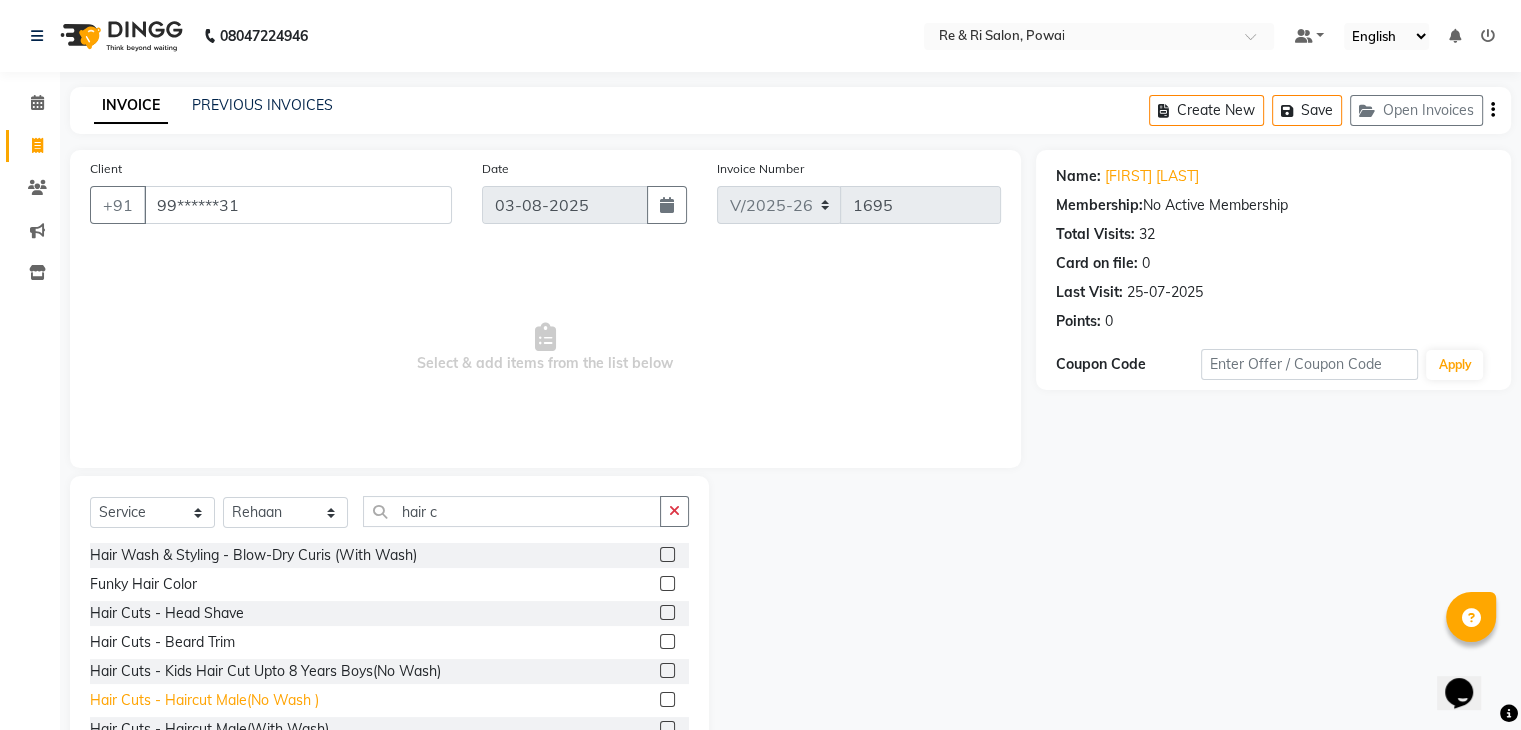 click on "Hair Cuts - Haircut Male(No Wash )" 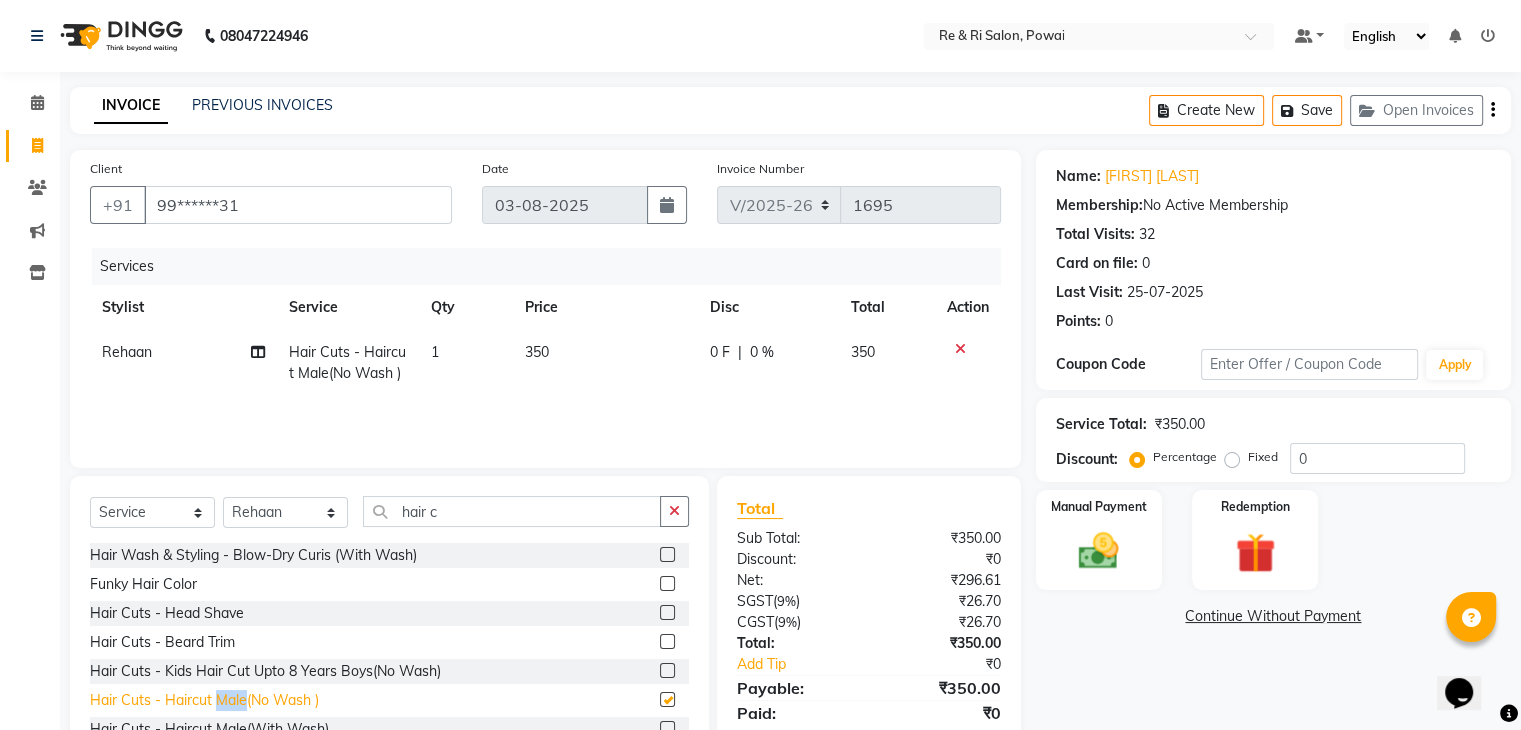 click on "Hair Cuts - Haircut Male(No Wash )" 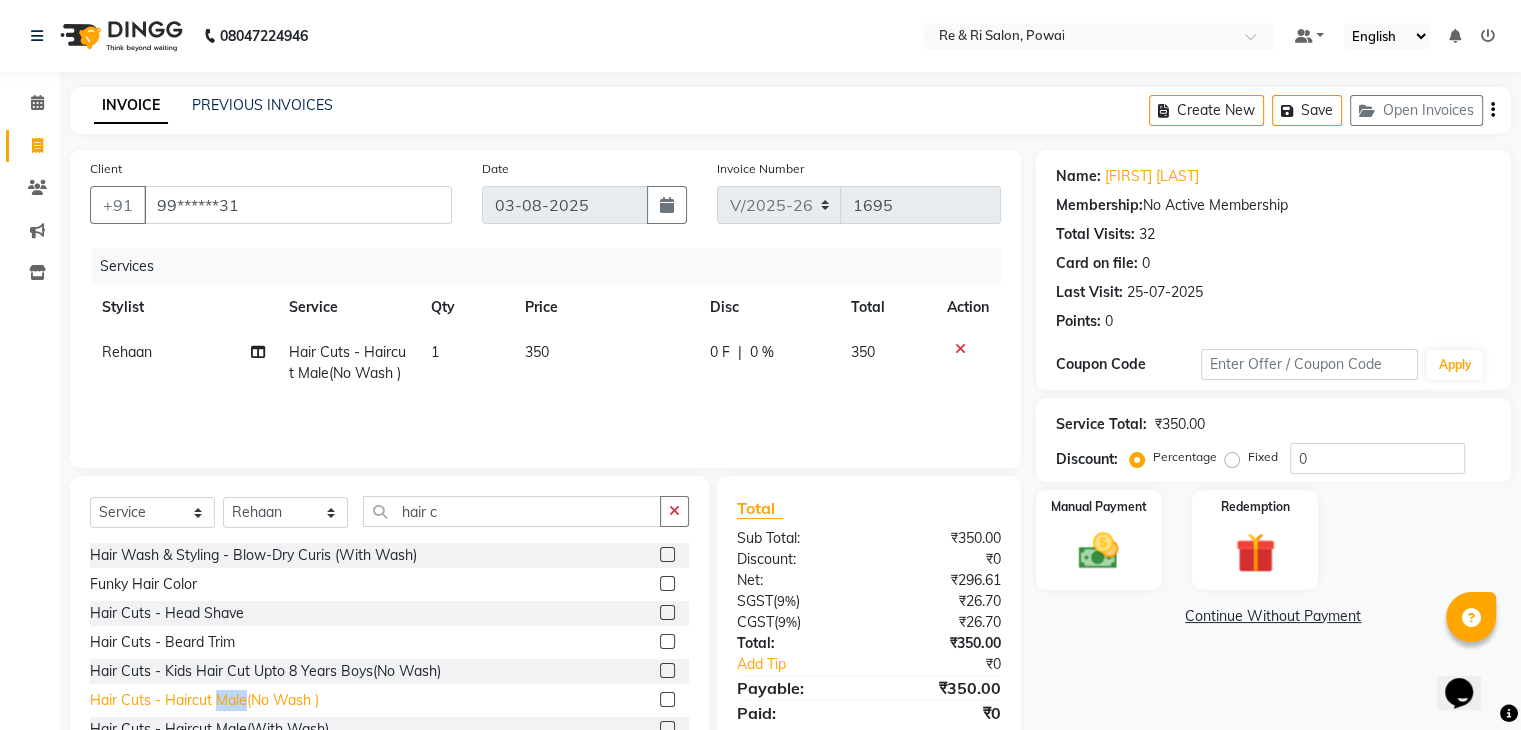 checkbox on "false" 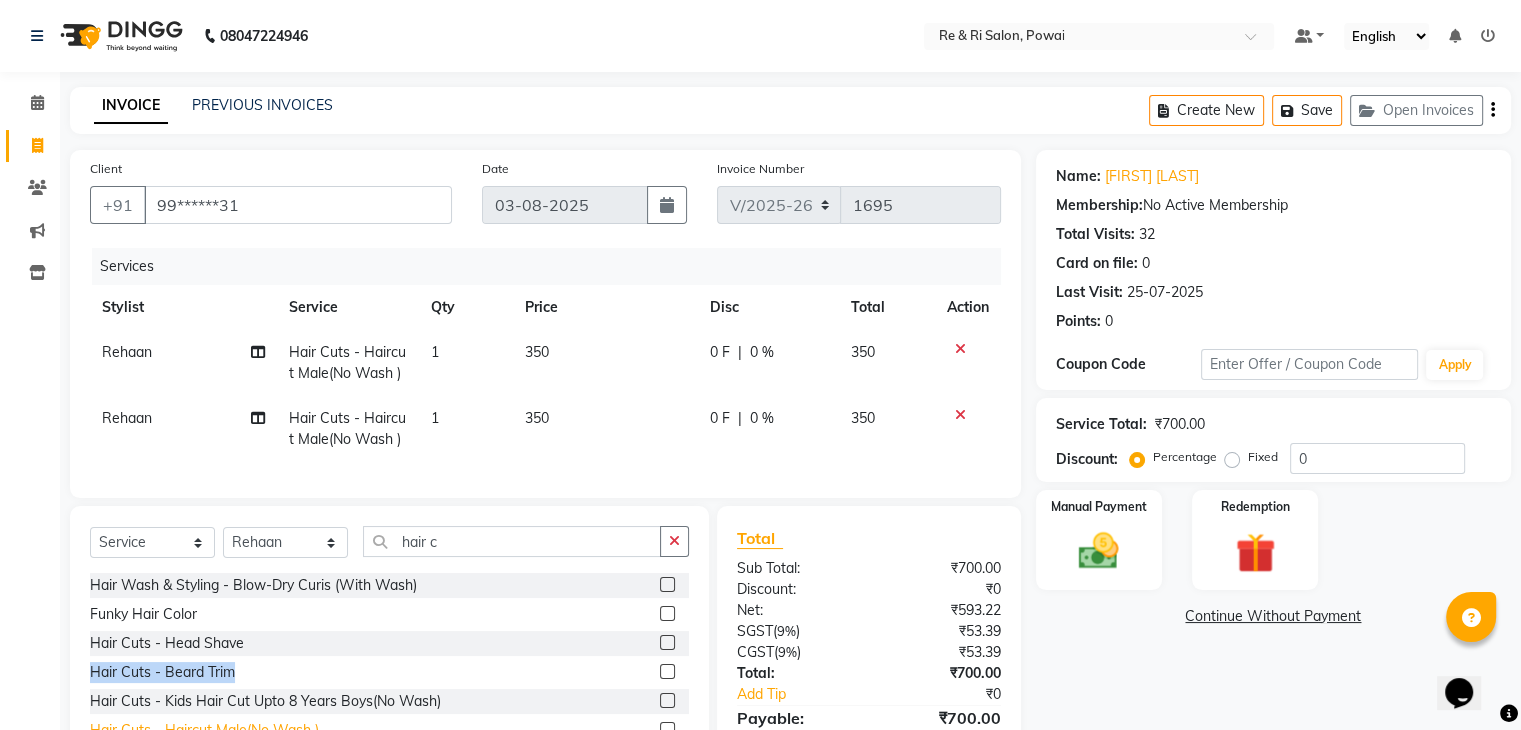 click on "Hair Cuts - Beard Trim" 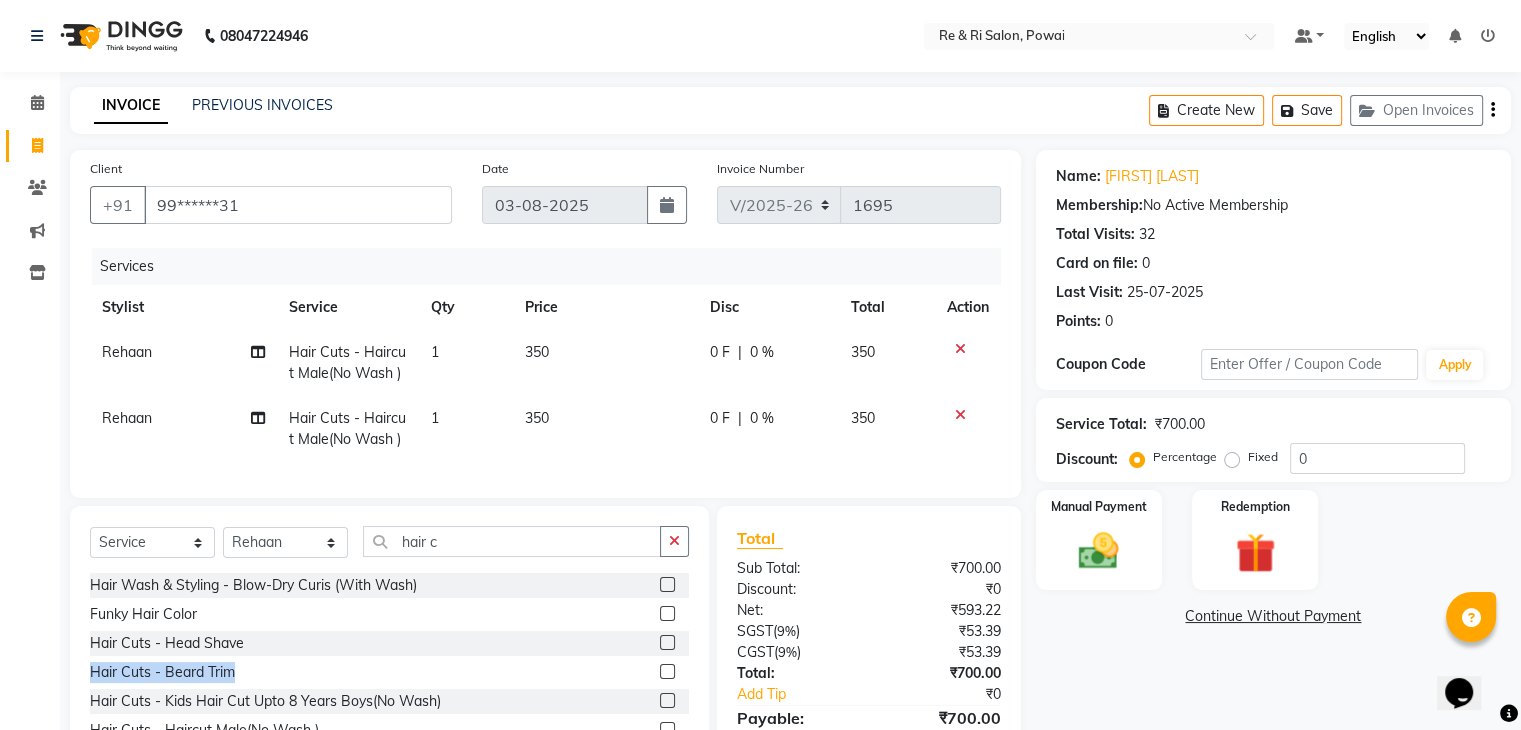 drag, startPoint x: 1502, startPoint y: 254, endPoint x: 1535, endPoint y: 237, distance: 37.12142 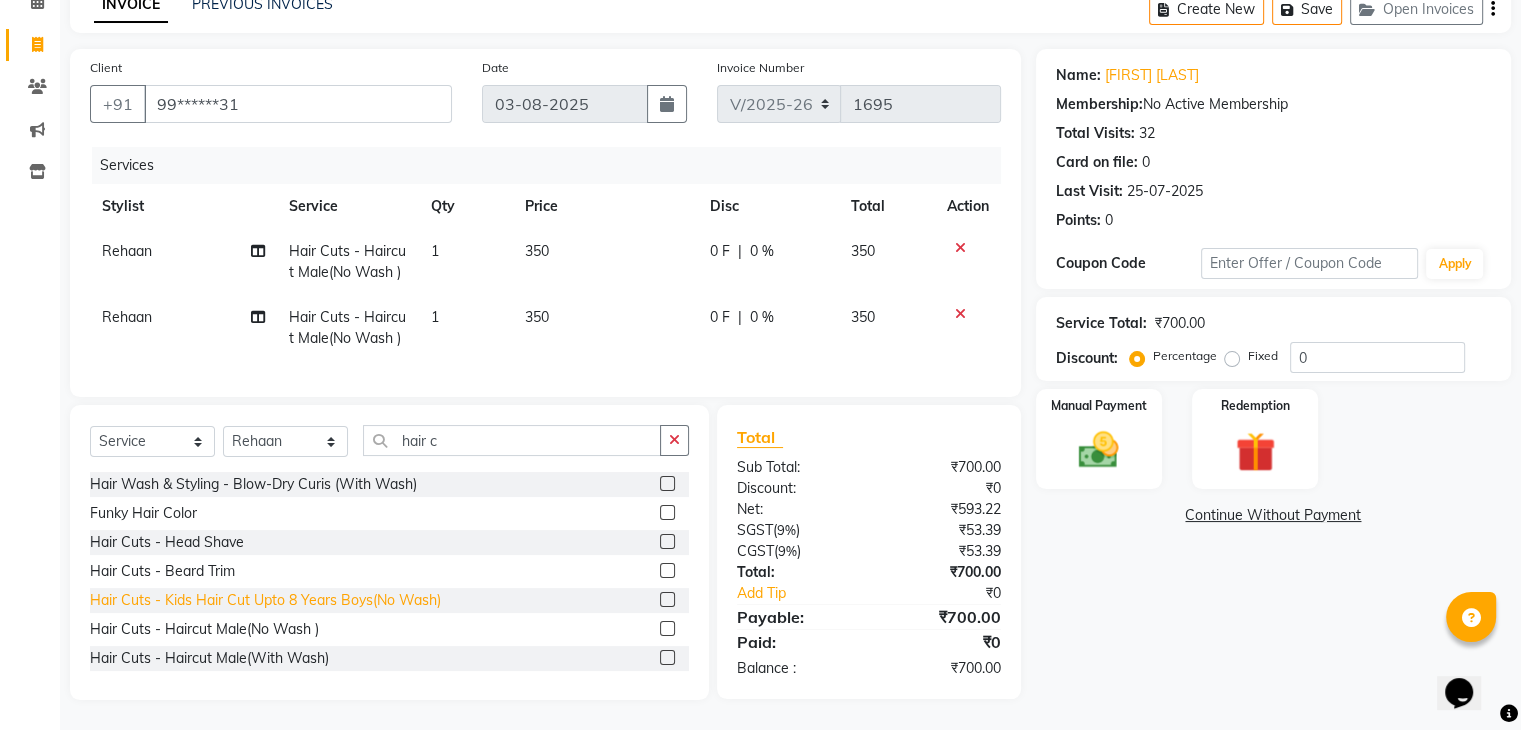 click on "Hair Cuts - Kids Hair Cut Upto 8 Years Boys(No Wash)" 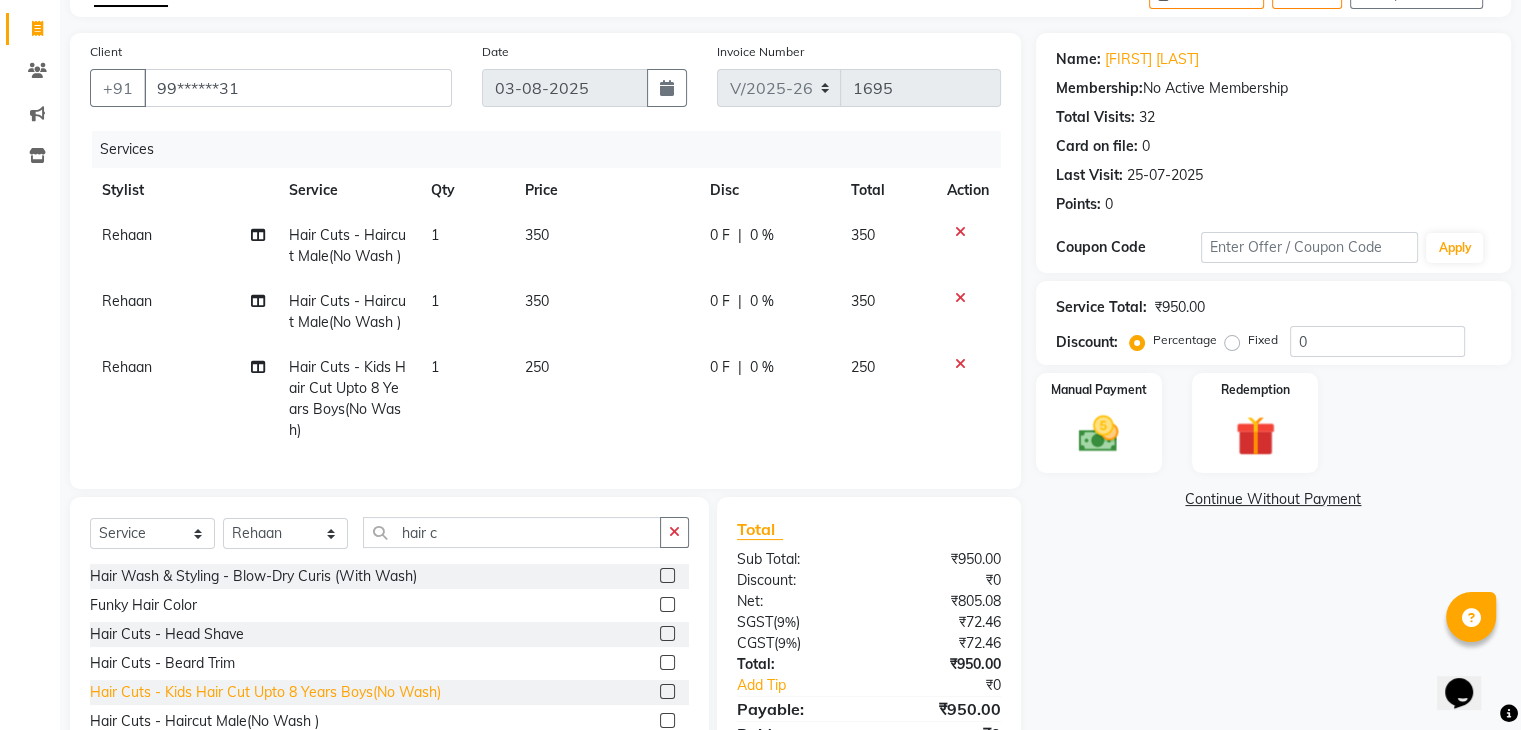 click on "Funky Hair Color" 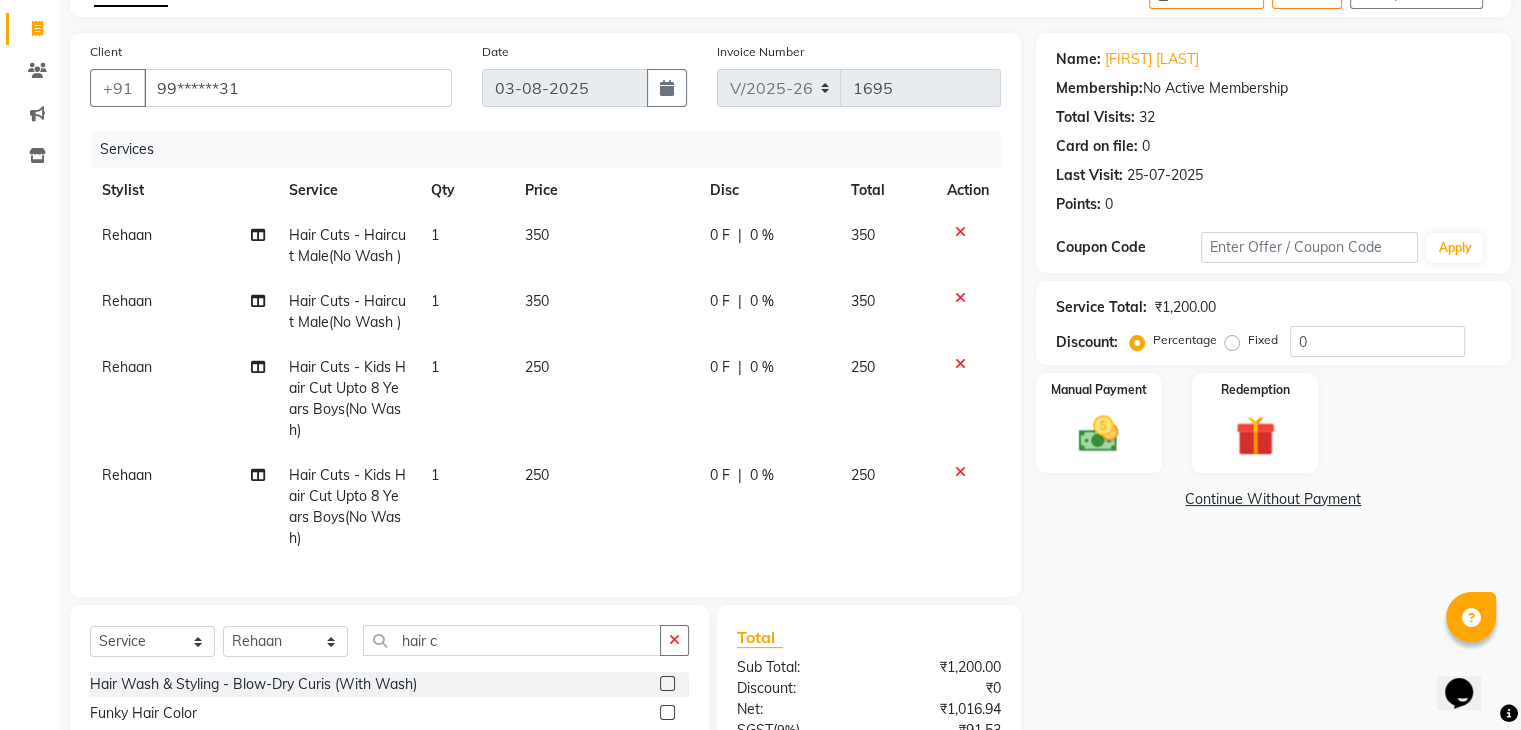 checkbox on "false" 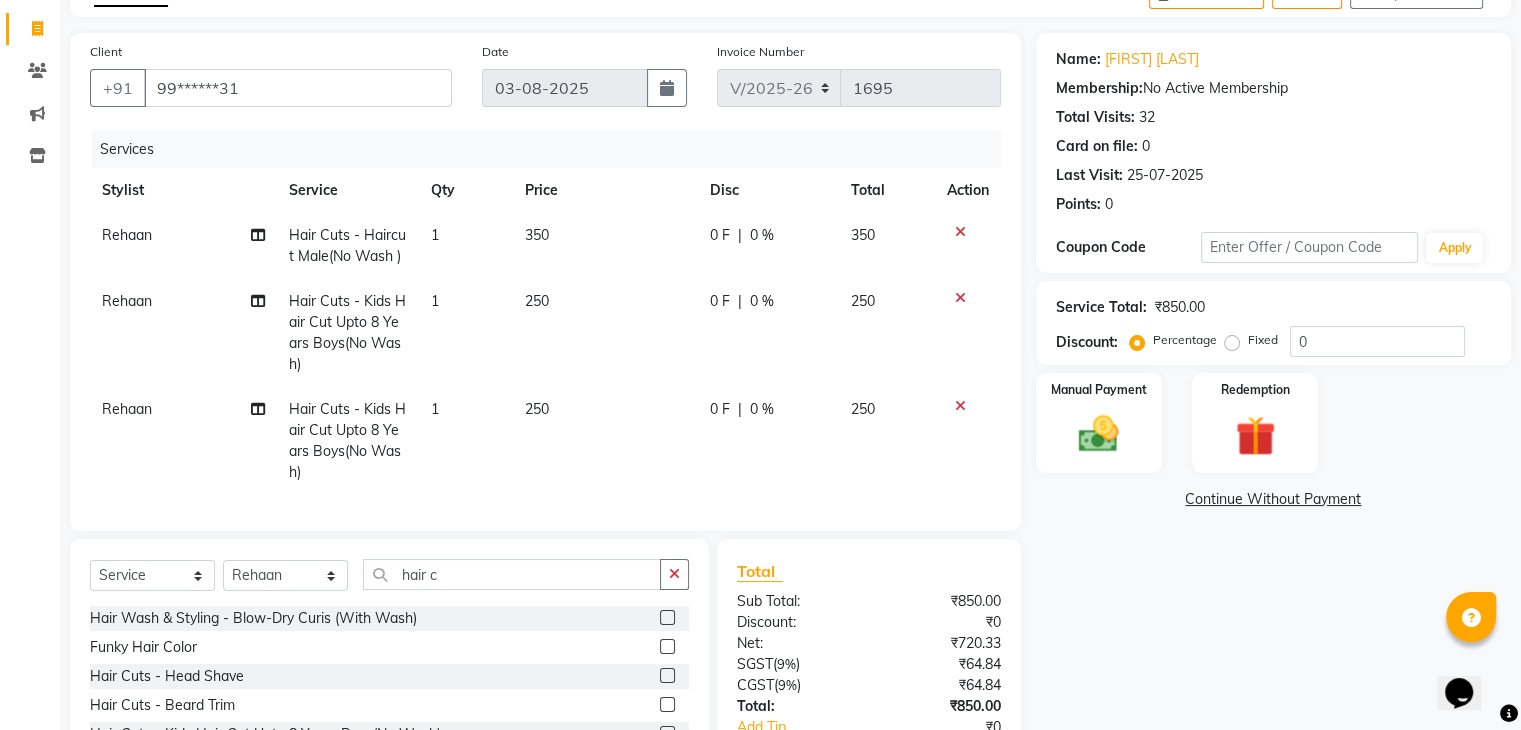 click 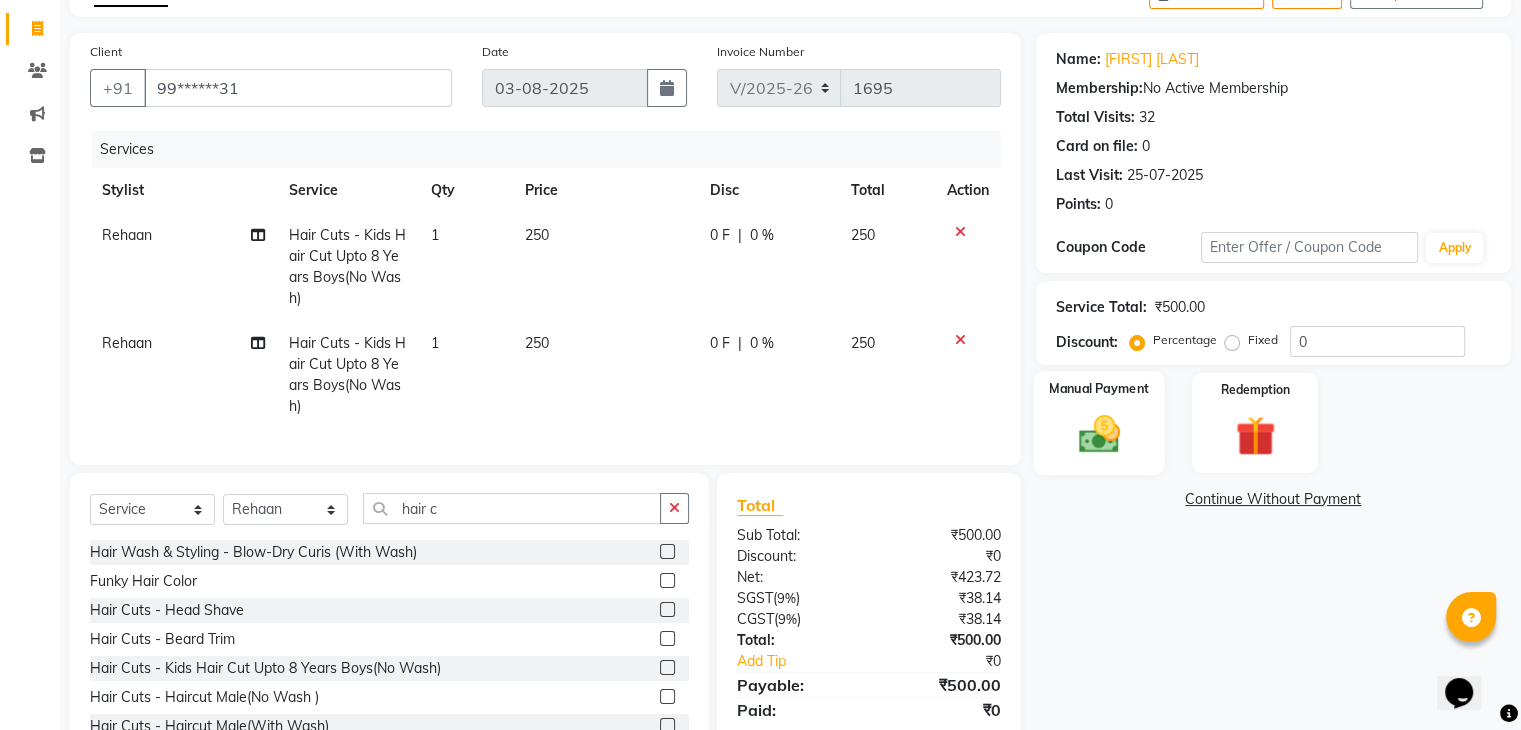 click 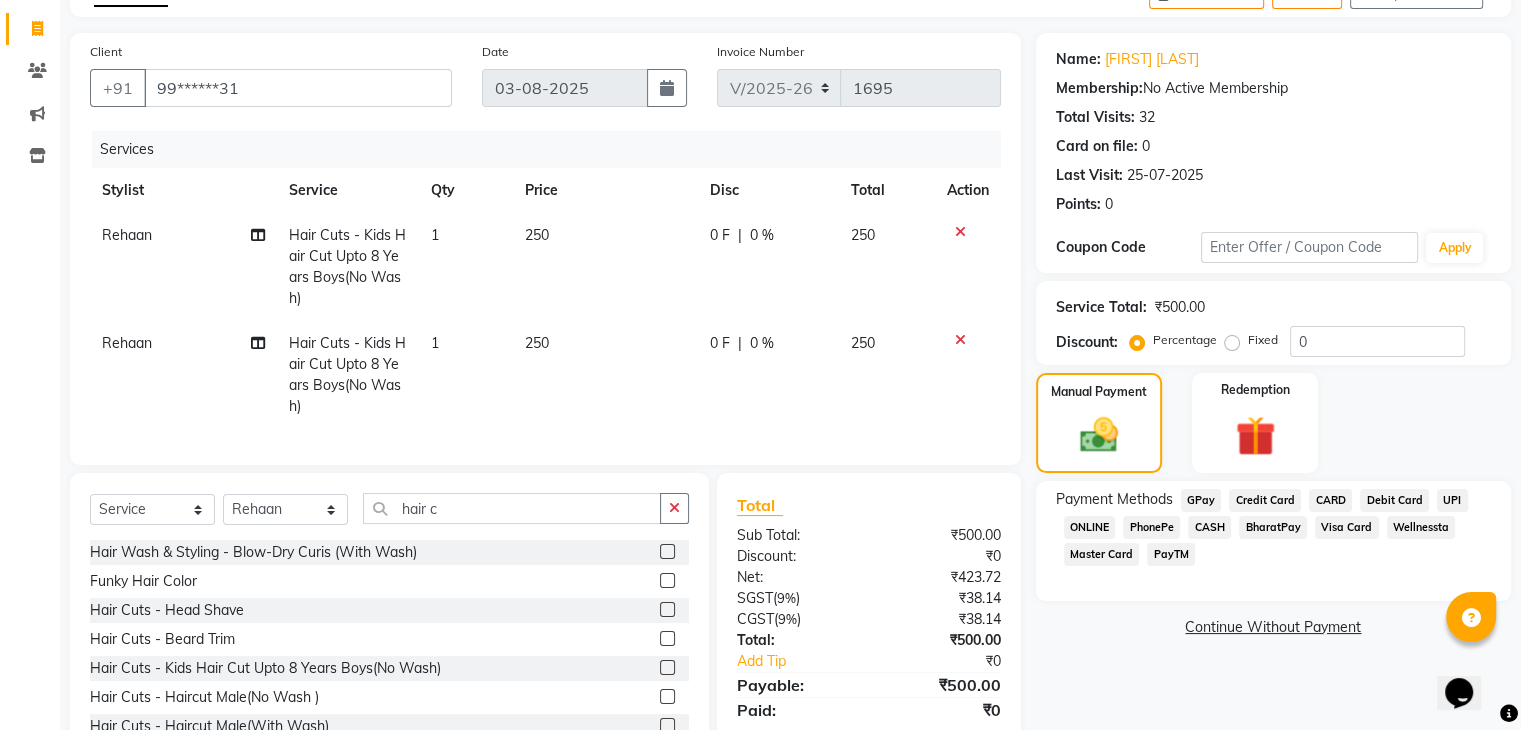 click on "GPay" 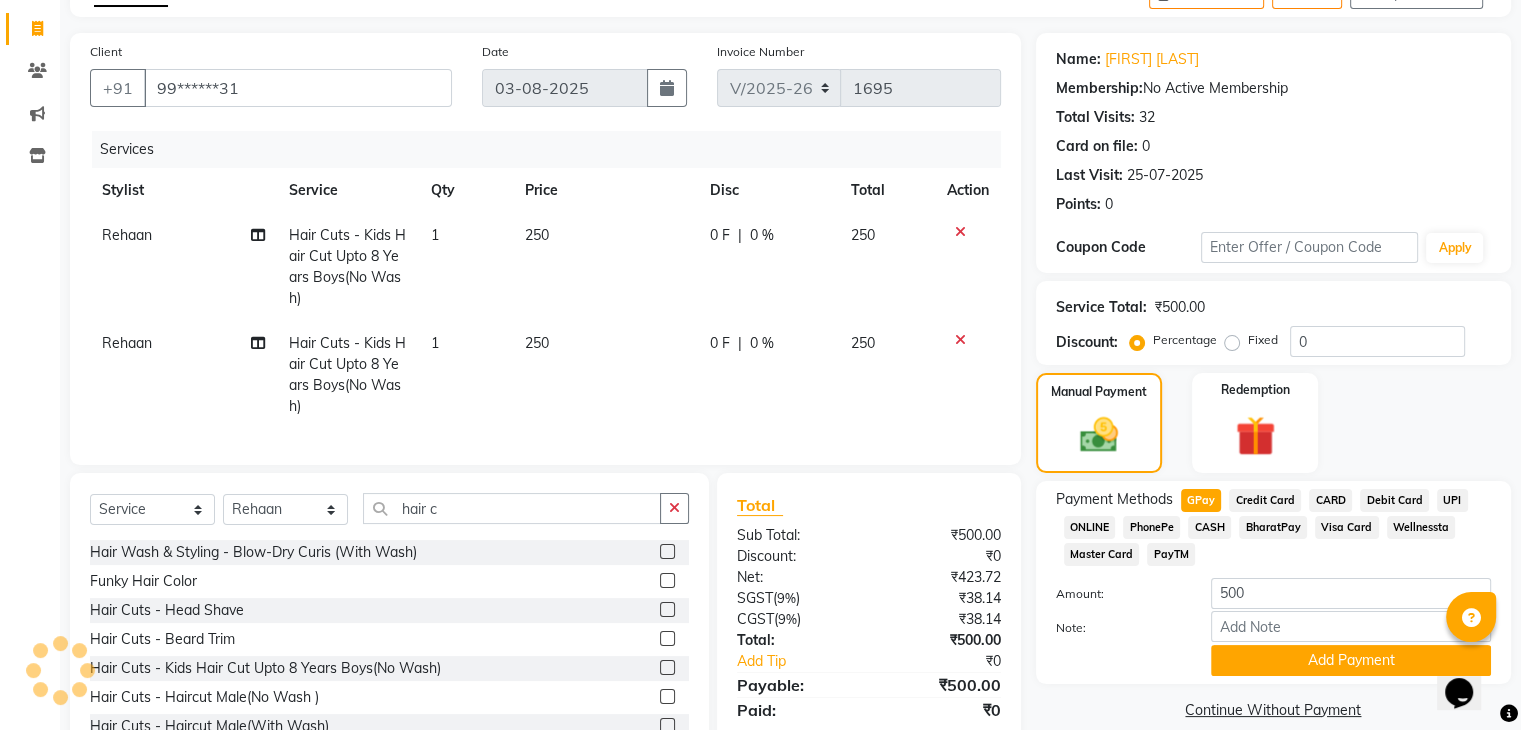 scroll, scrollTop: 159, scrollLeft: 0, axis: vertical 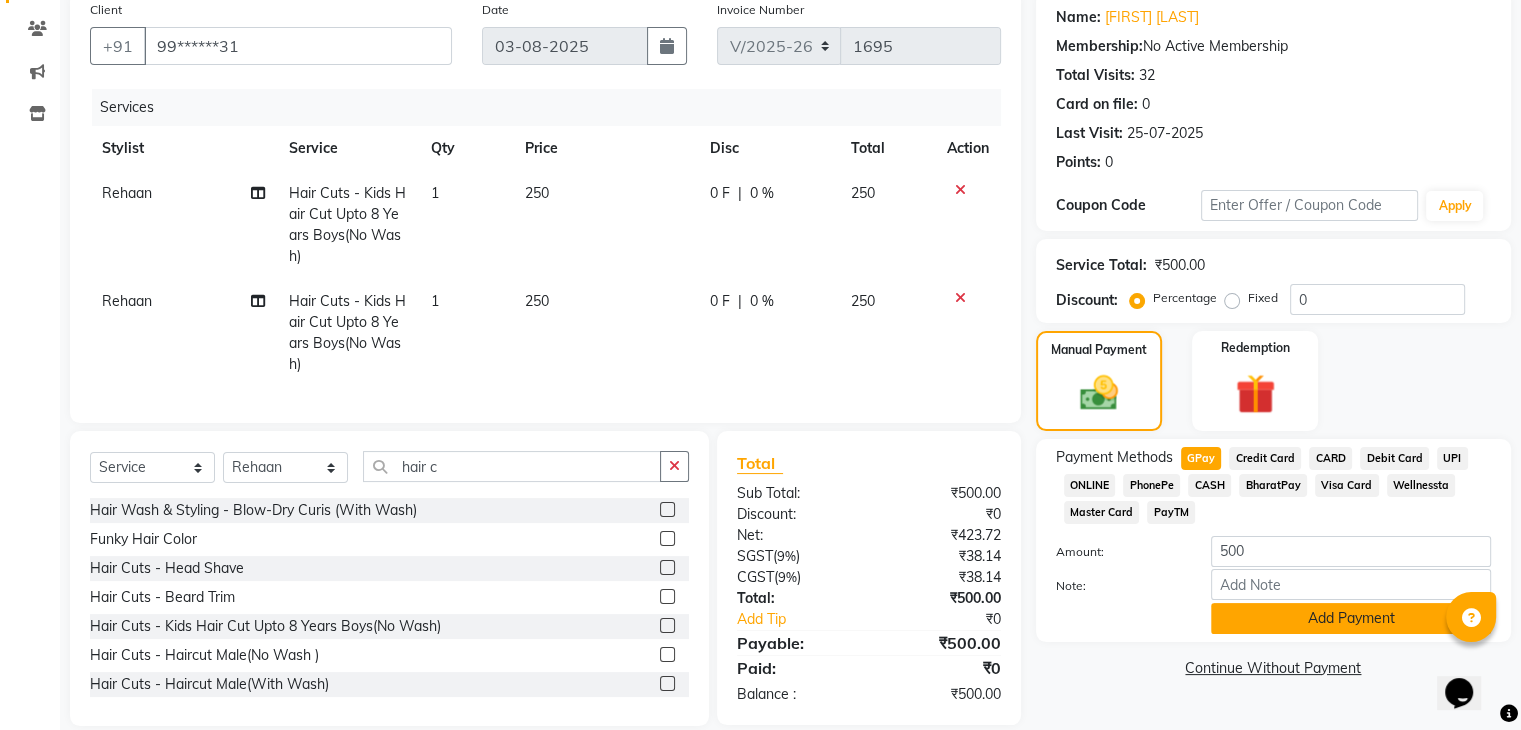 click on "Add Payment" 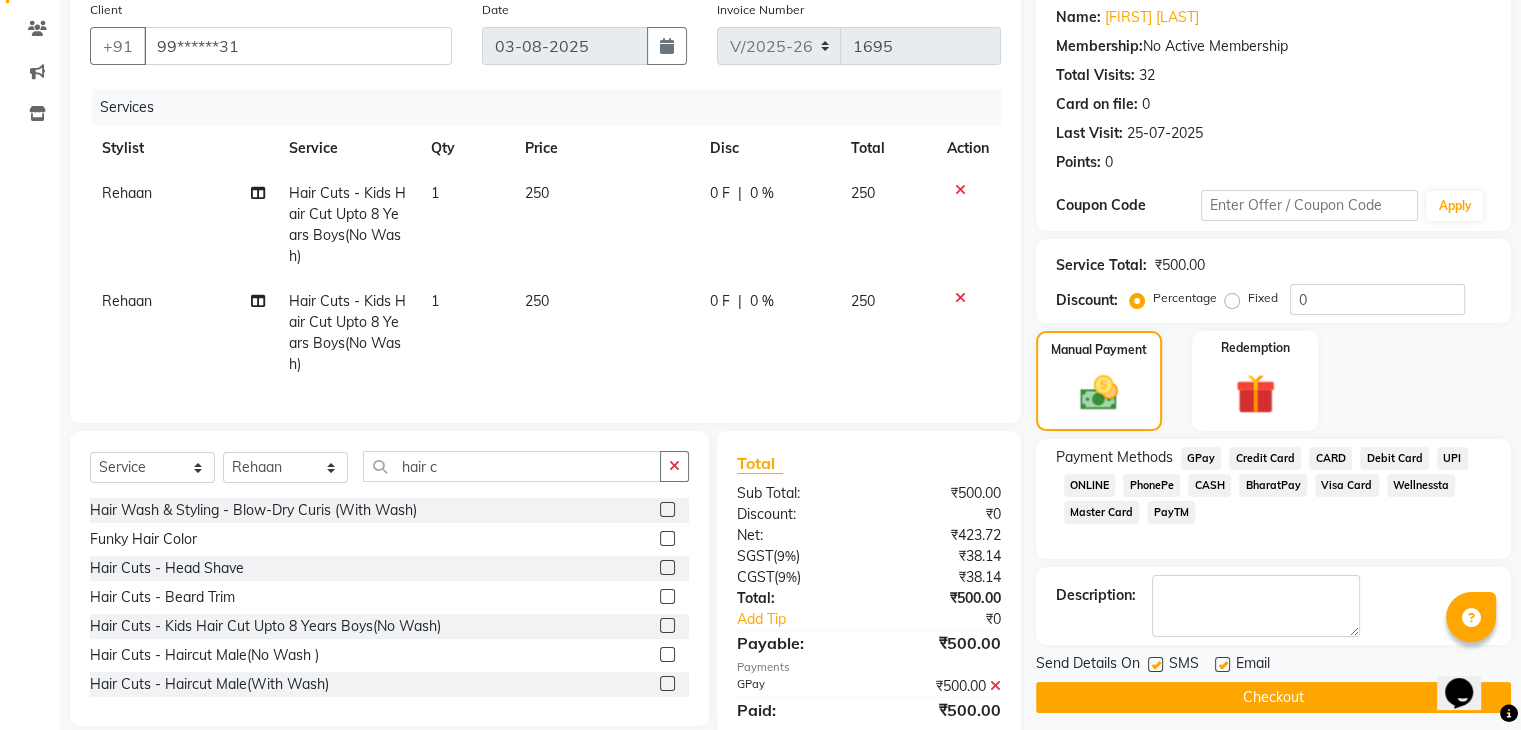 click 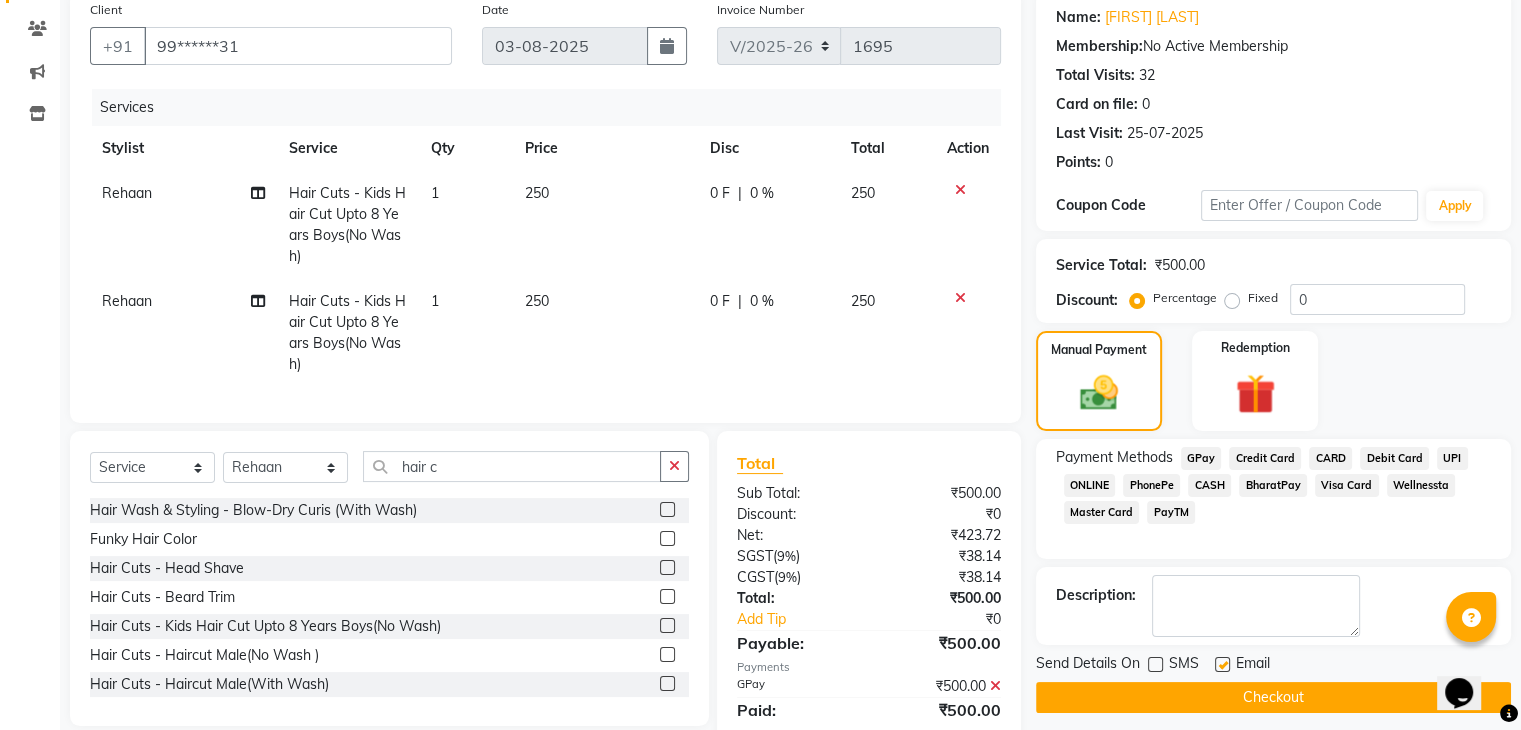 click 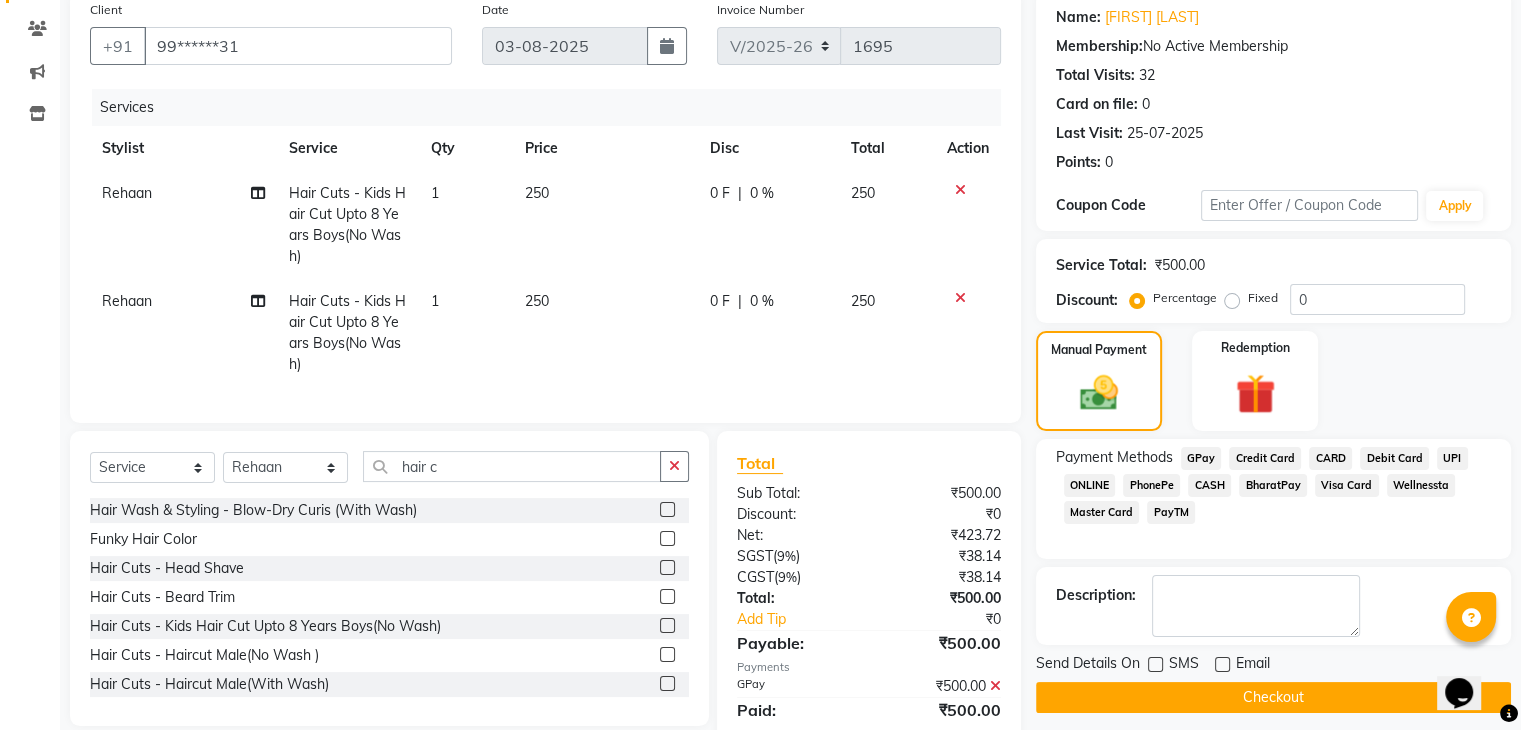 click on "Checkout" 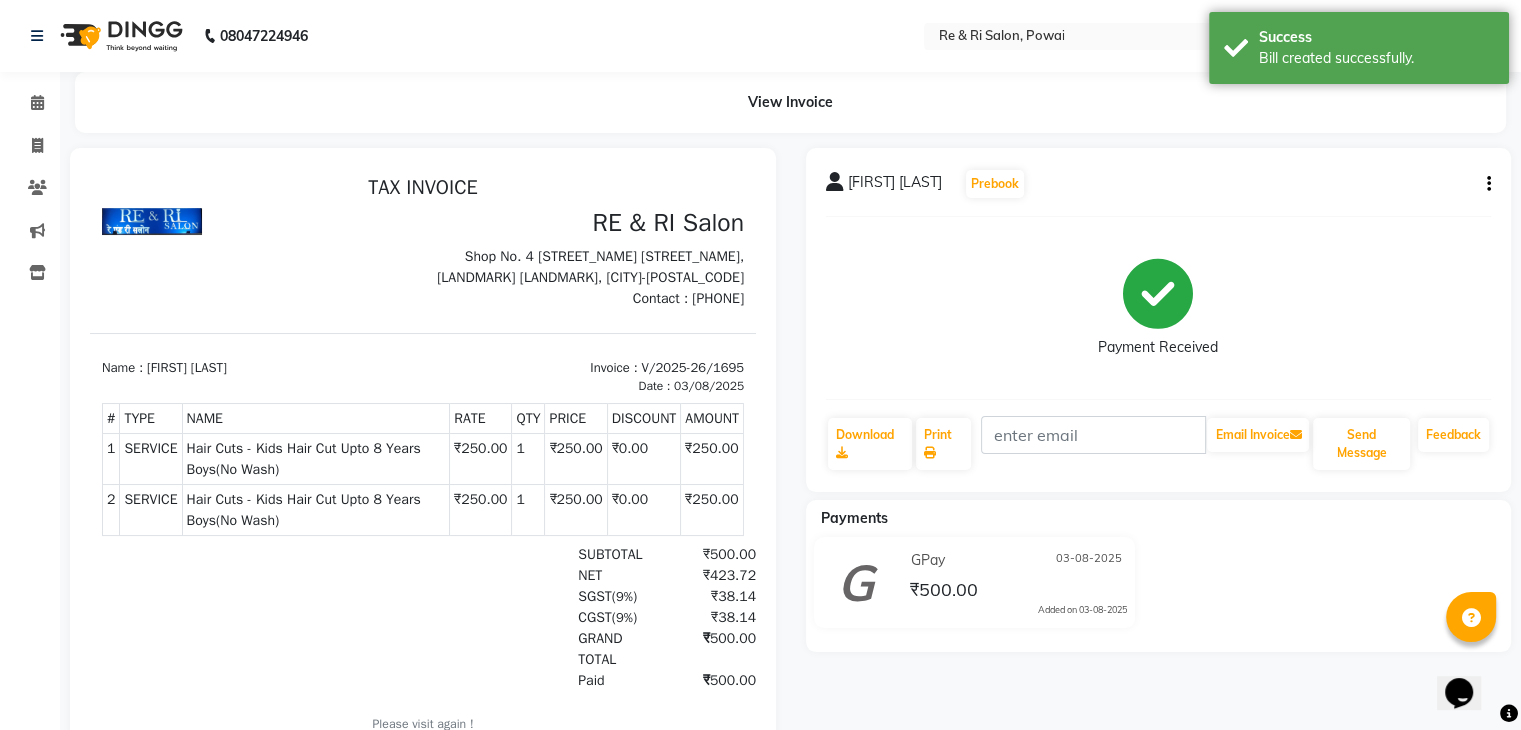 scroll, scrollTop: 0, scrollLeft: 0, axis: both 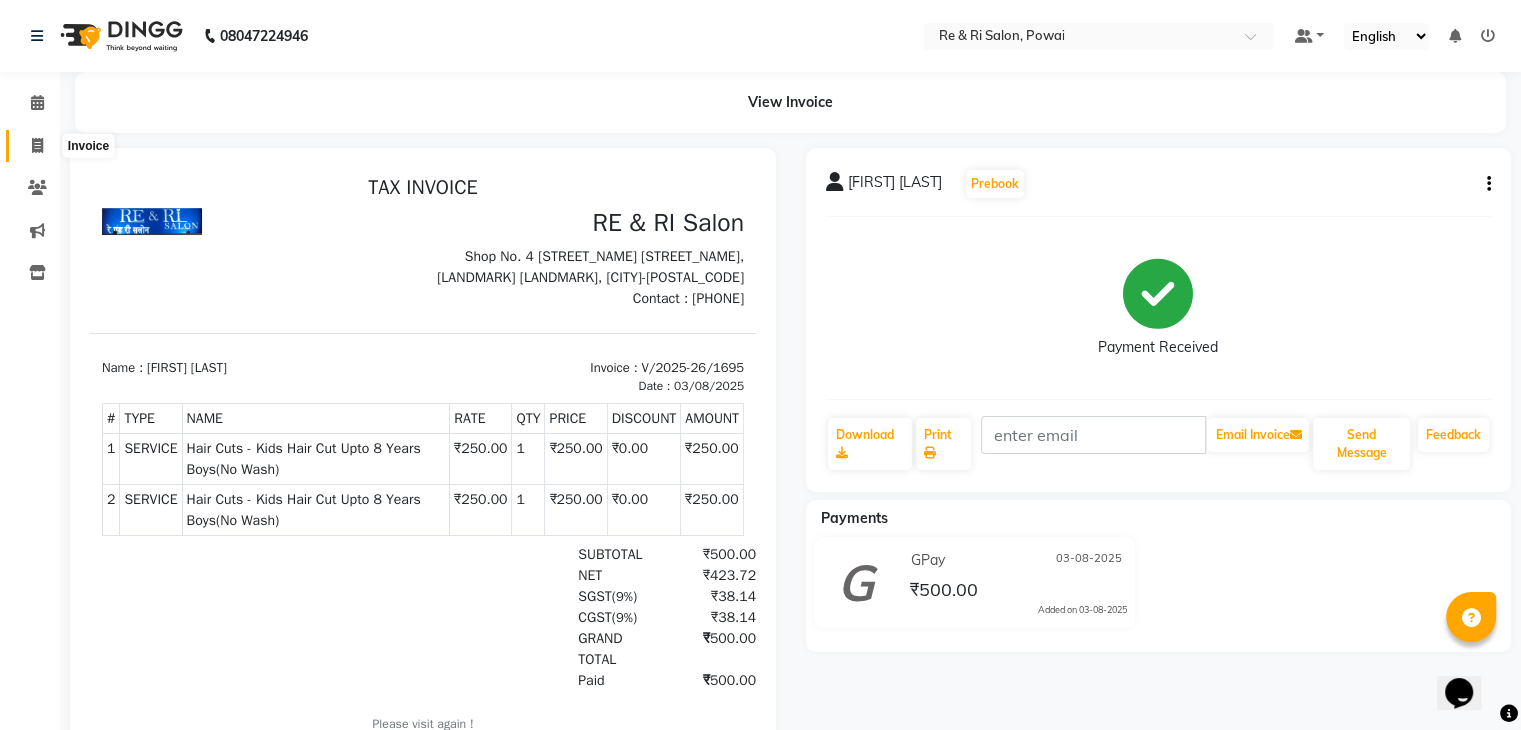 click 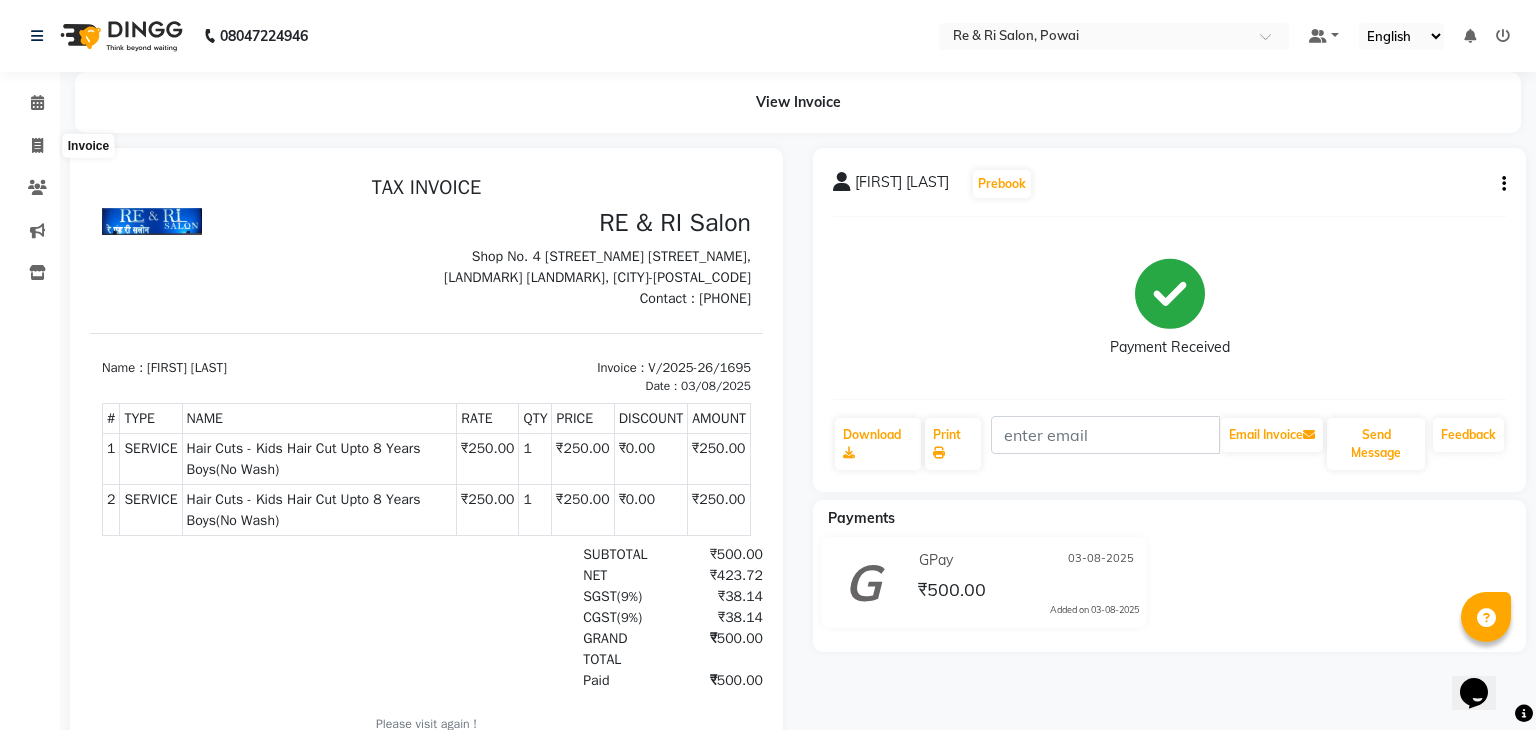 select on "5364" 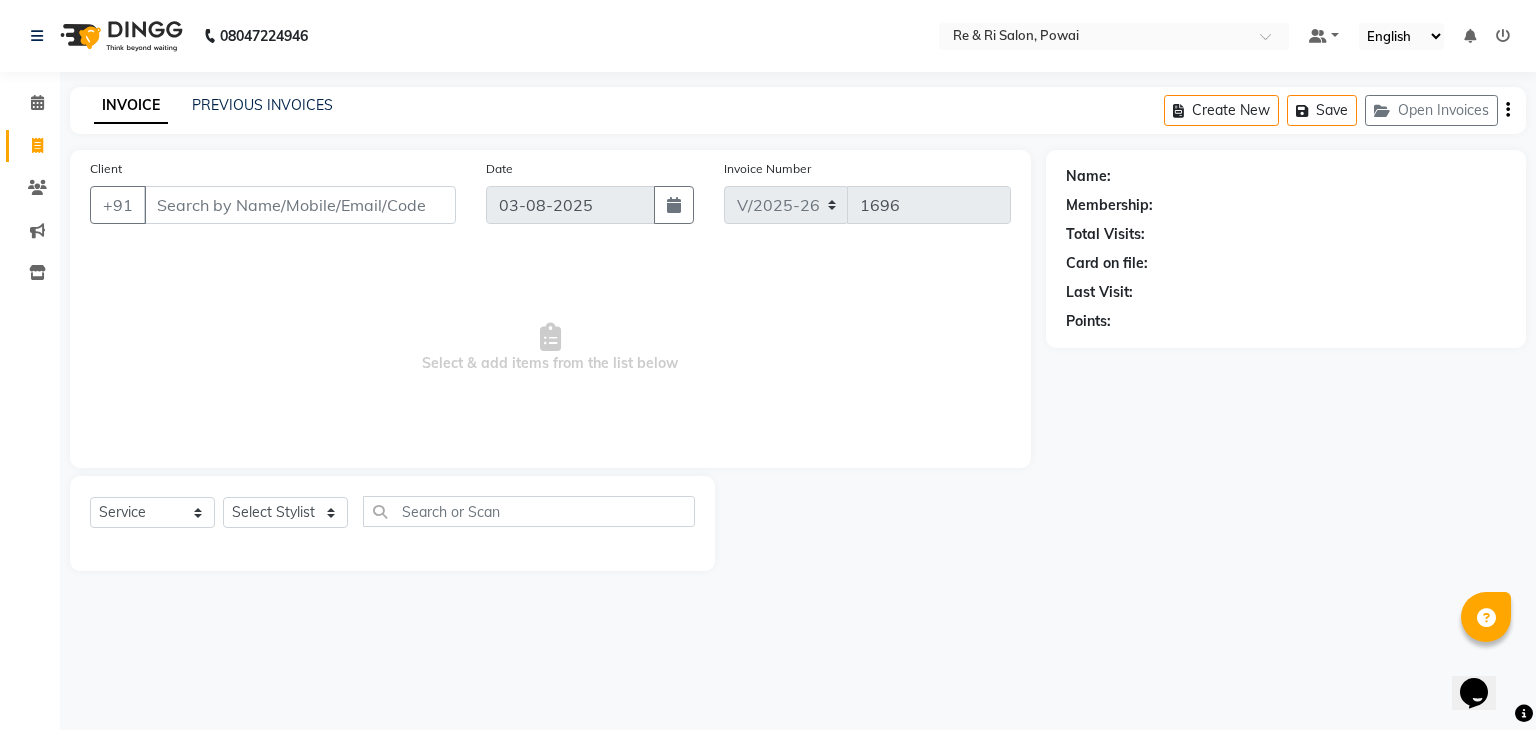 click on "Client" at bounding box center [300, 205] 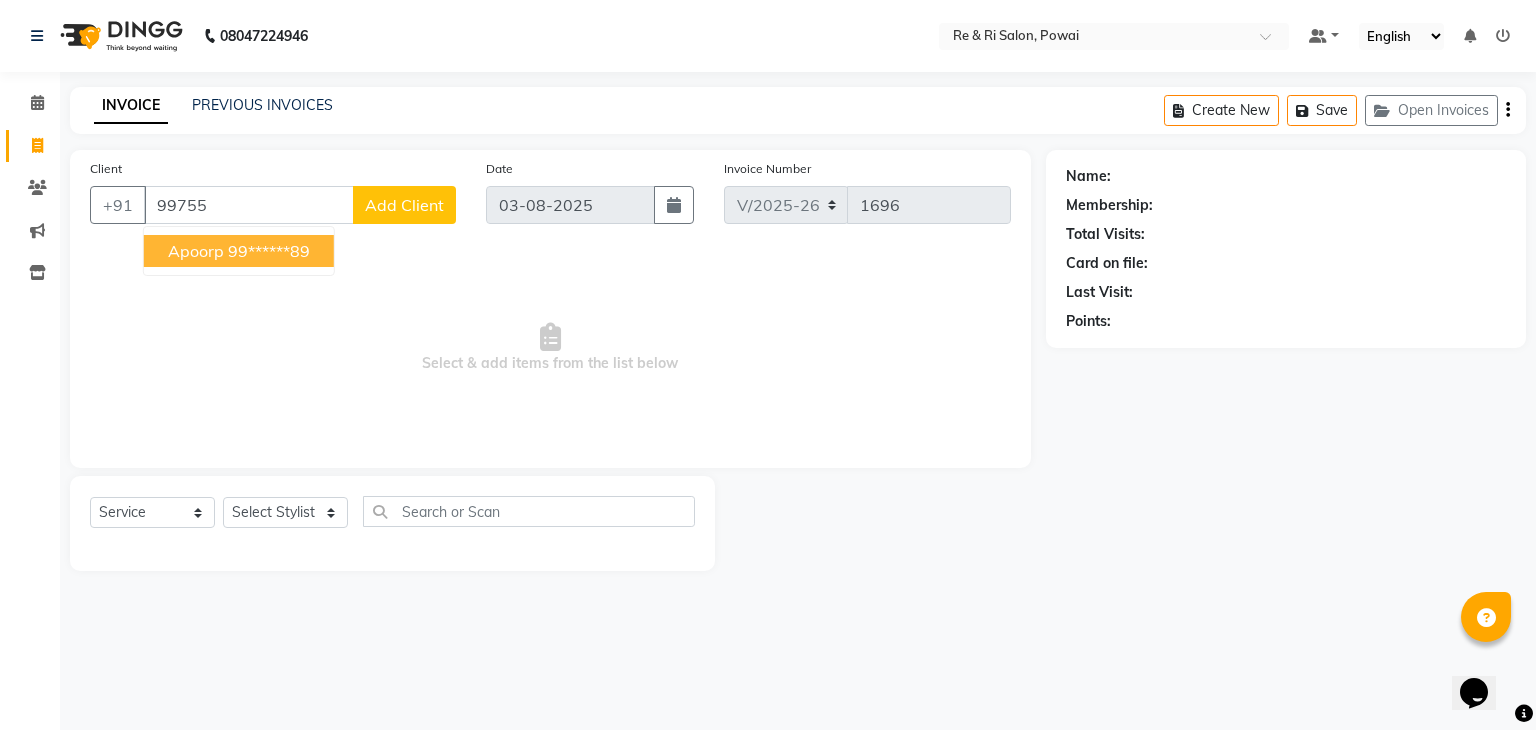click on "apoorp" at bounding box center [196, 251] 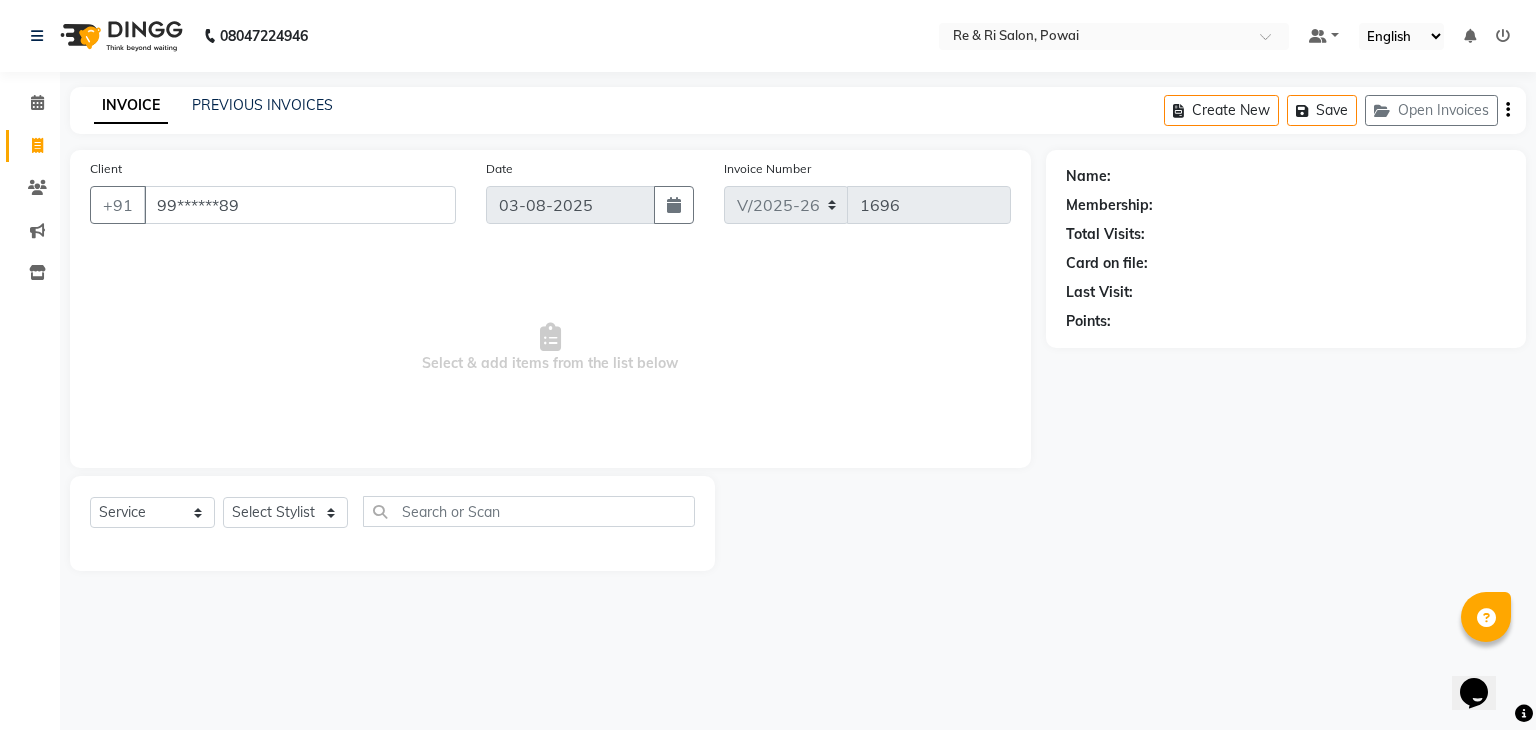 type on "99******89" 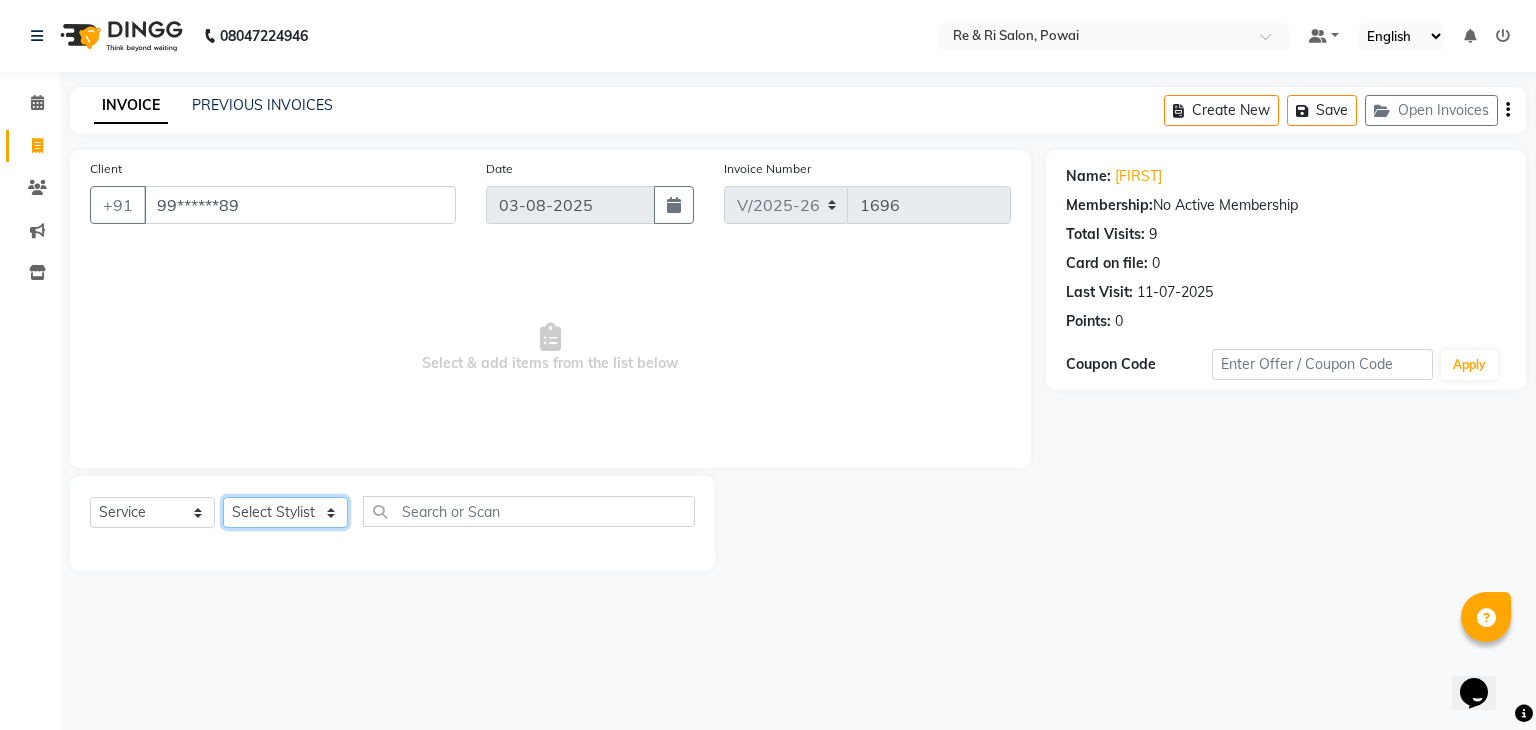 click on "Select Stylist ana Arbaaz  Danish  Poonam Rehaan  Salman  Sandy" 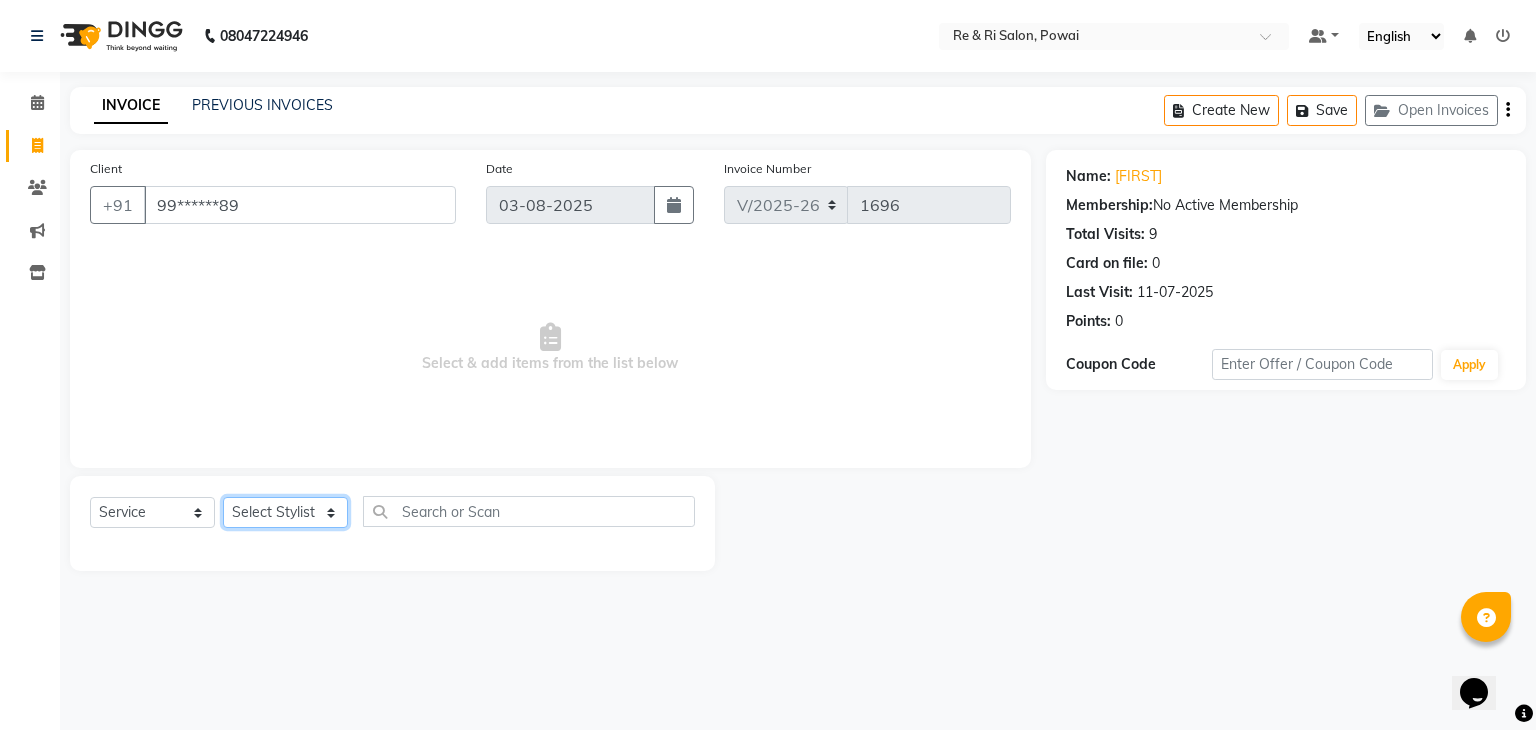 select on "63988" 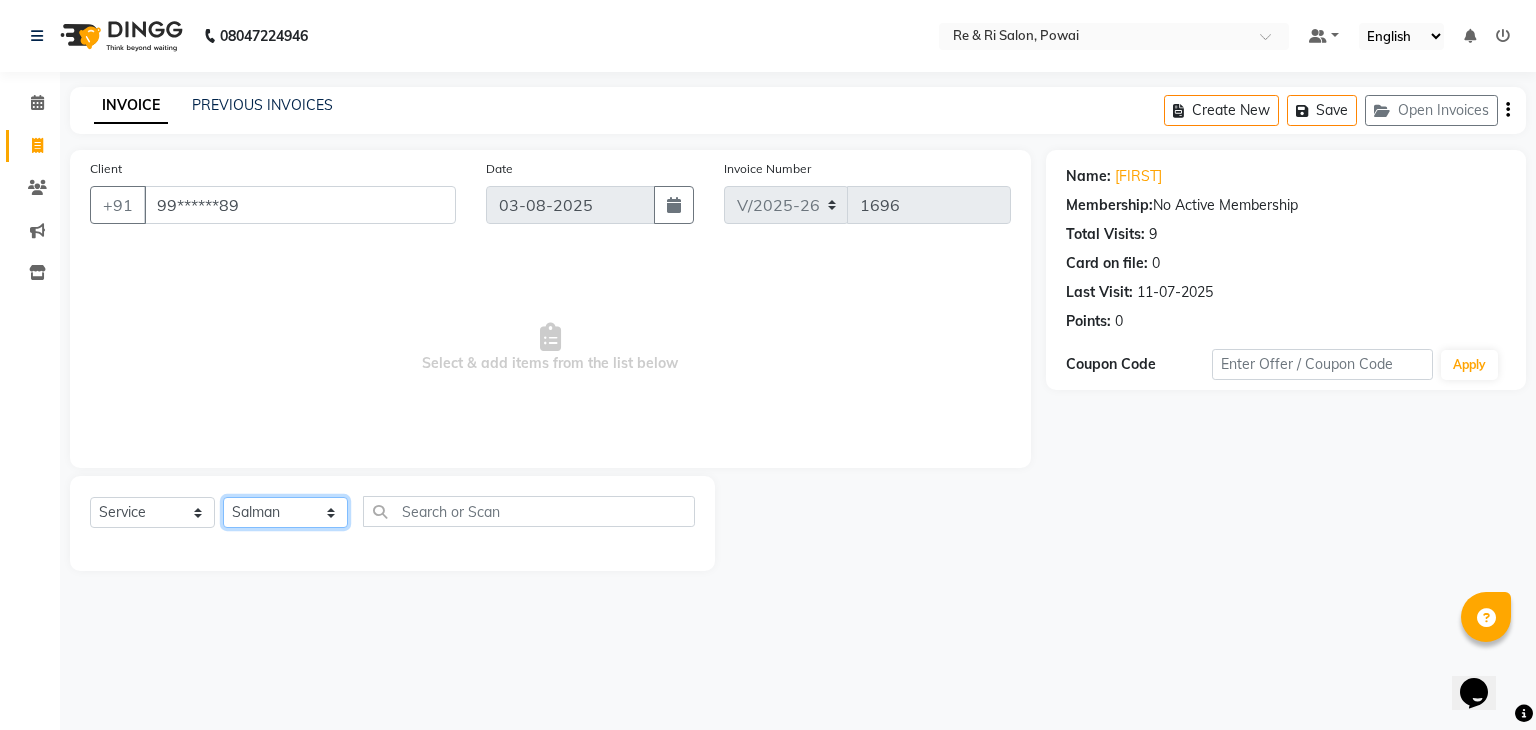 click on "Select Stylist ana Arbaaz  Danish  Poonam Rehaan  Salman  Sandy" 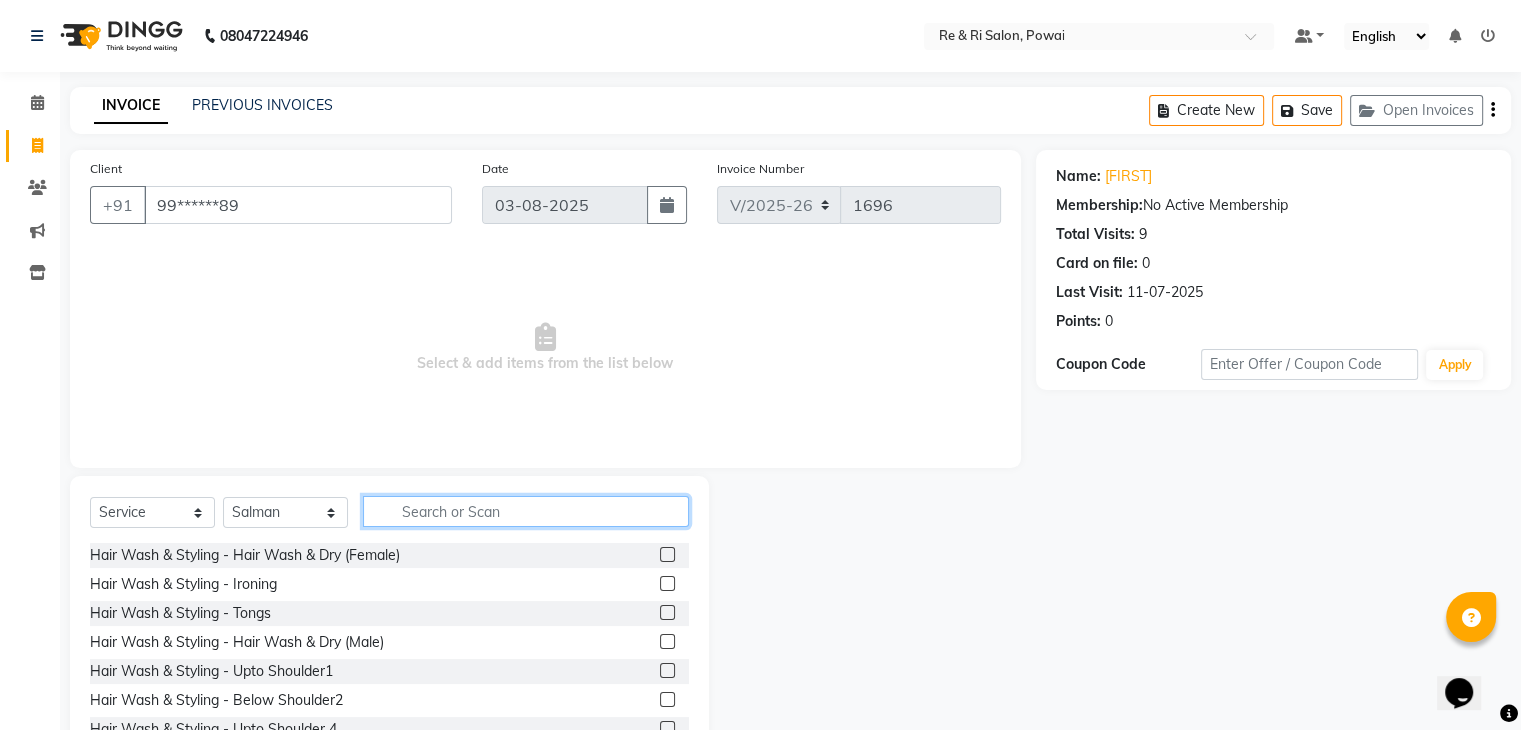 click 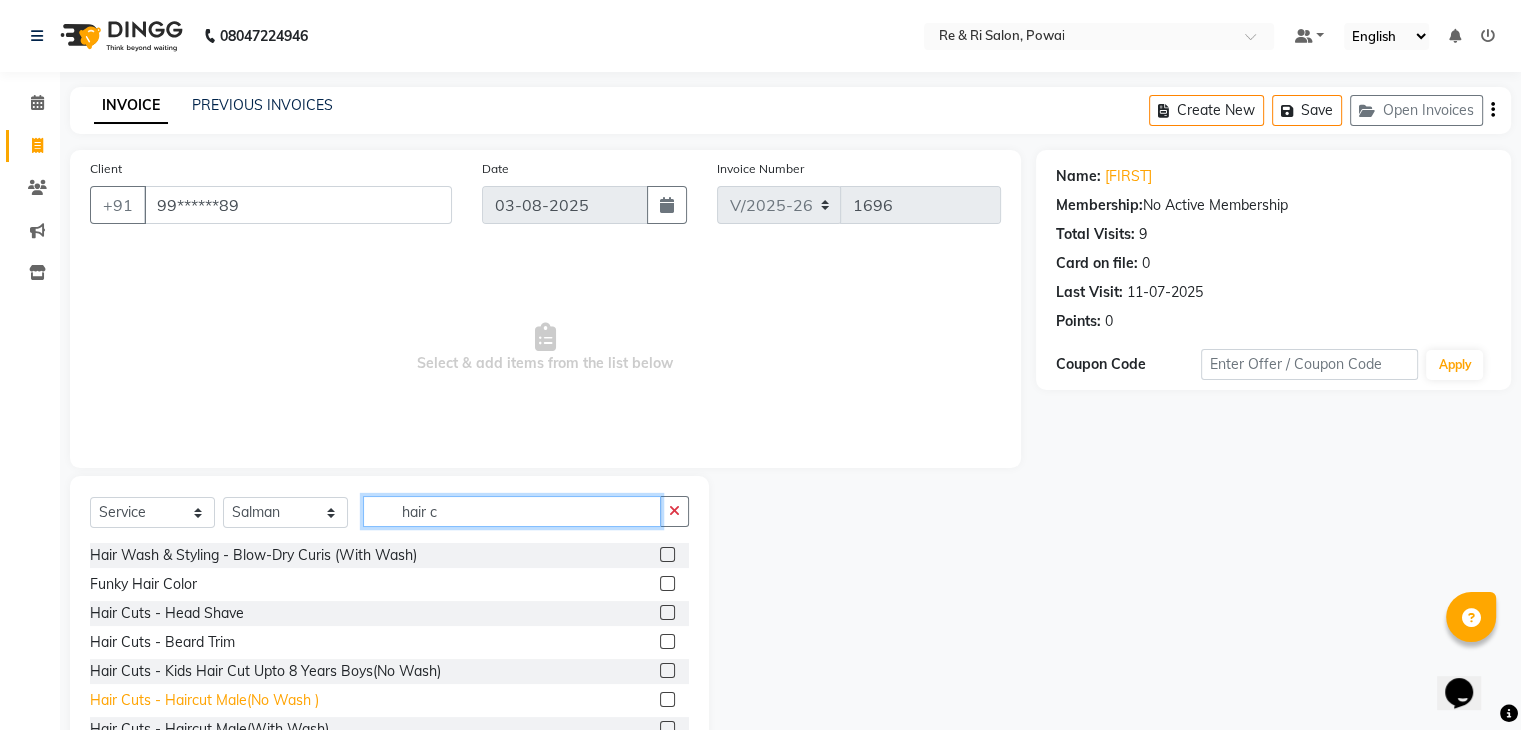 type on "hair c" 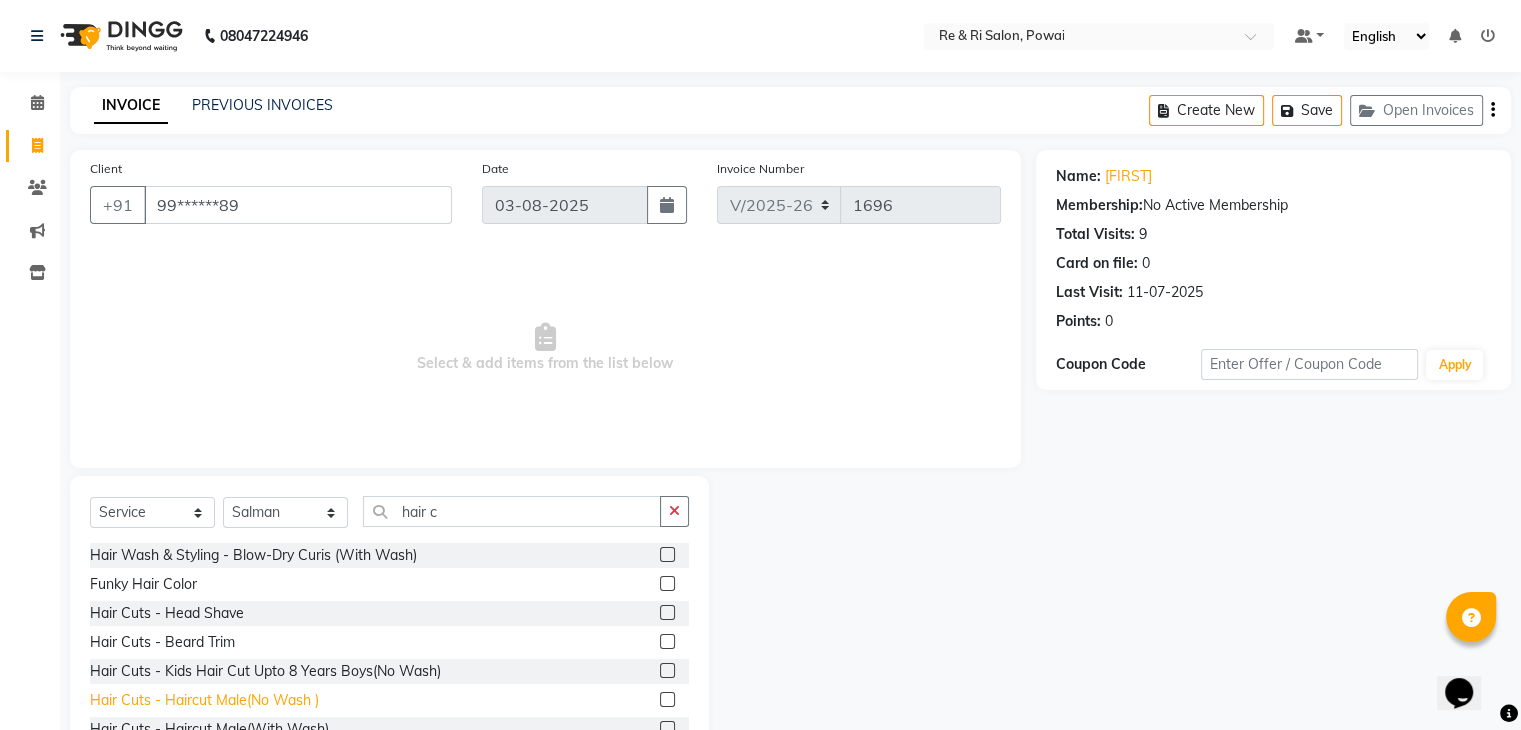 click on "Hair Cuts - Haircut Male(No Wash )" 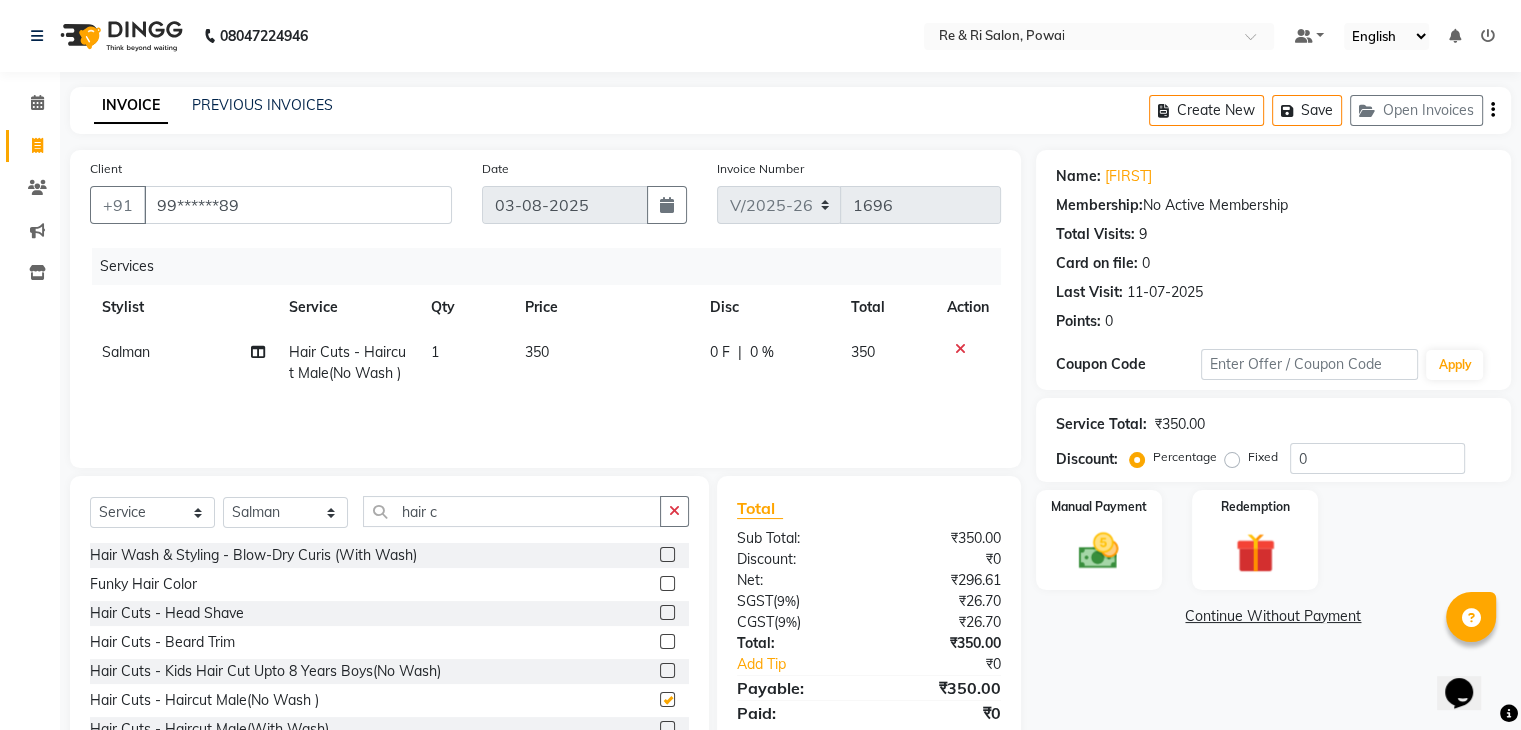 checkbox on "false" 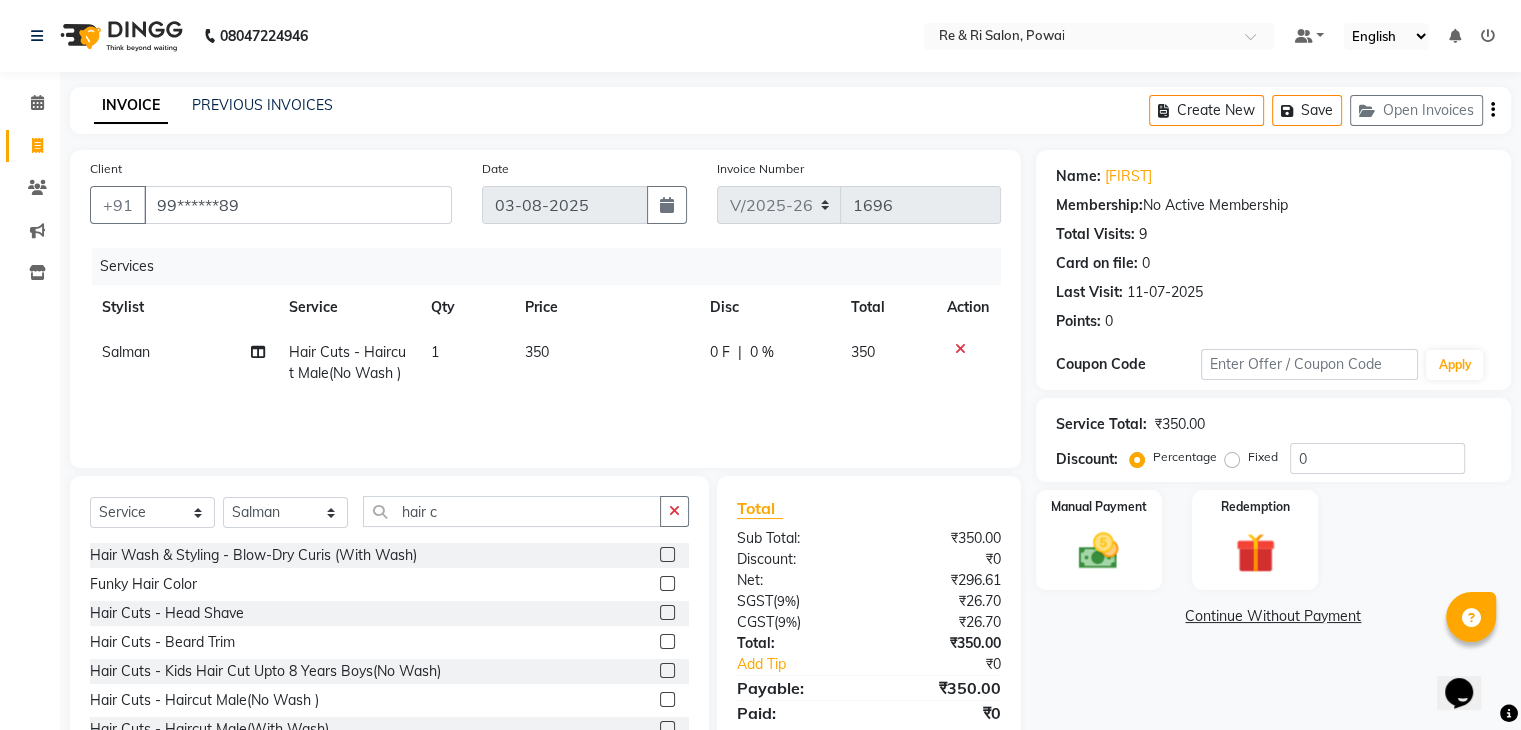 click on "0 F" 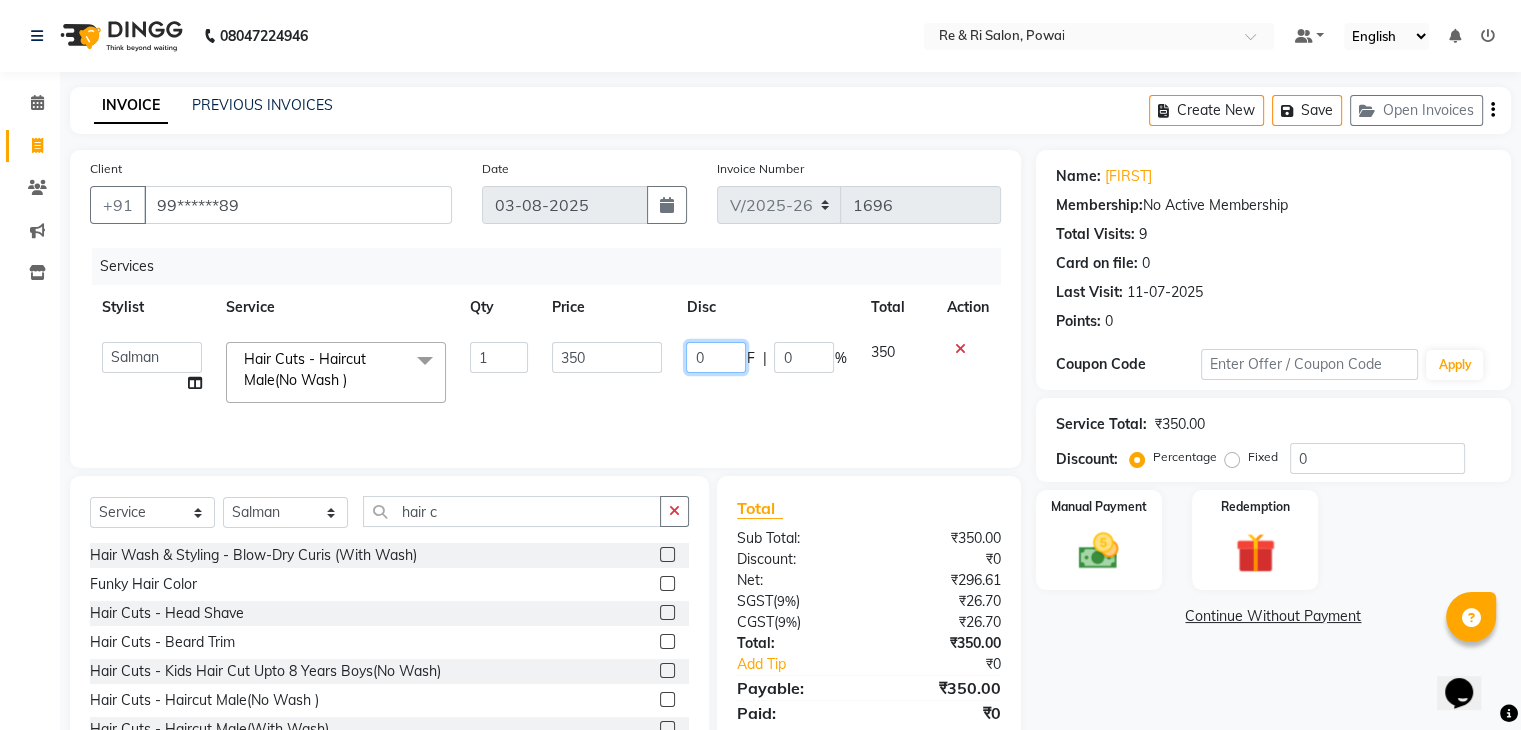 click on "0" 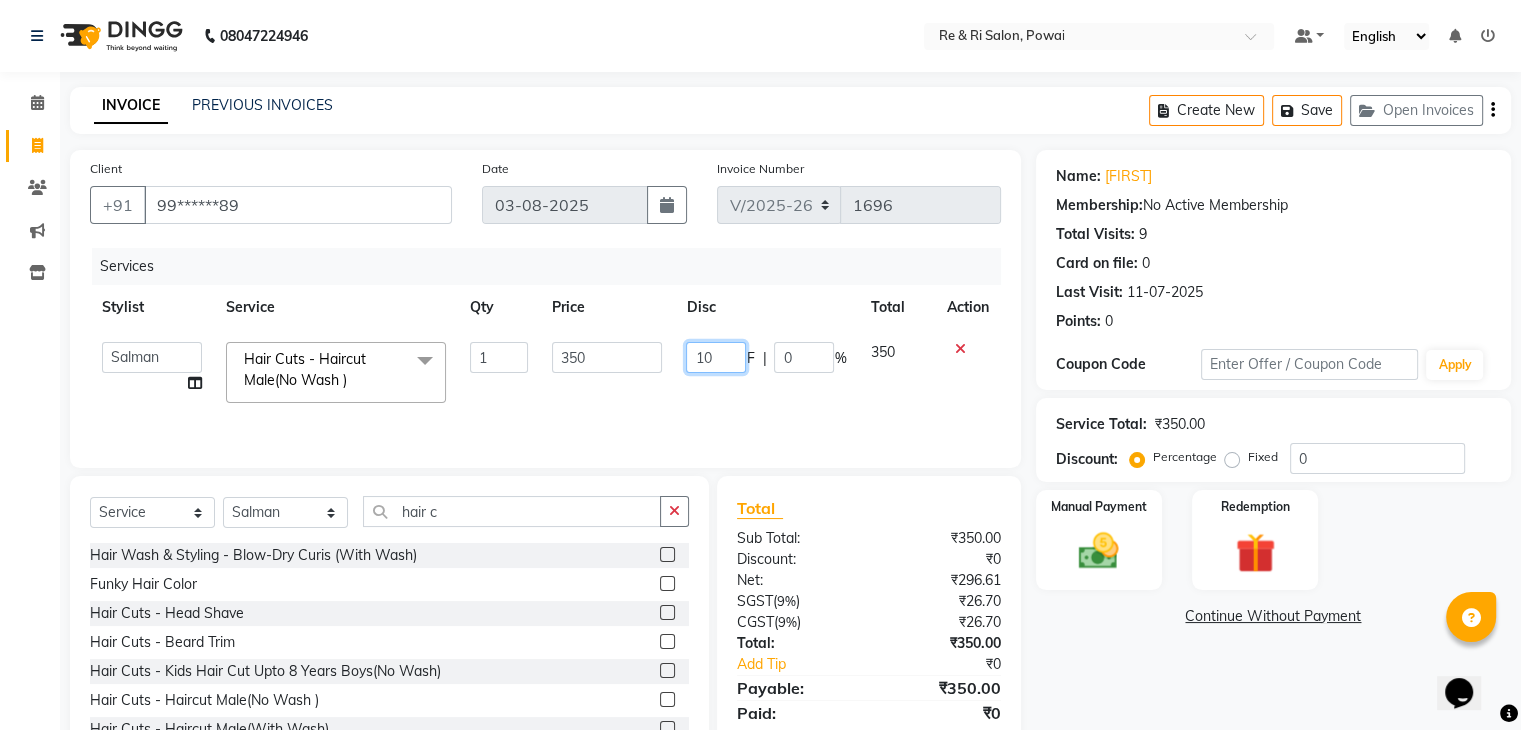 type on "100" 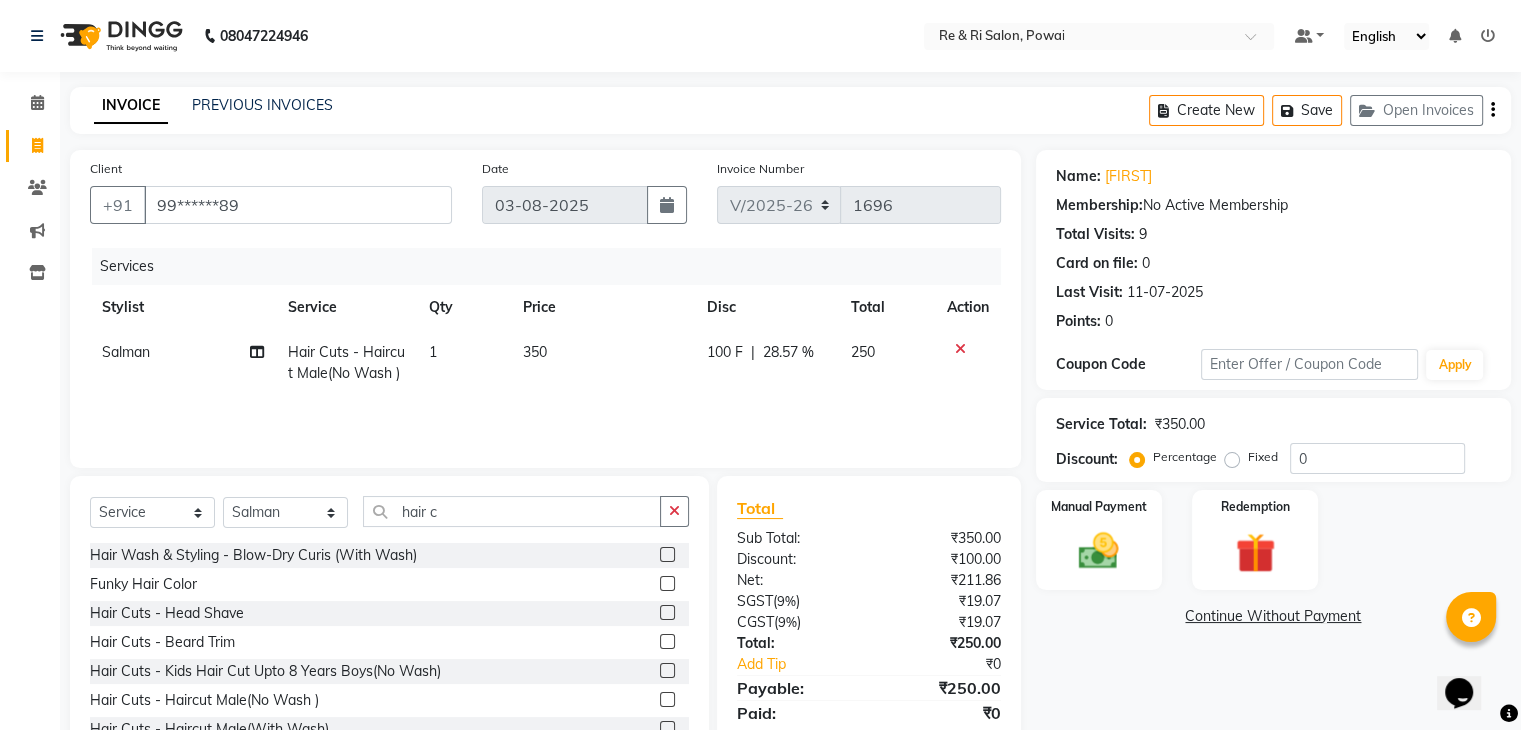 click on "Services Stylist Service Qty Price Disc Total Action Salman  Hair Cuts - Haircut Male(No Wash ) 1 350 100 F | 28.57 % 250" 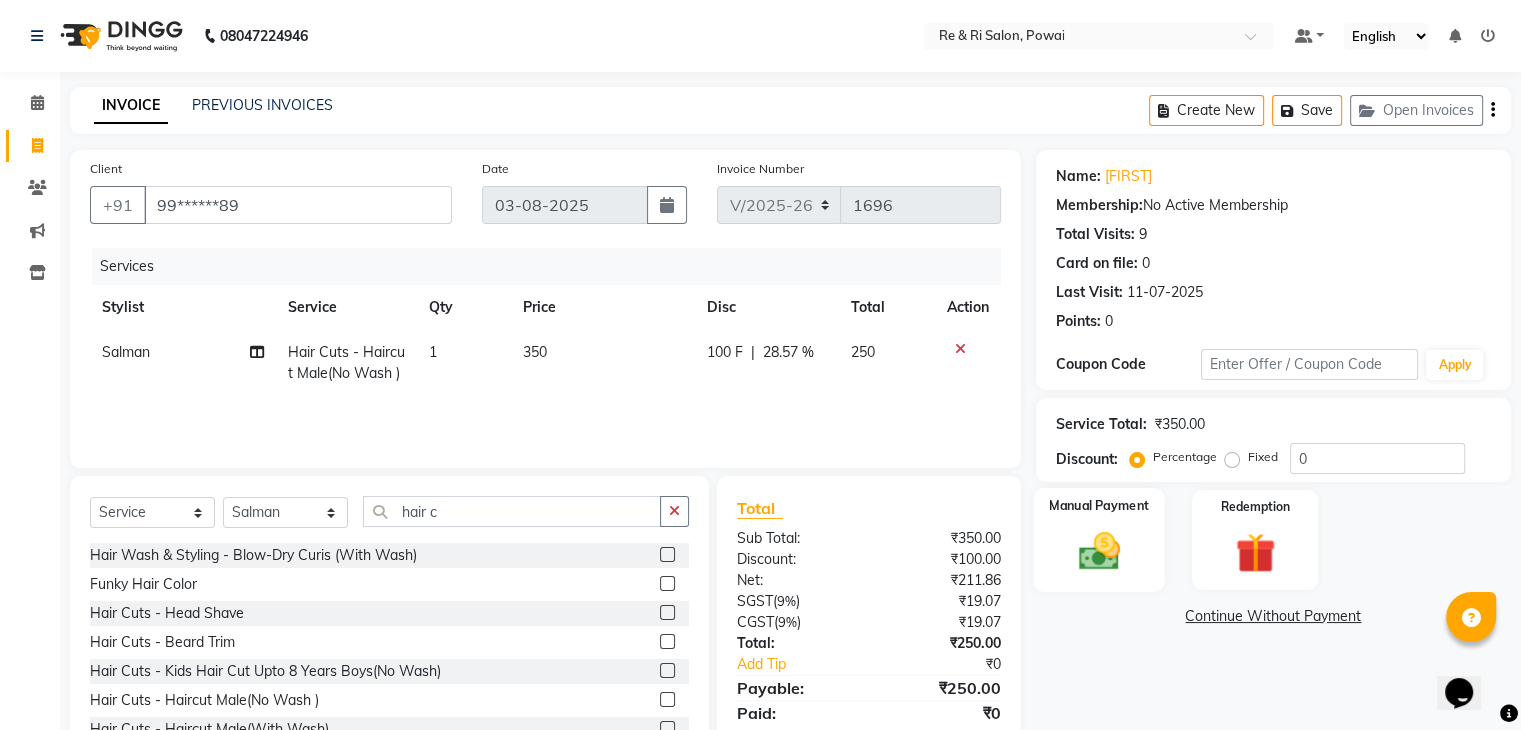 click 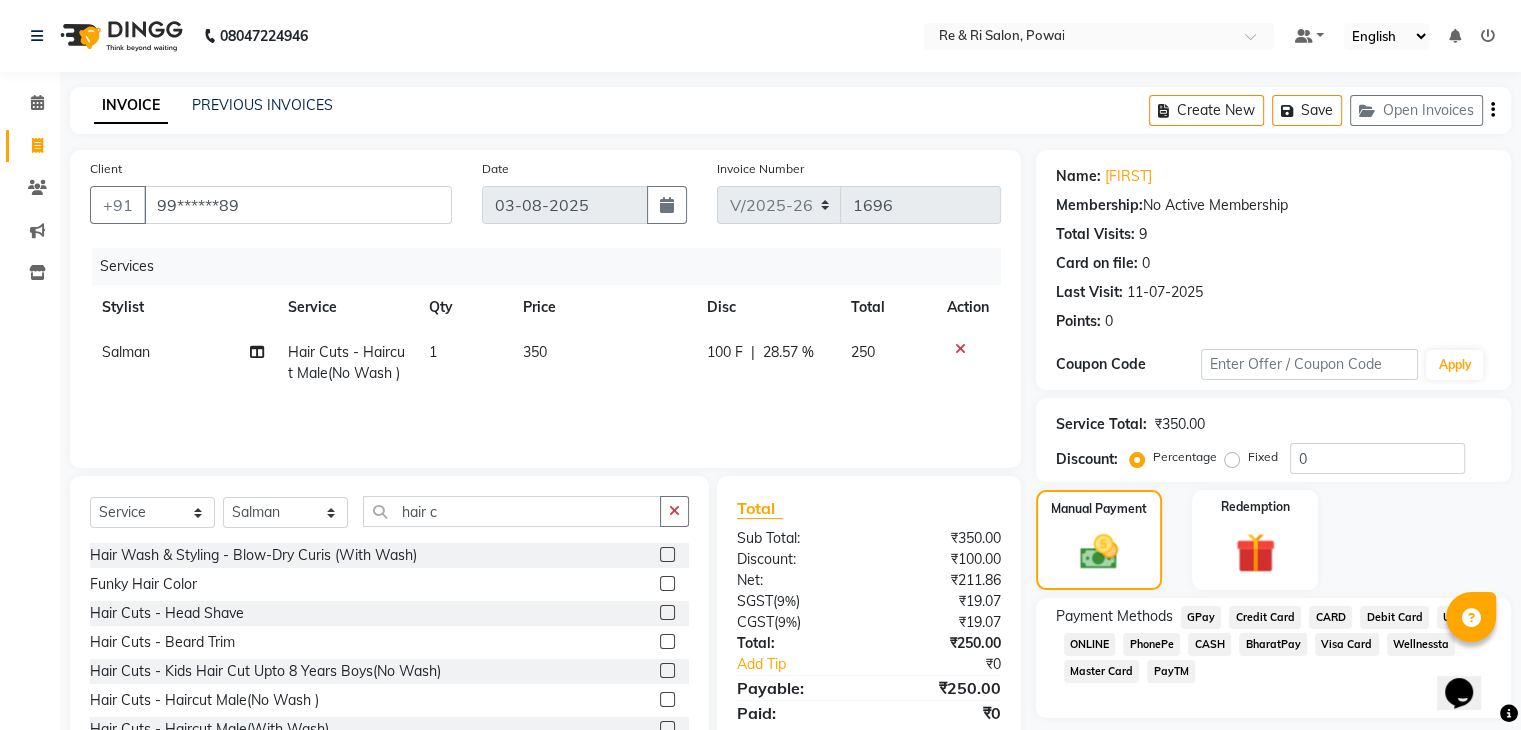 scroll, scrollTop: 72, scrollLeft: 0, axis: vertical 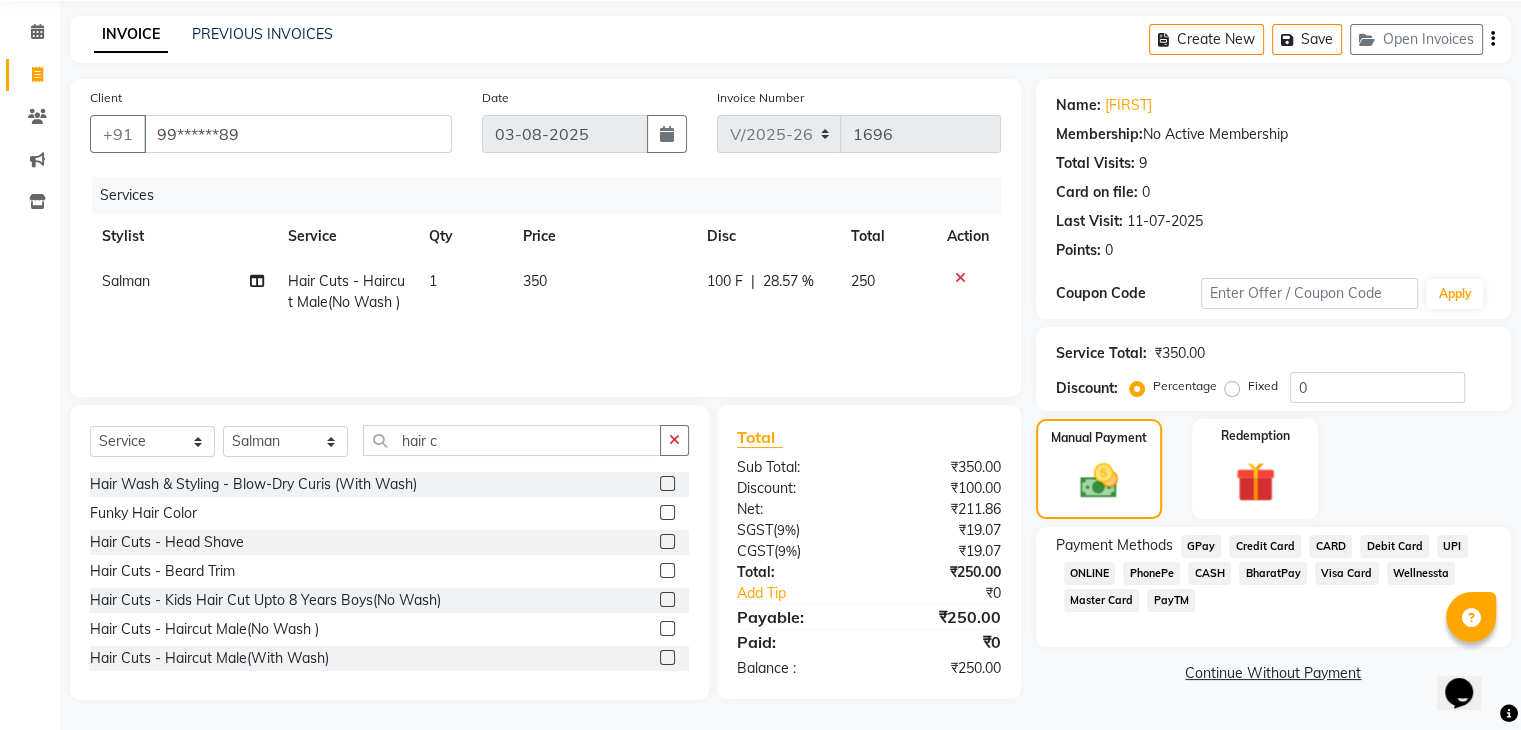click on "GPay" 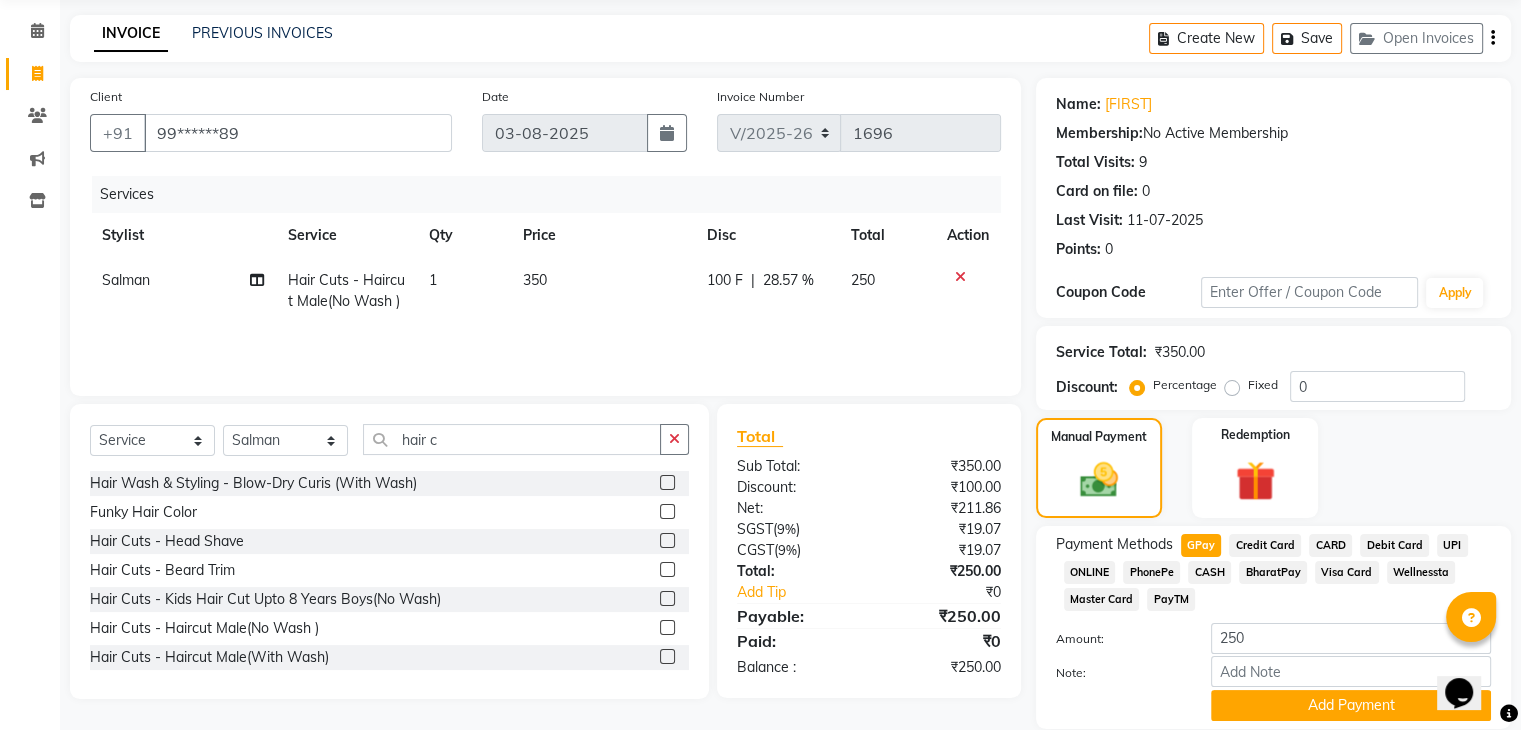 click on "GPay" 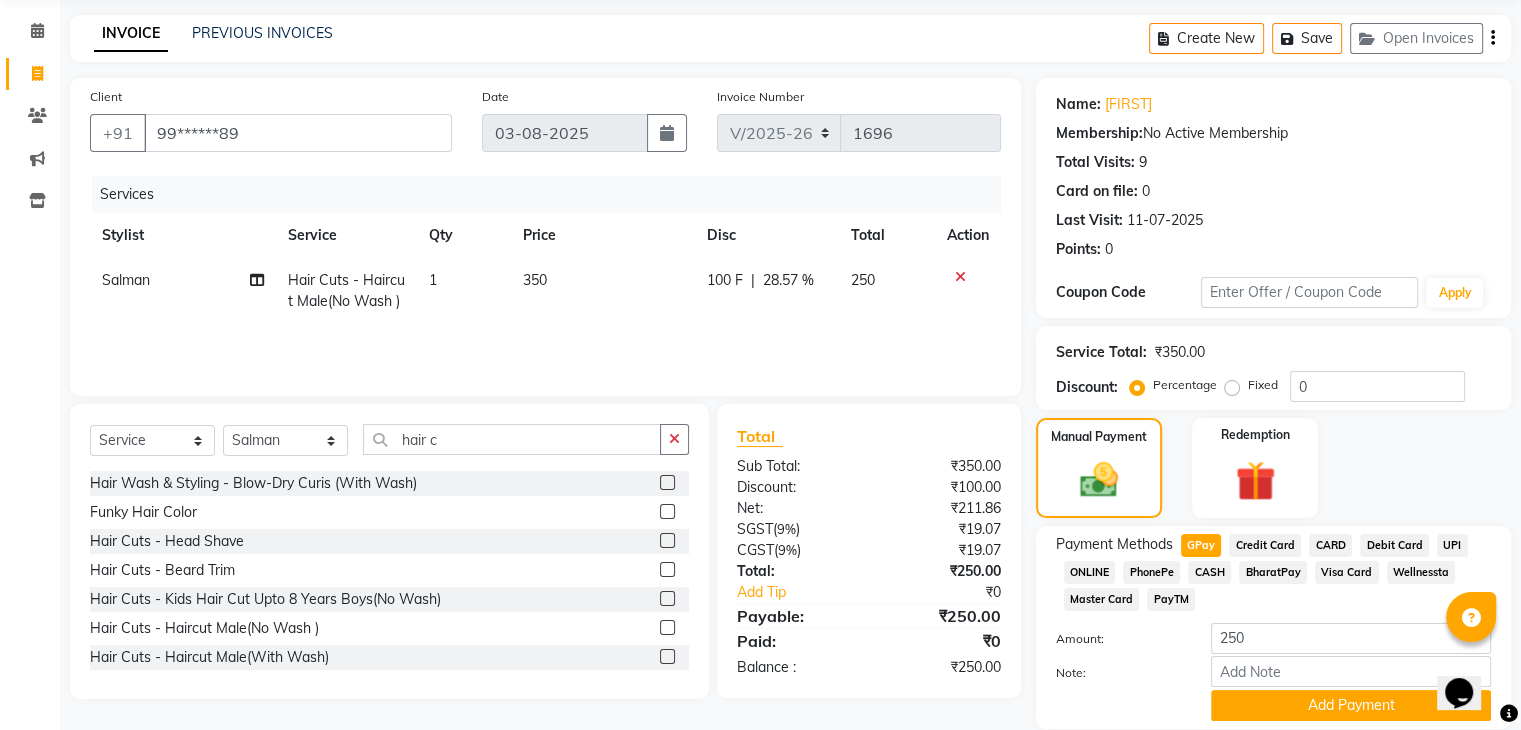 scroll, scrollTop: 145, scrollLeft: 0, axis: vertical 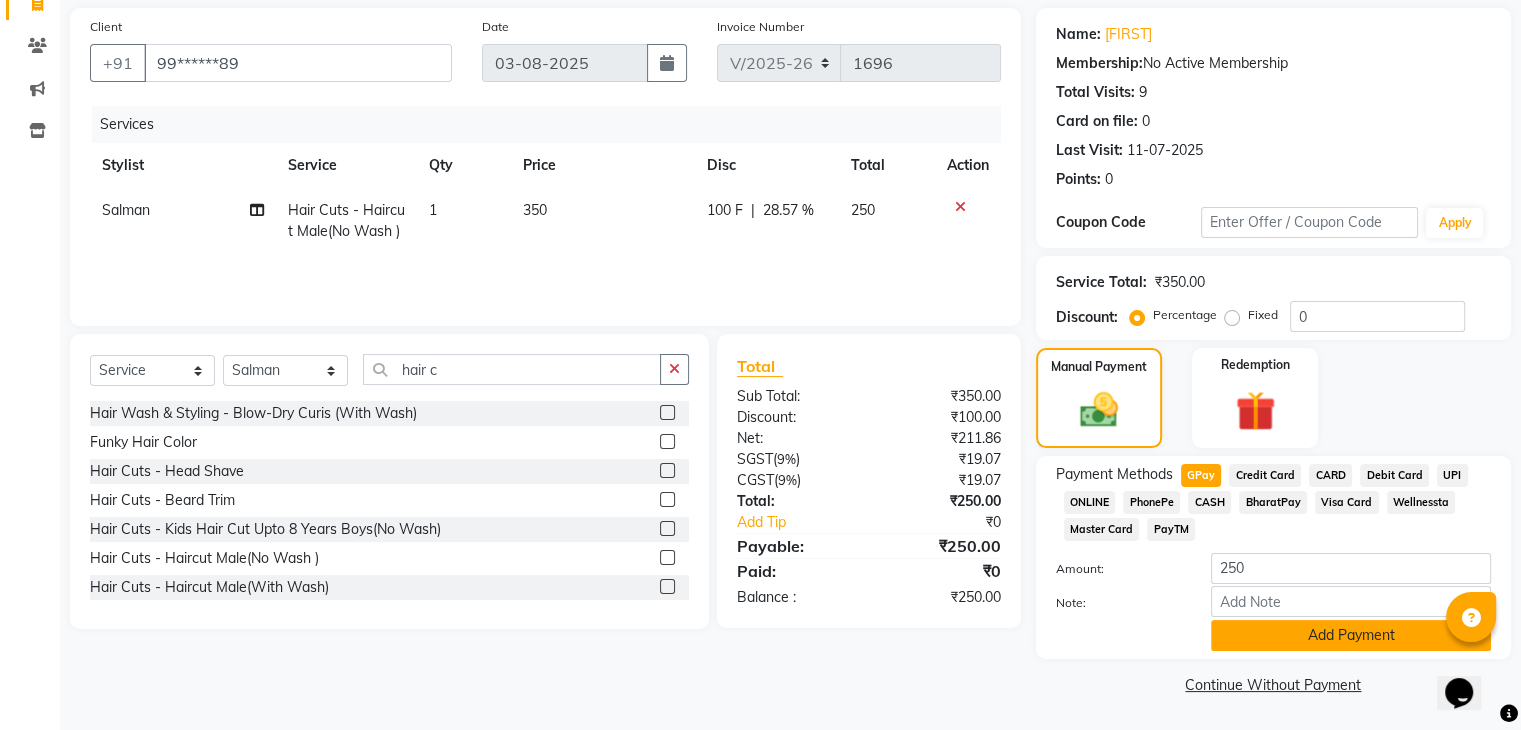 click on "Add Payment" 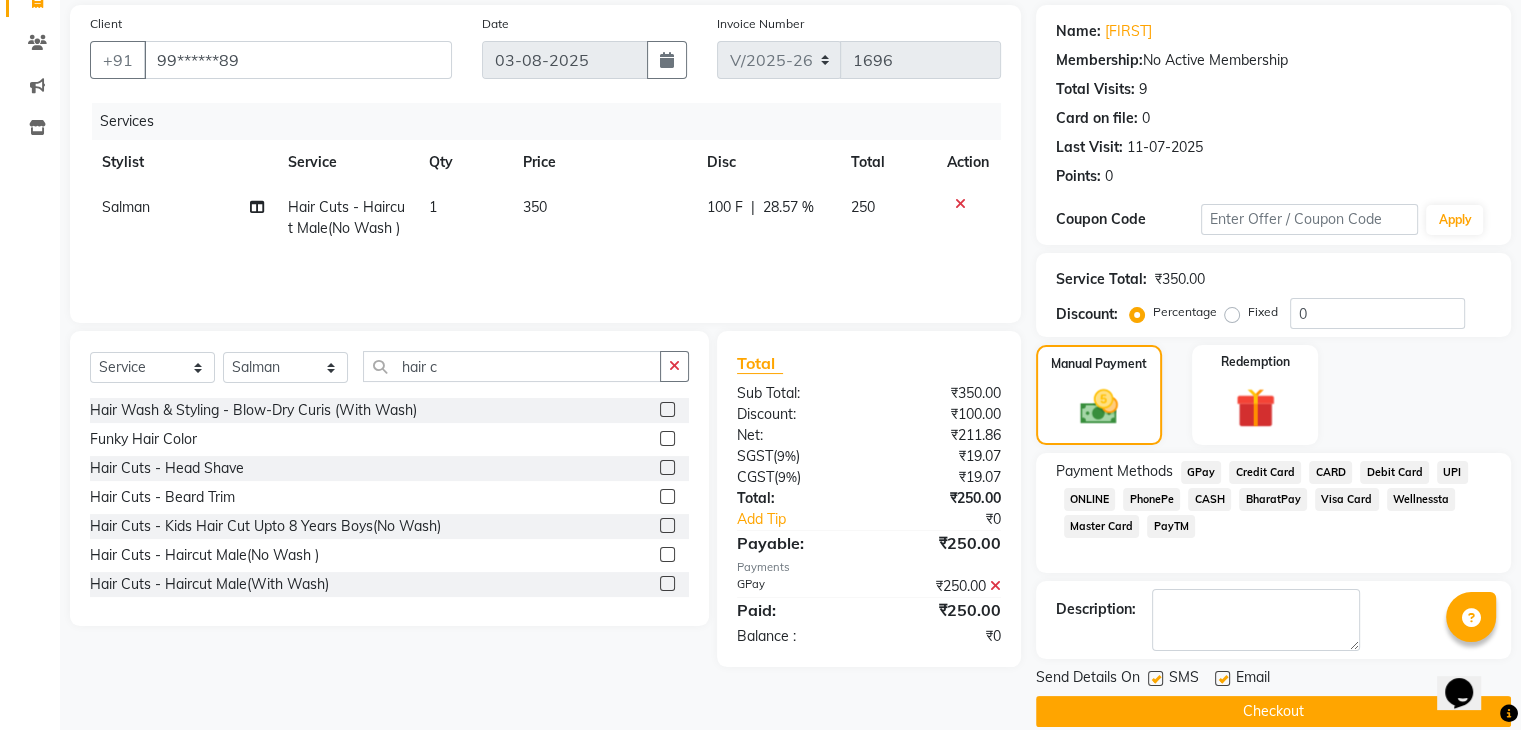 click 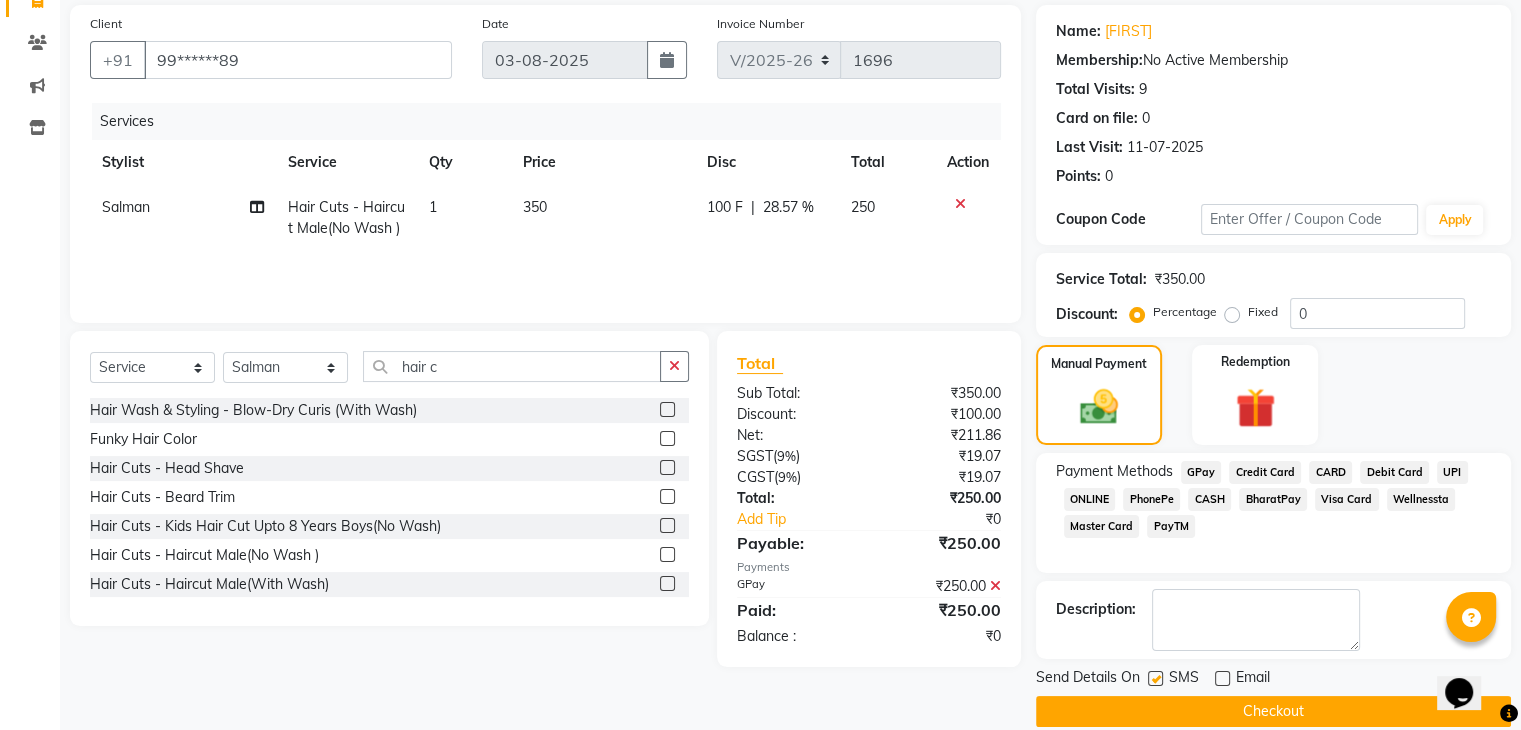 click 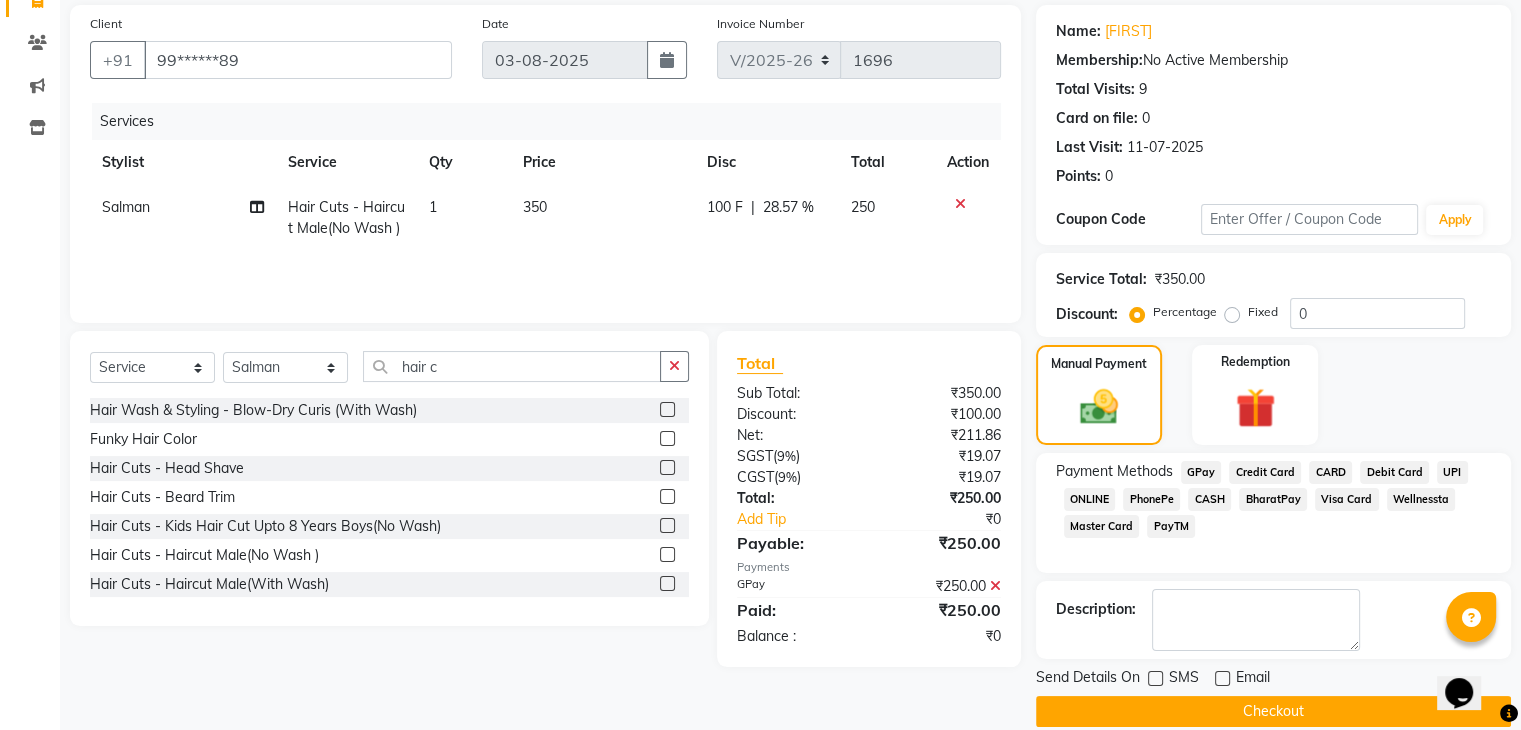 click on "Checkout" 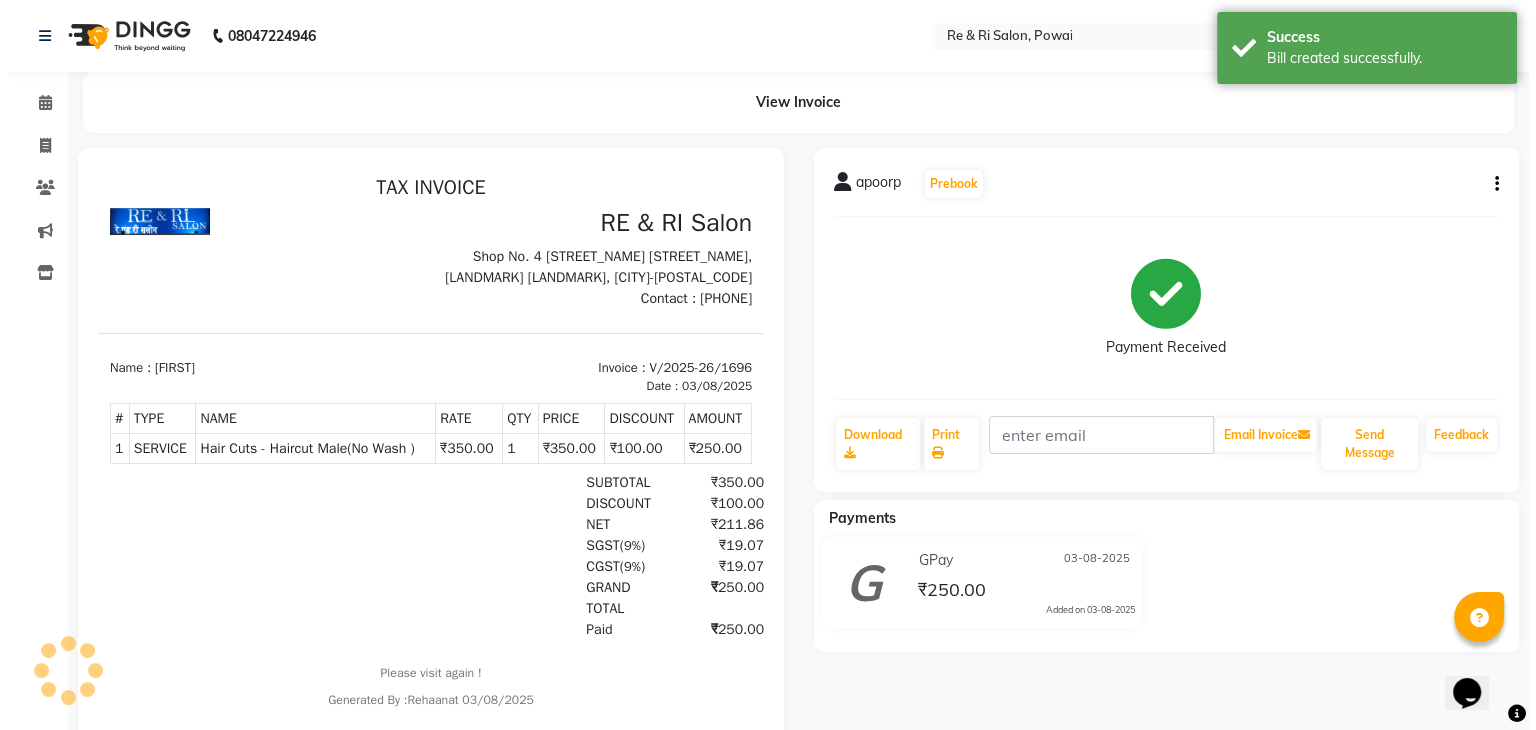 scroll, scrollTop: 0, scrollLeft: 0, axis: both 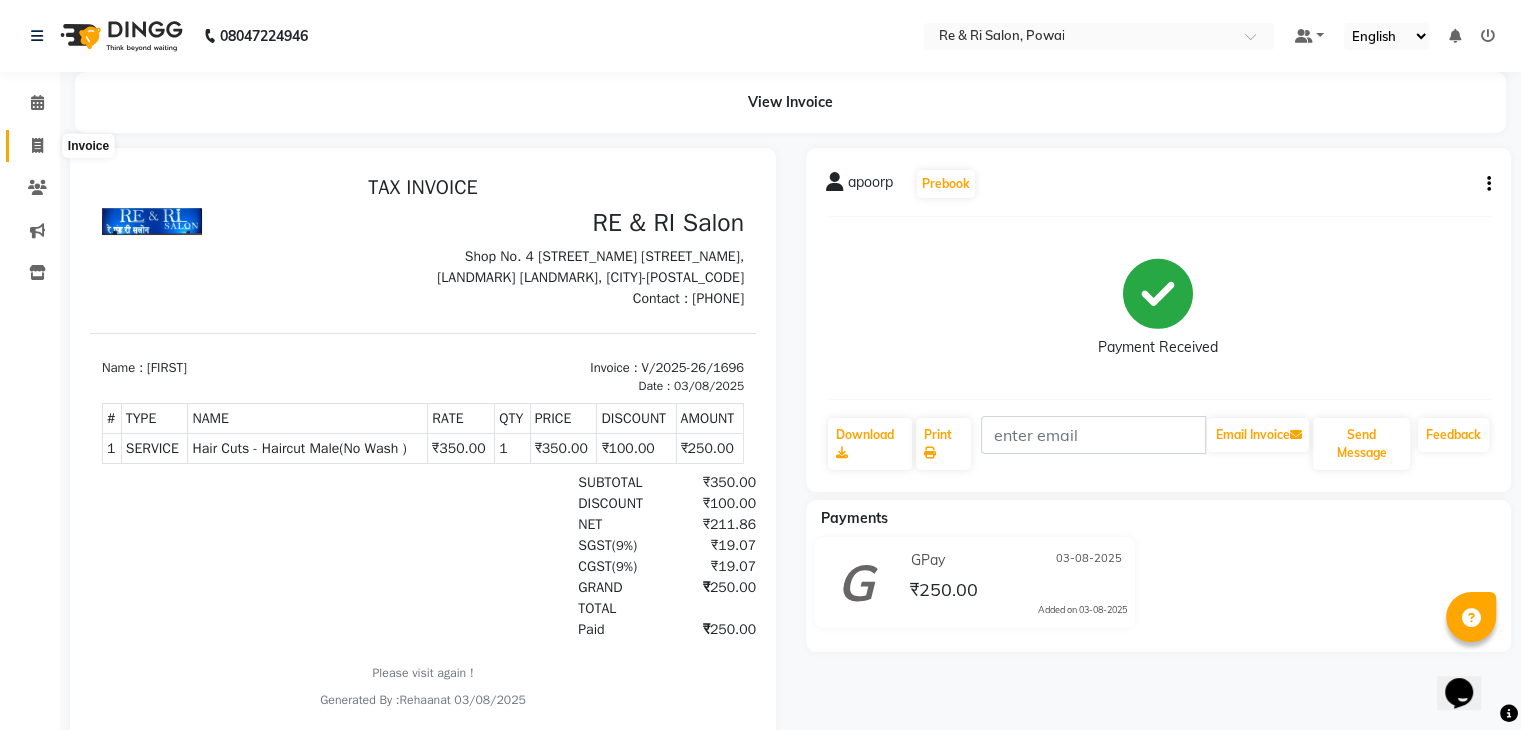 click 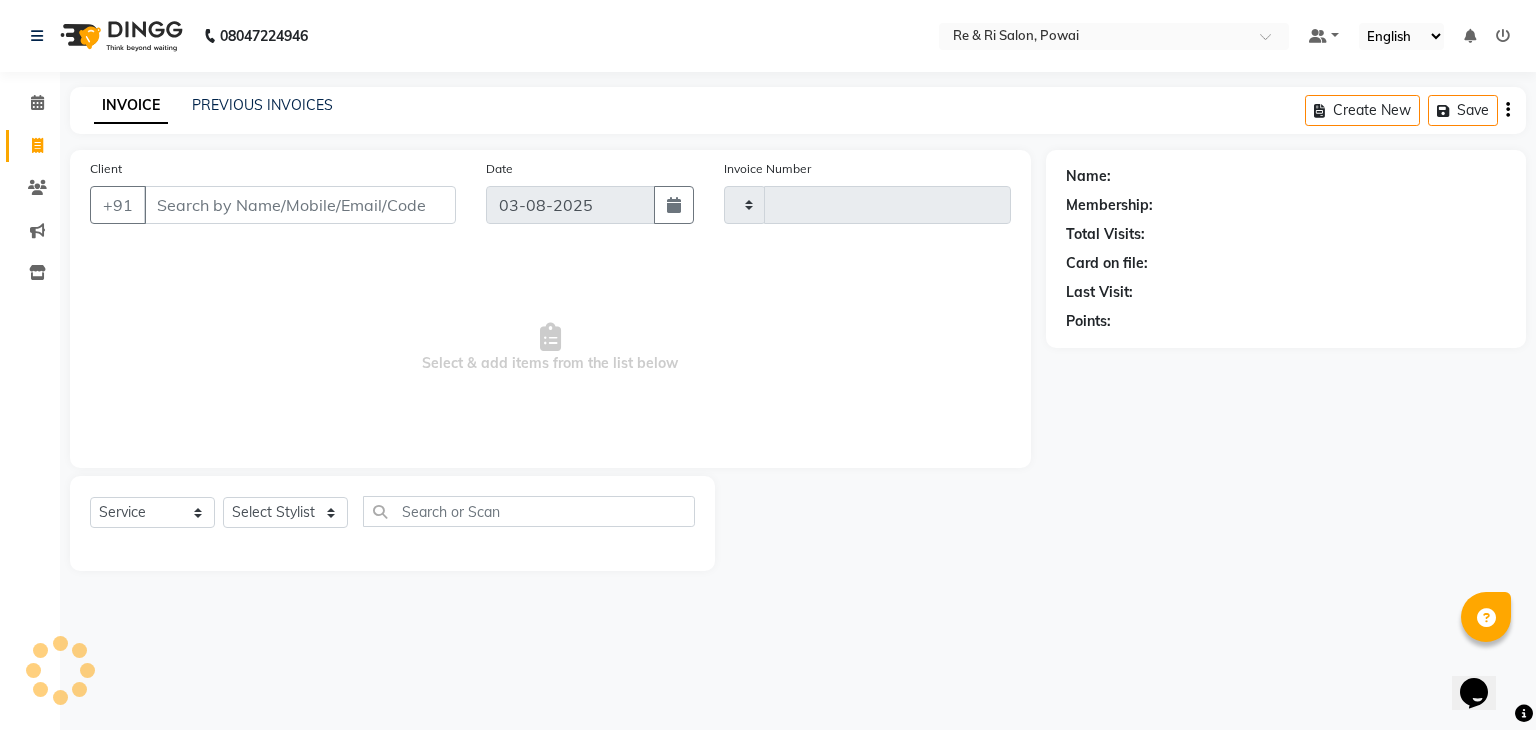 type on "1697" 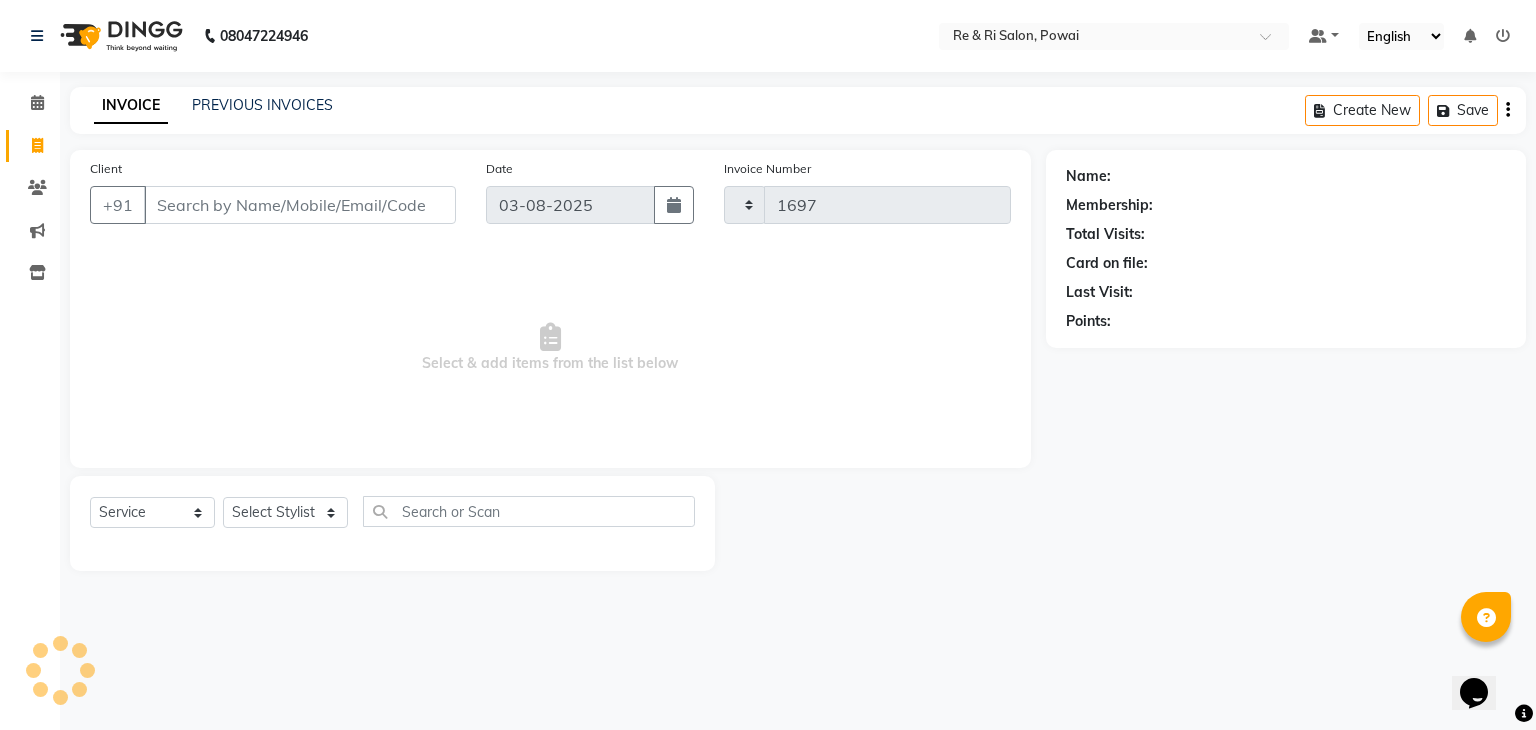 select on "5364" 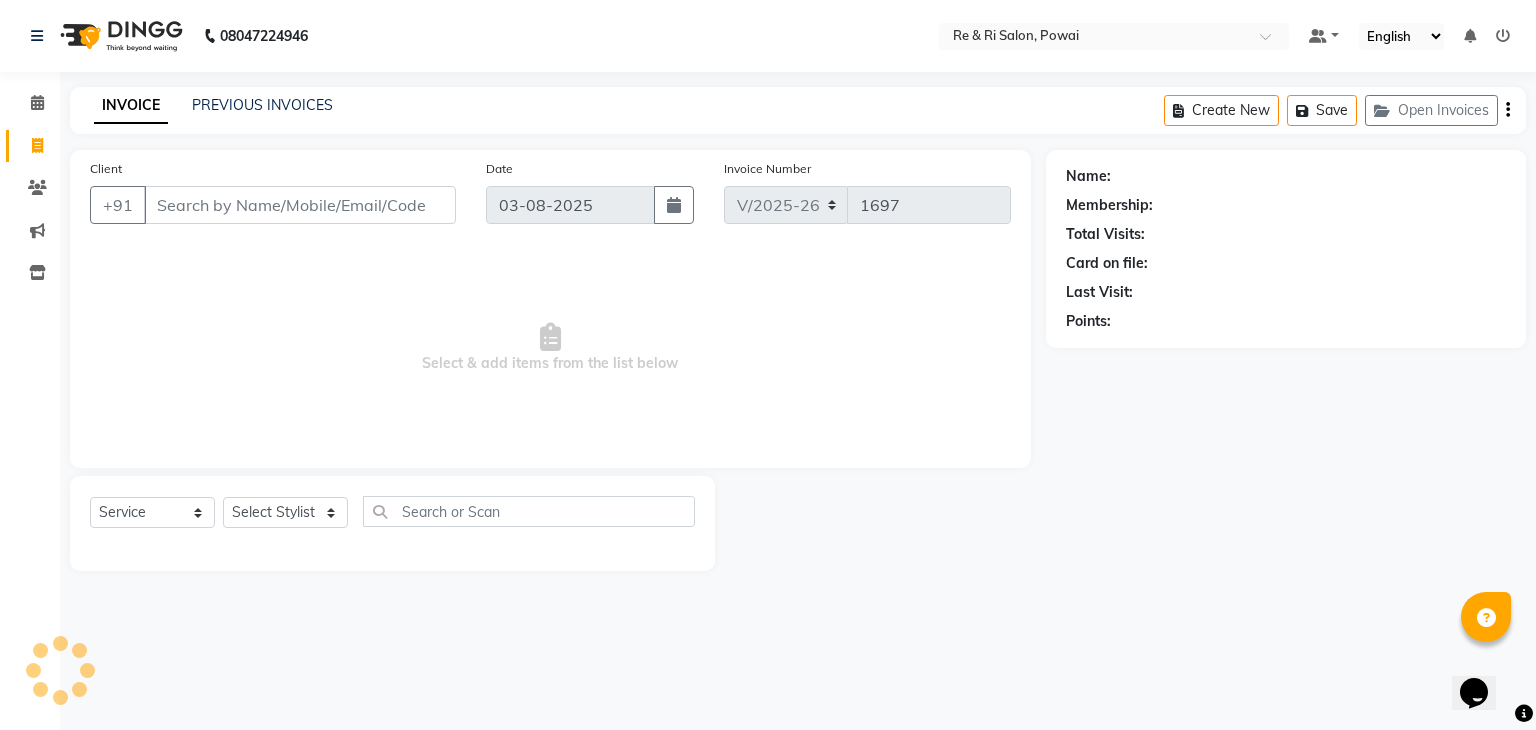 click on "INVOICE PREVIOUS INVOICES Create New   Save   Open Invoices" 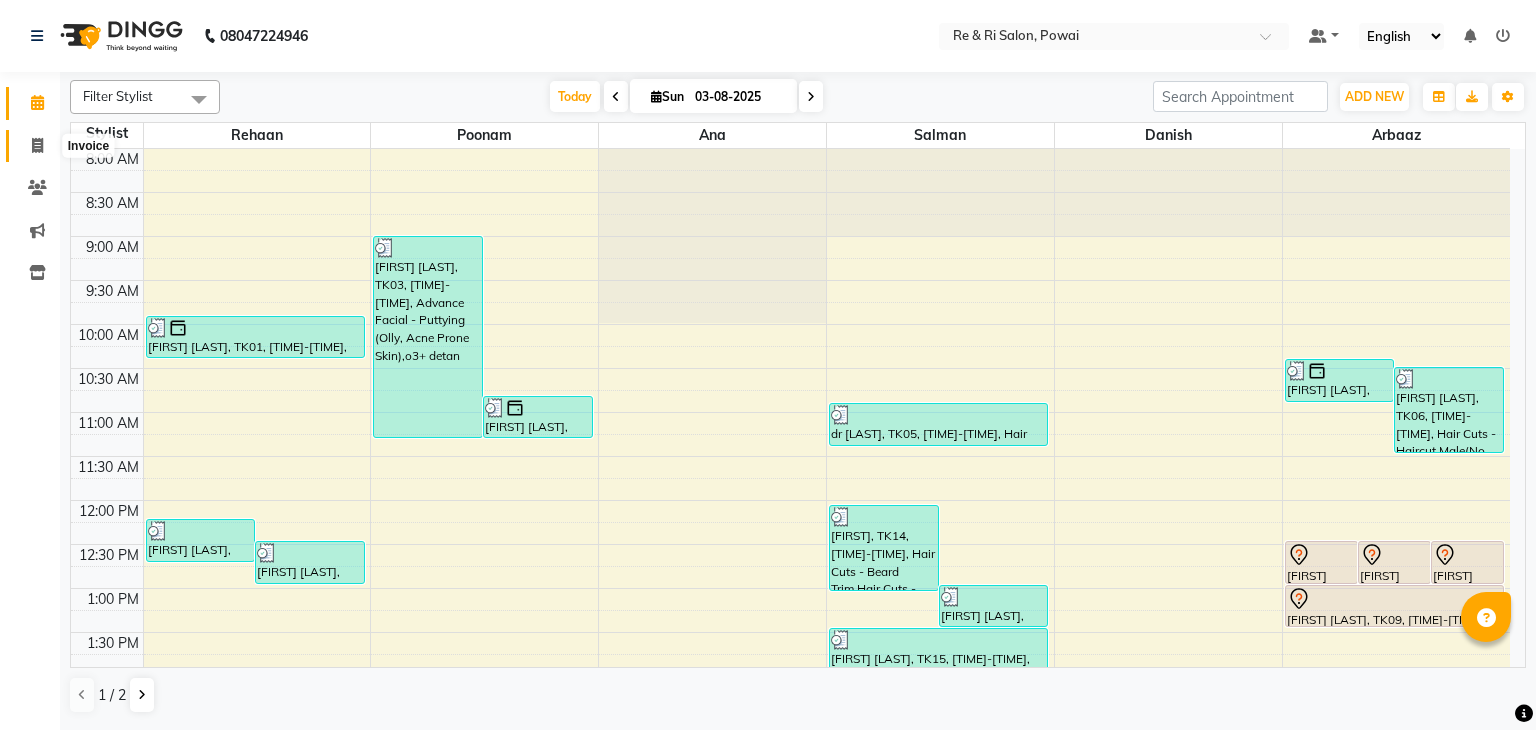 scroll, scrollTop: 0, scrollLeft: 0, axis: both 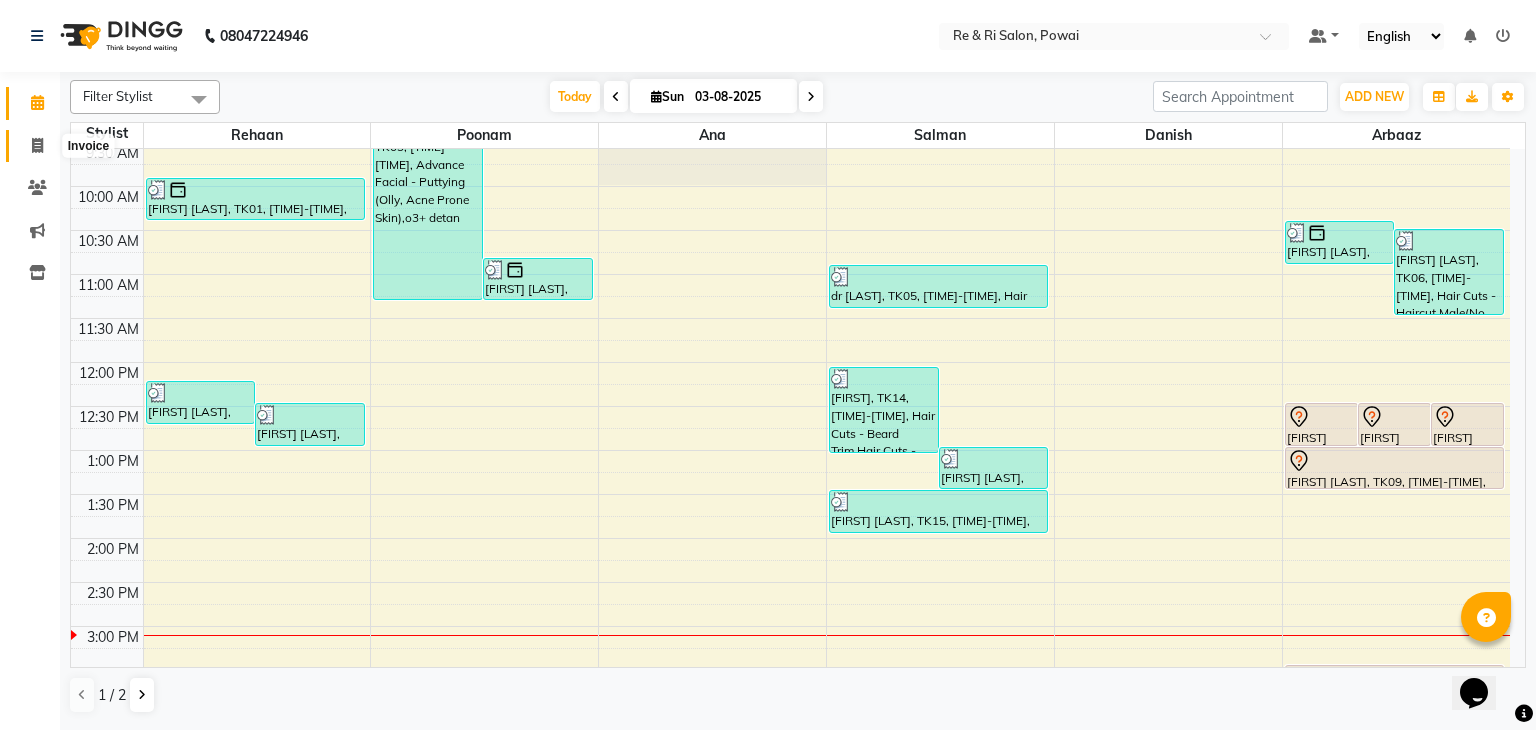click 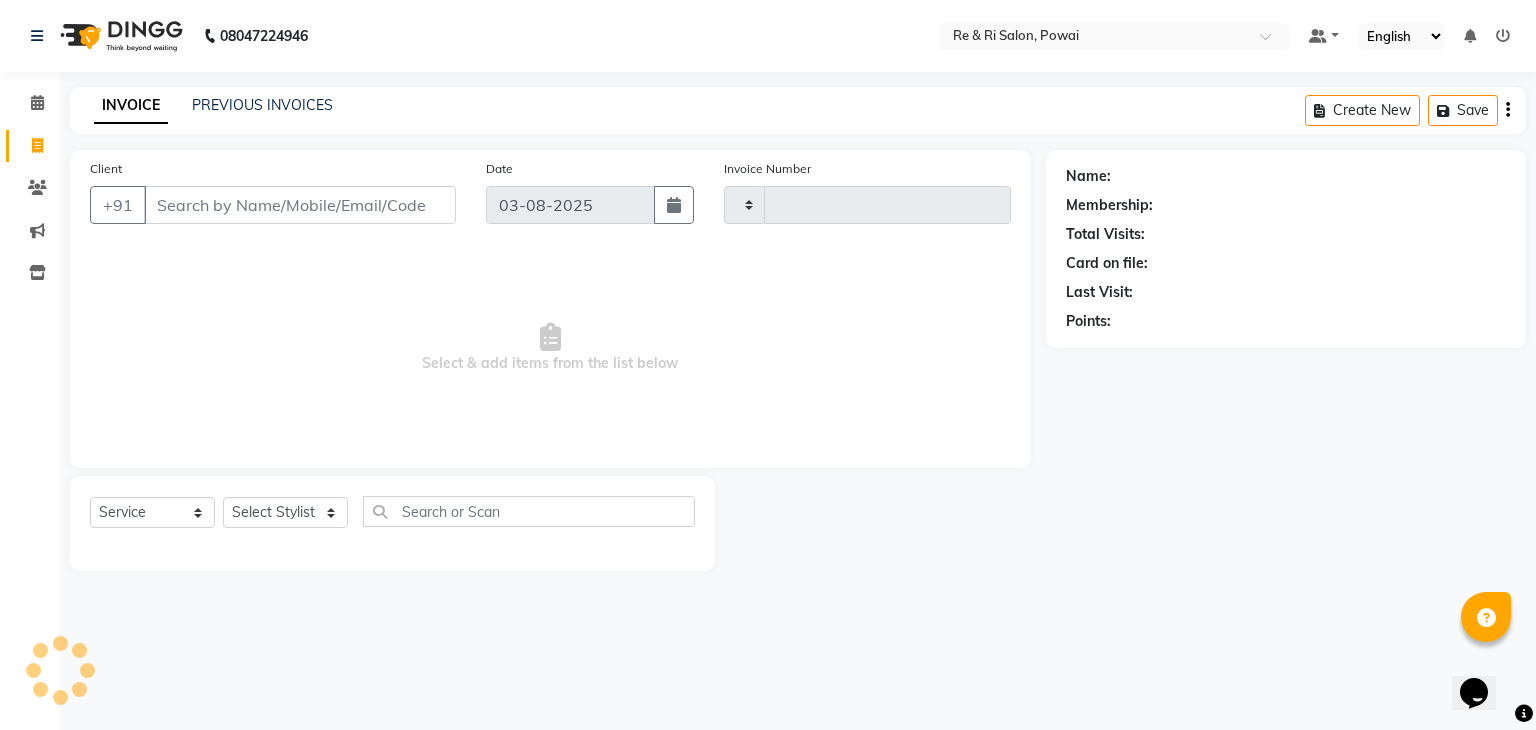 type on "1697" 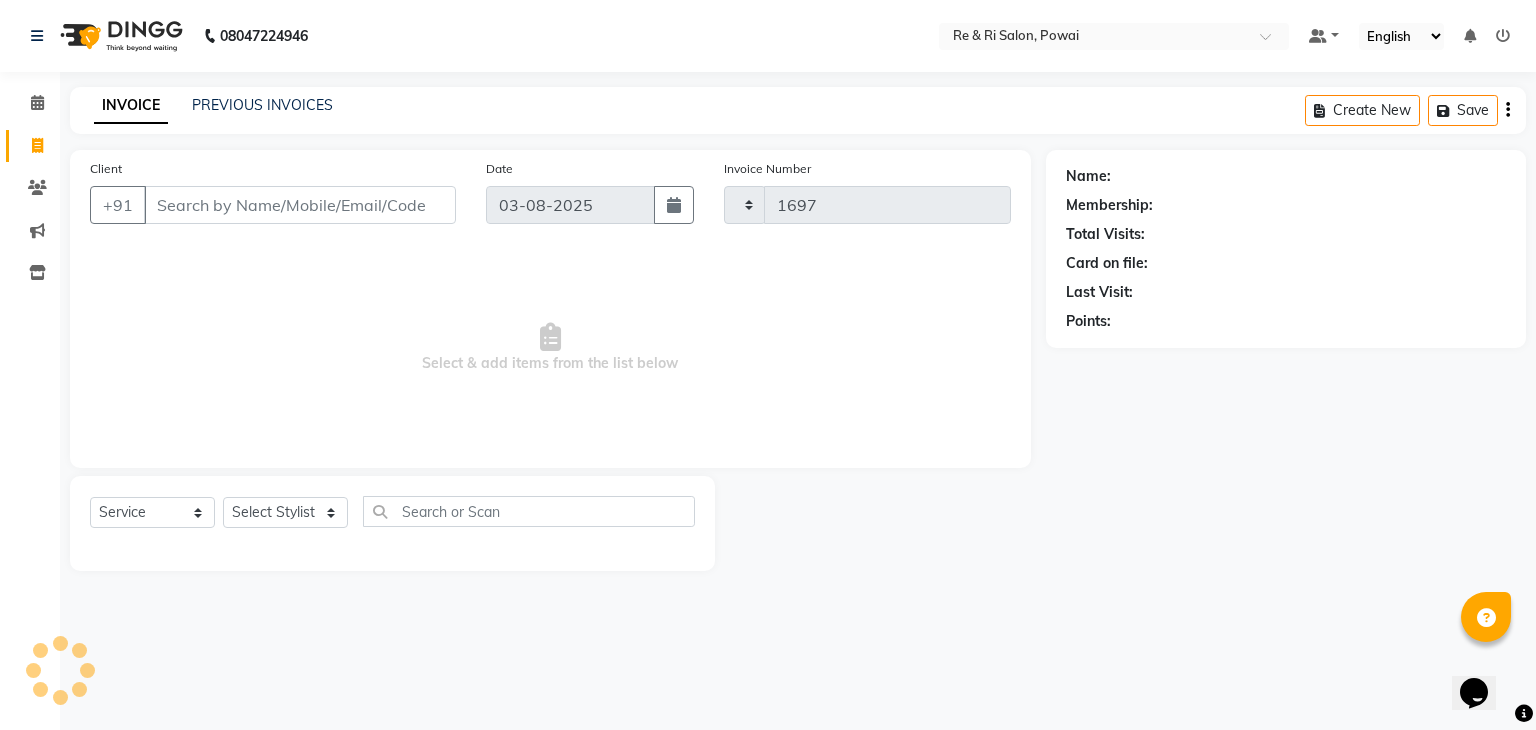 select on "5364" 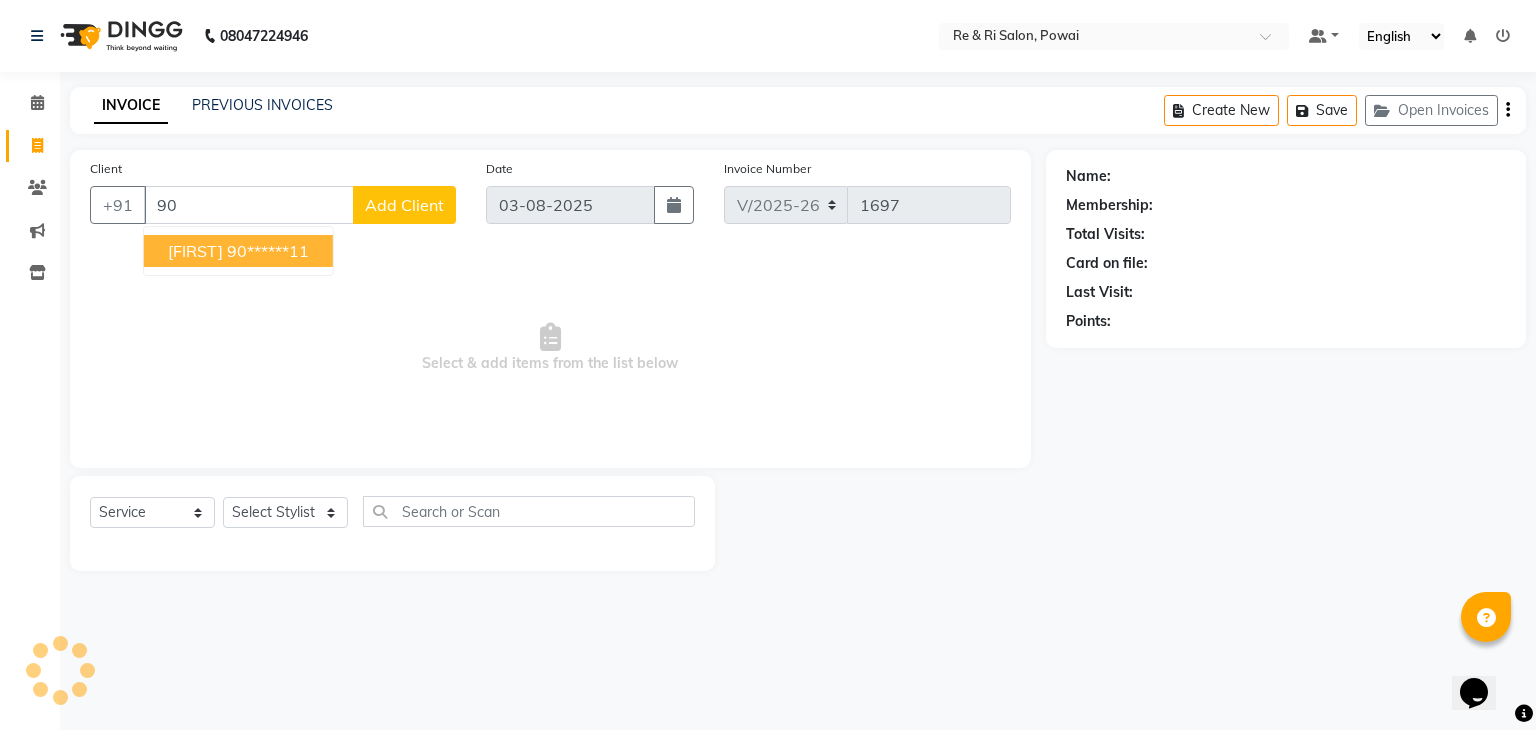 type on "9" 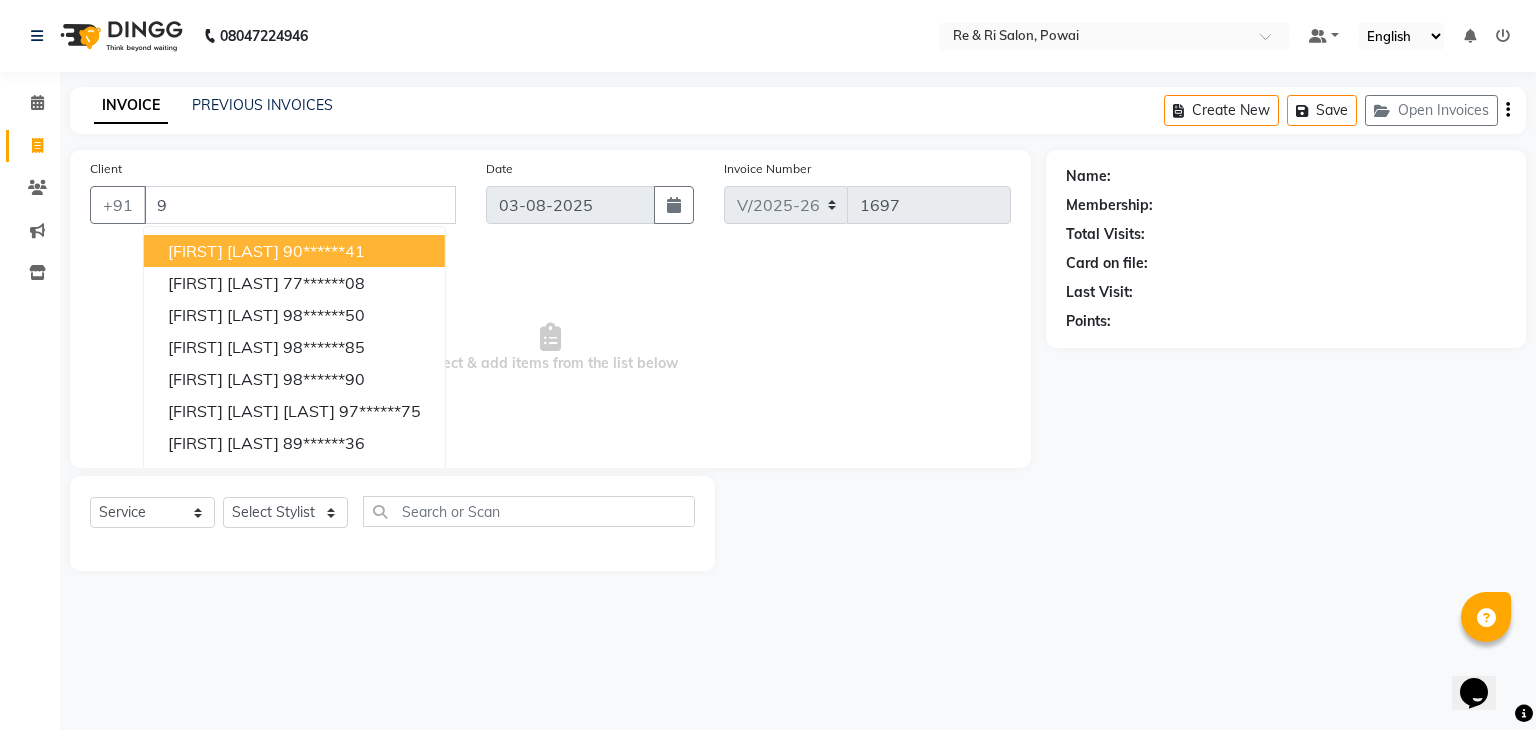 type 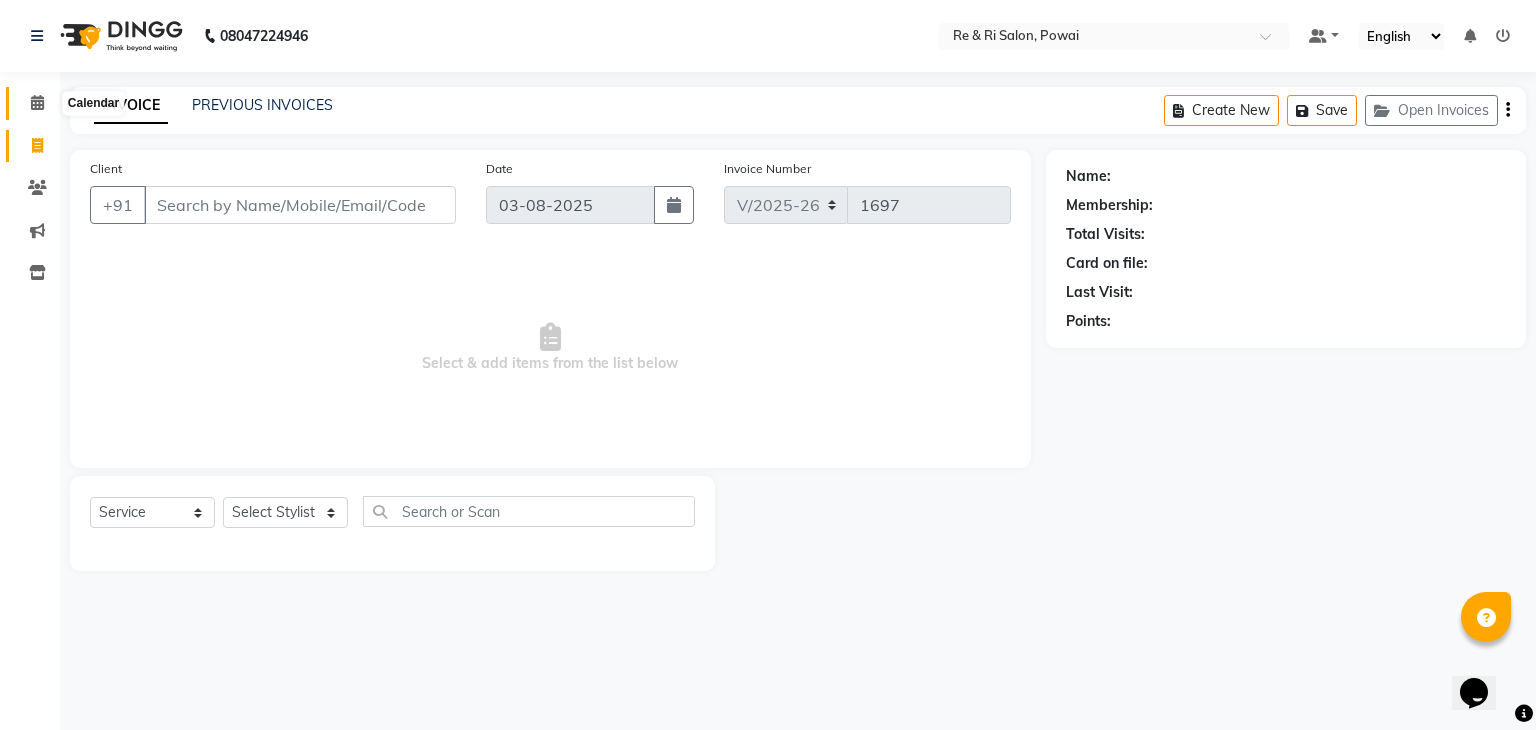 click 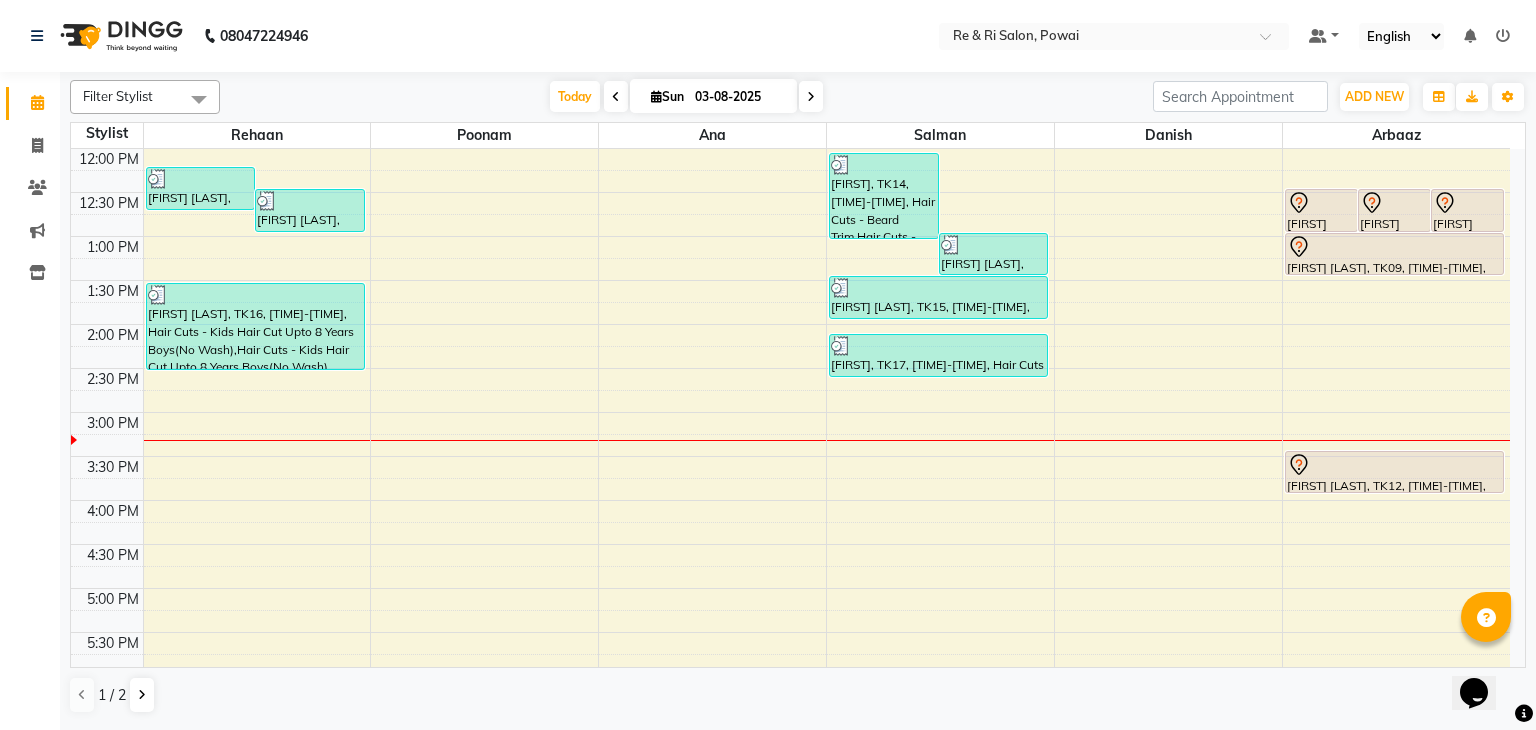 scroll, scrollTop: 354, scrollLeft: 0, axis: vertical 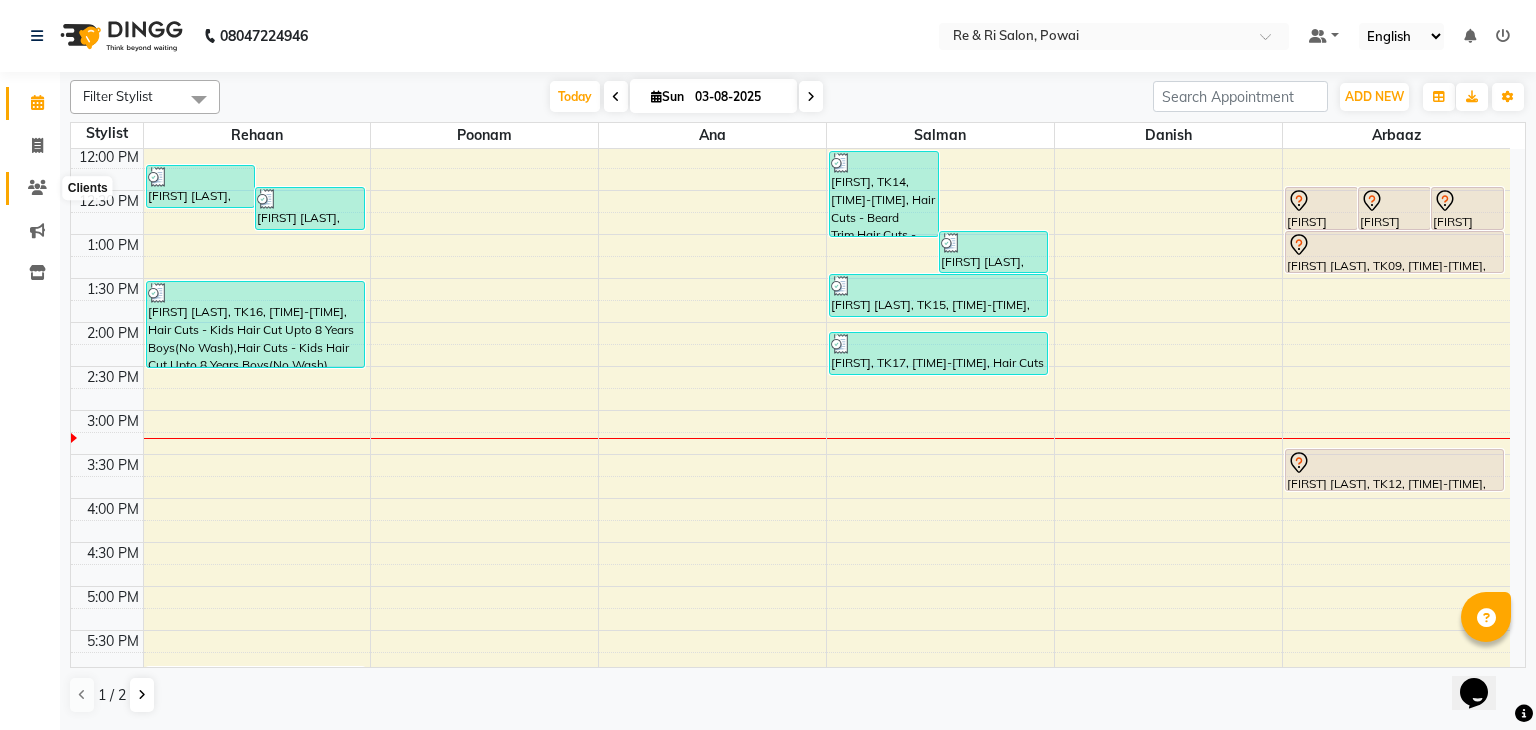 click 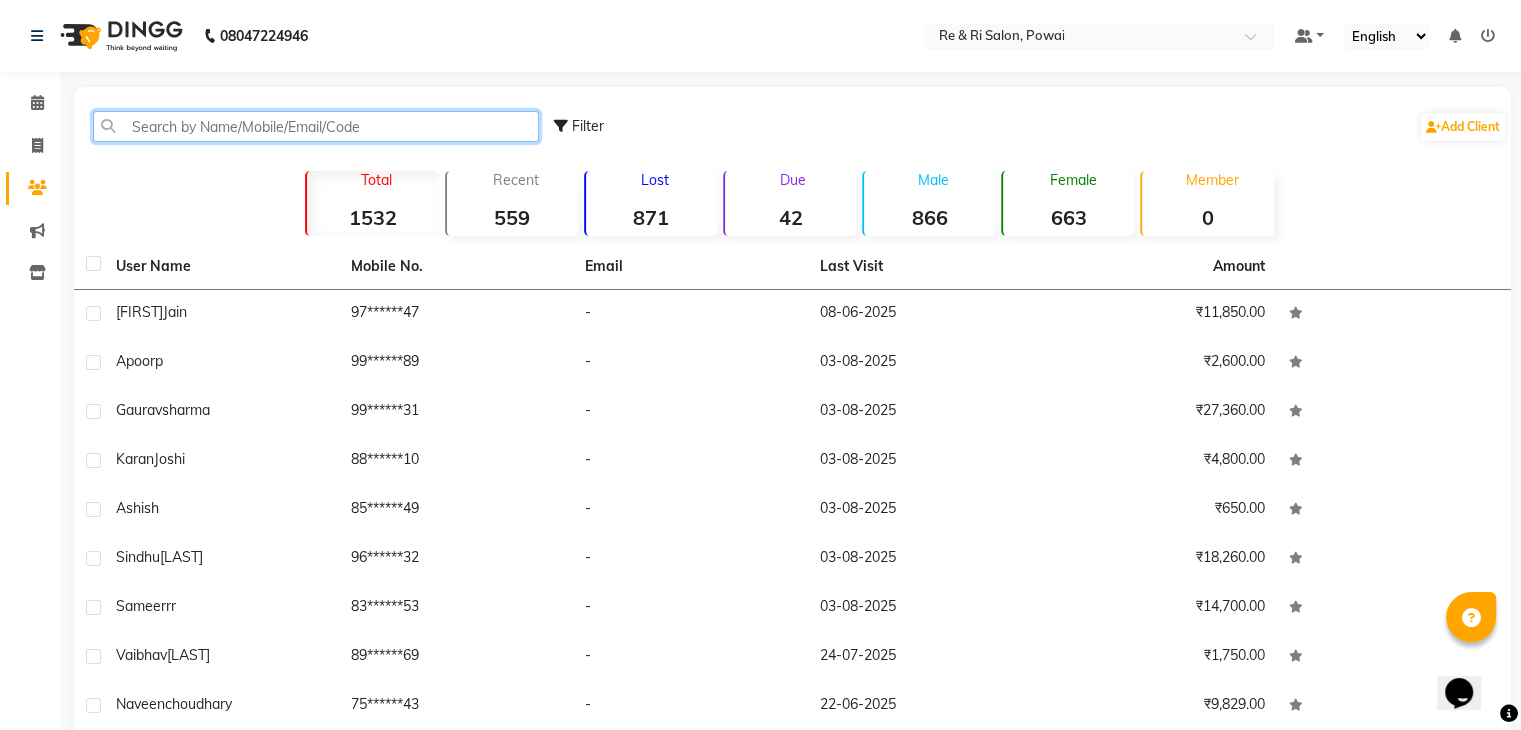 click 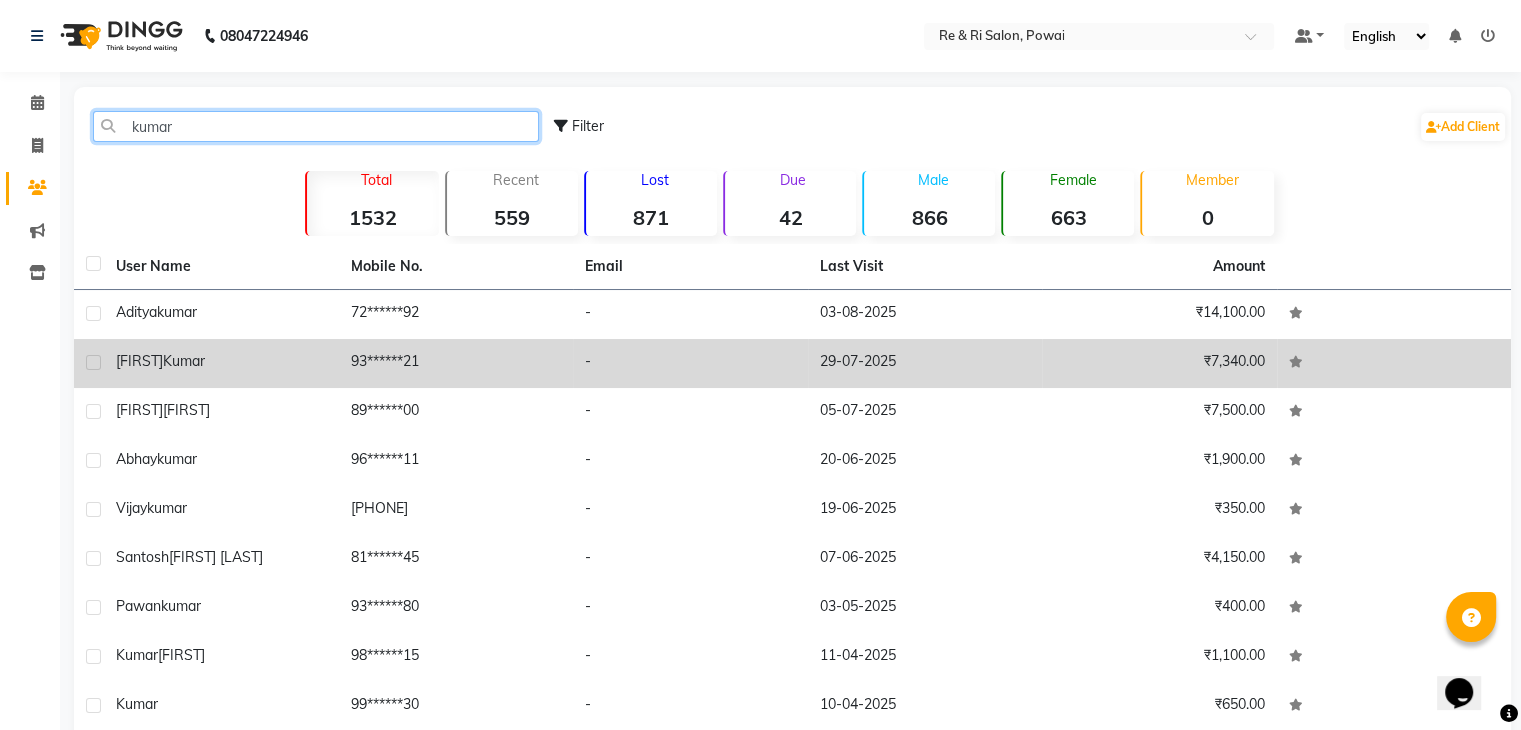 type on "kumar" 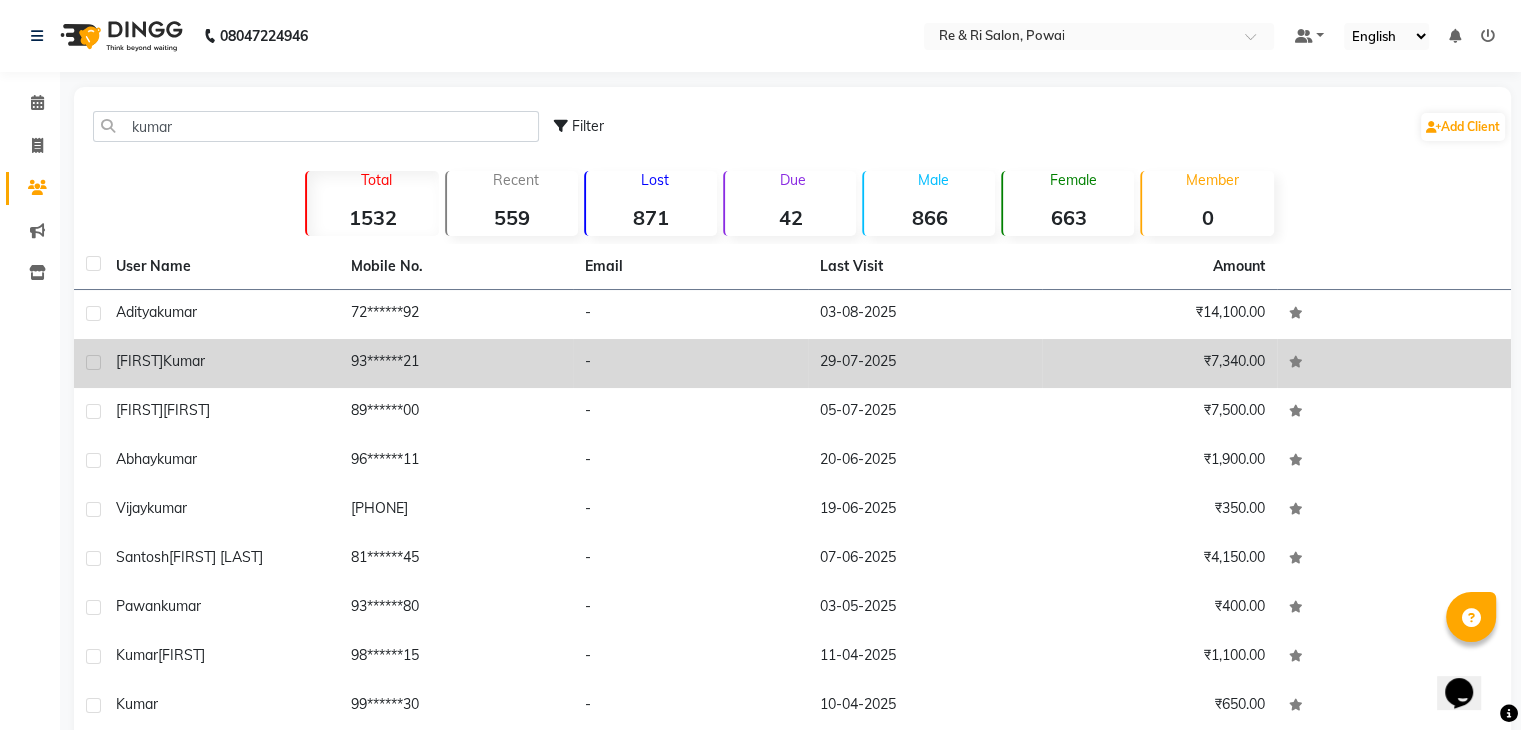 click on "[FIRST] [LAST]" 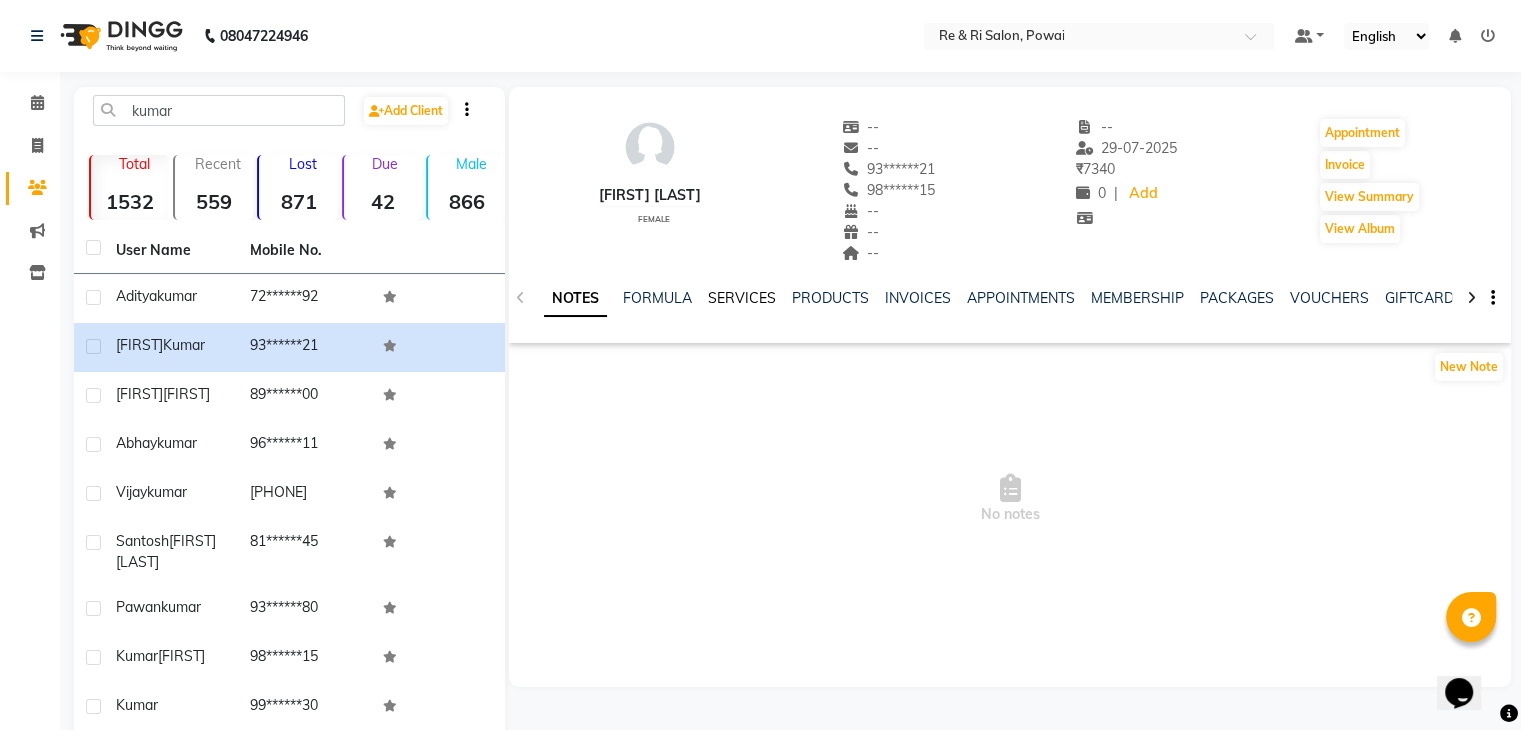 click on "SERVICES" 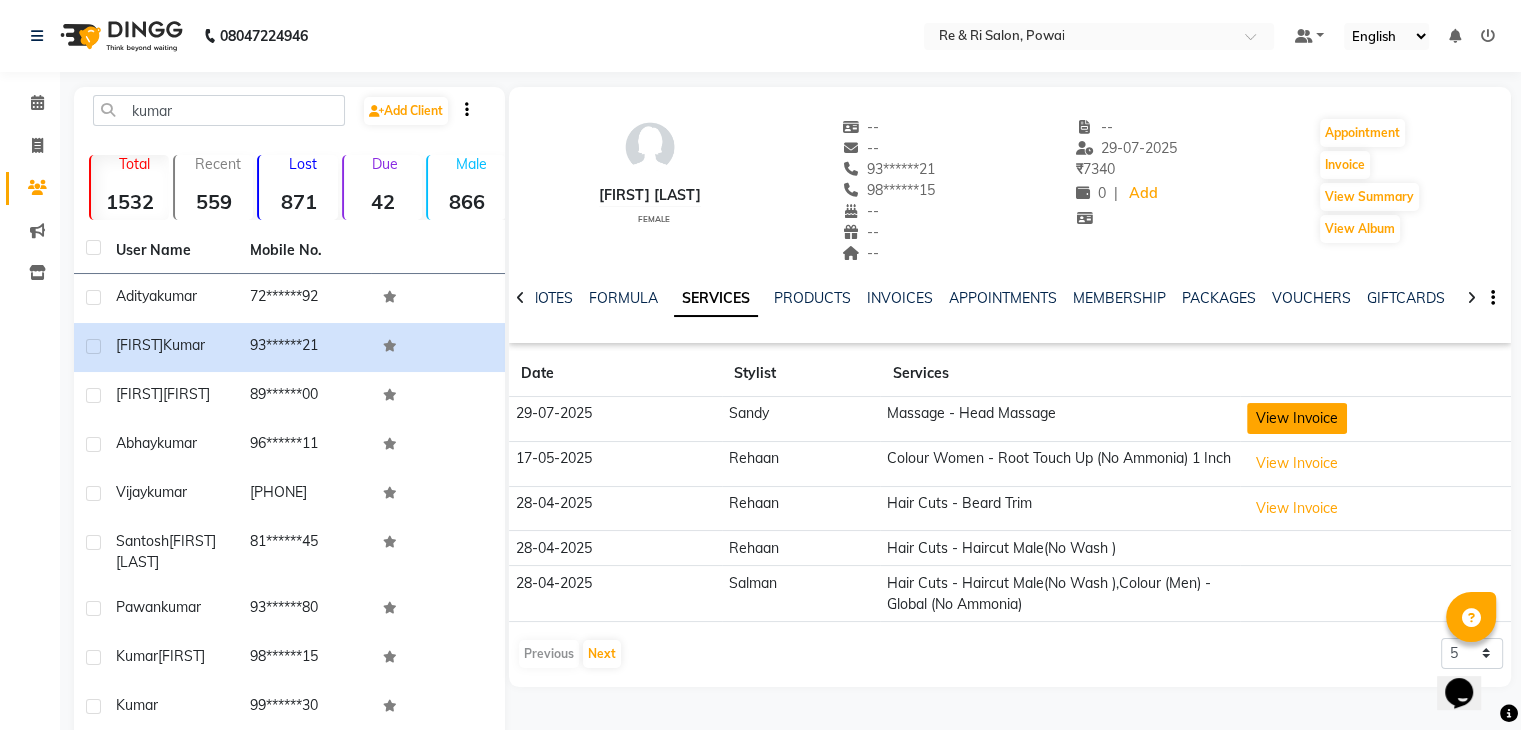 click on "View Invoice" 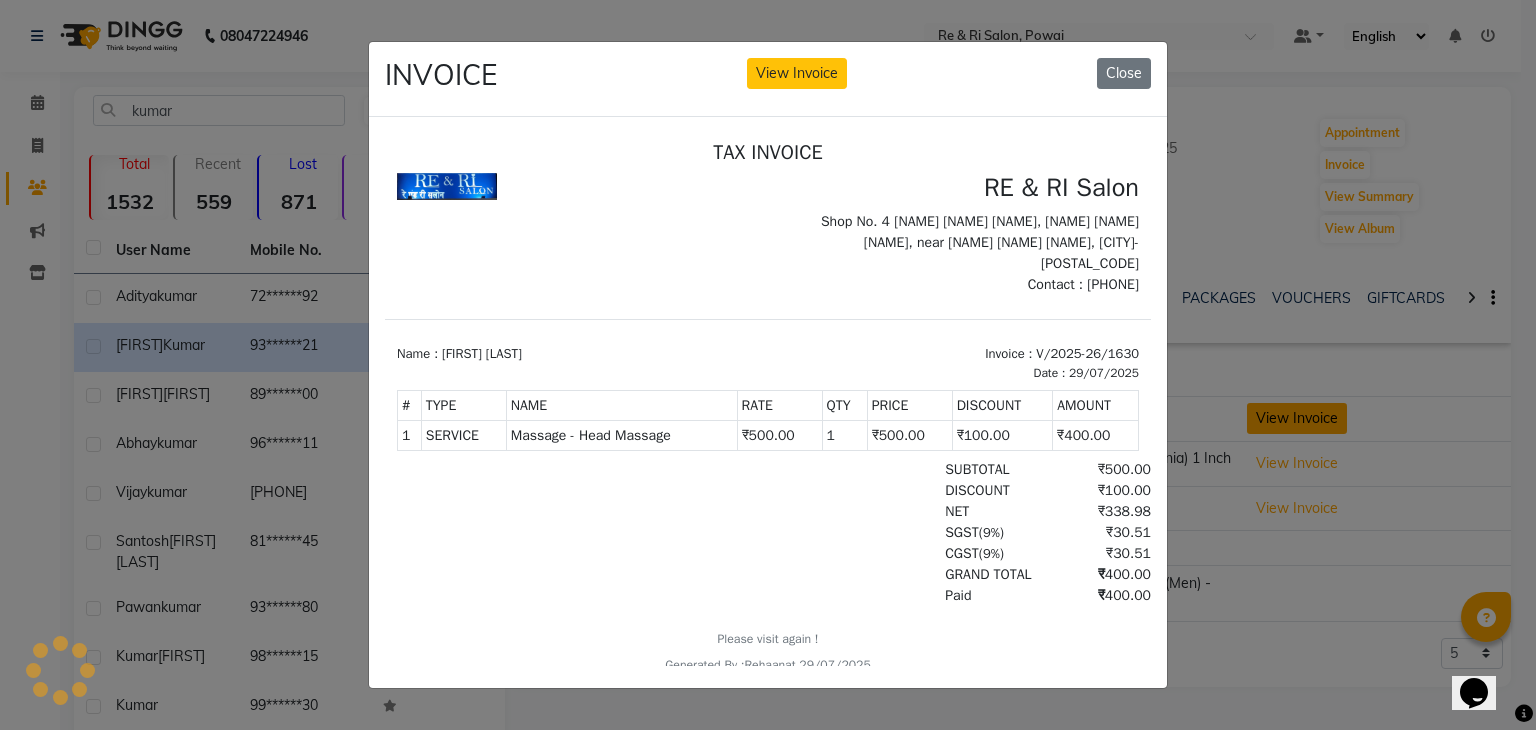 scroll, scrollTop: 0, scrollLeft: 0, axis: both 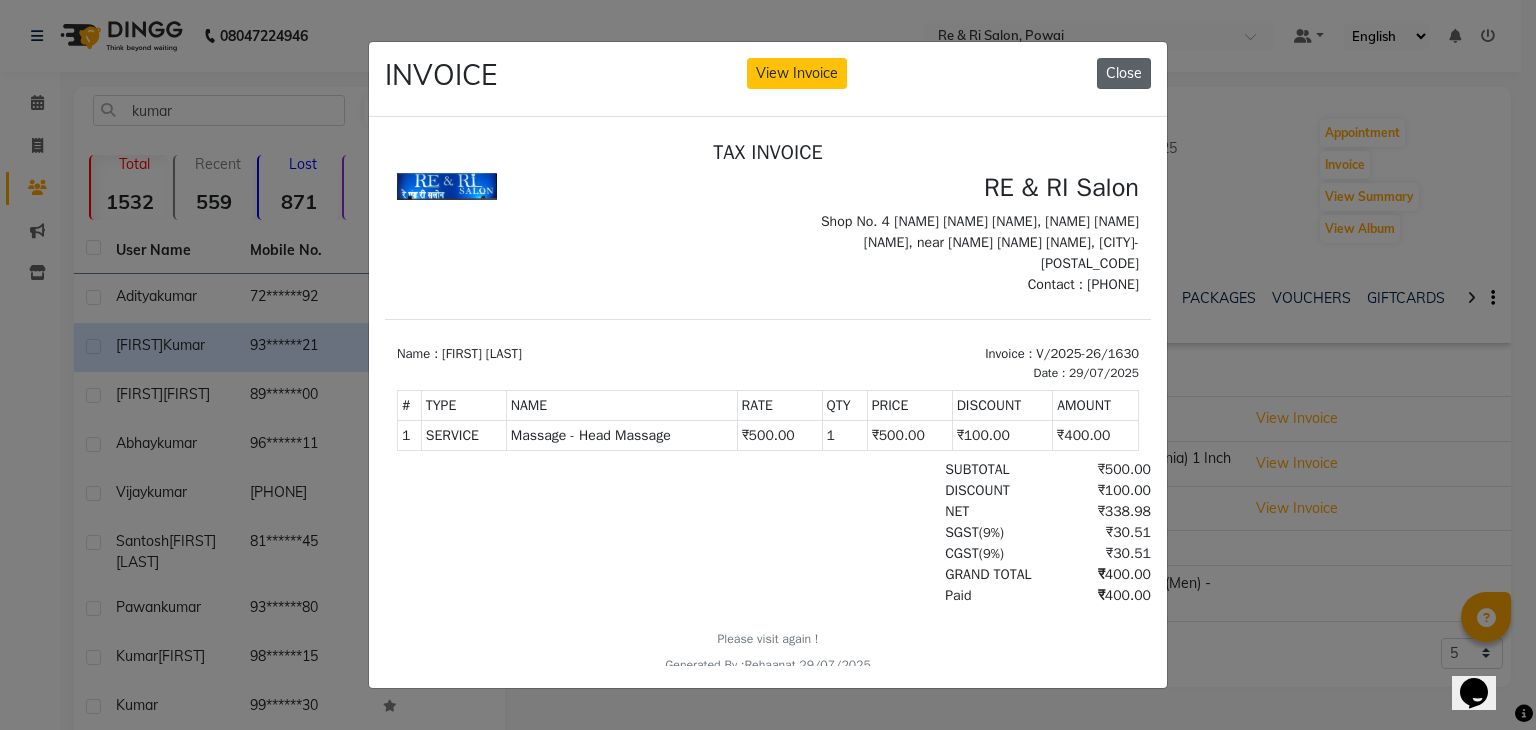 click on "Close" 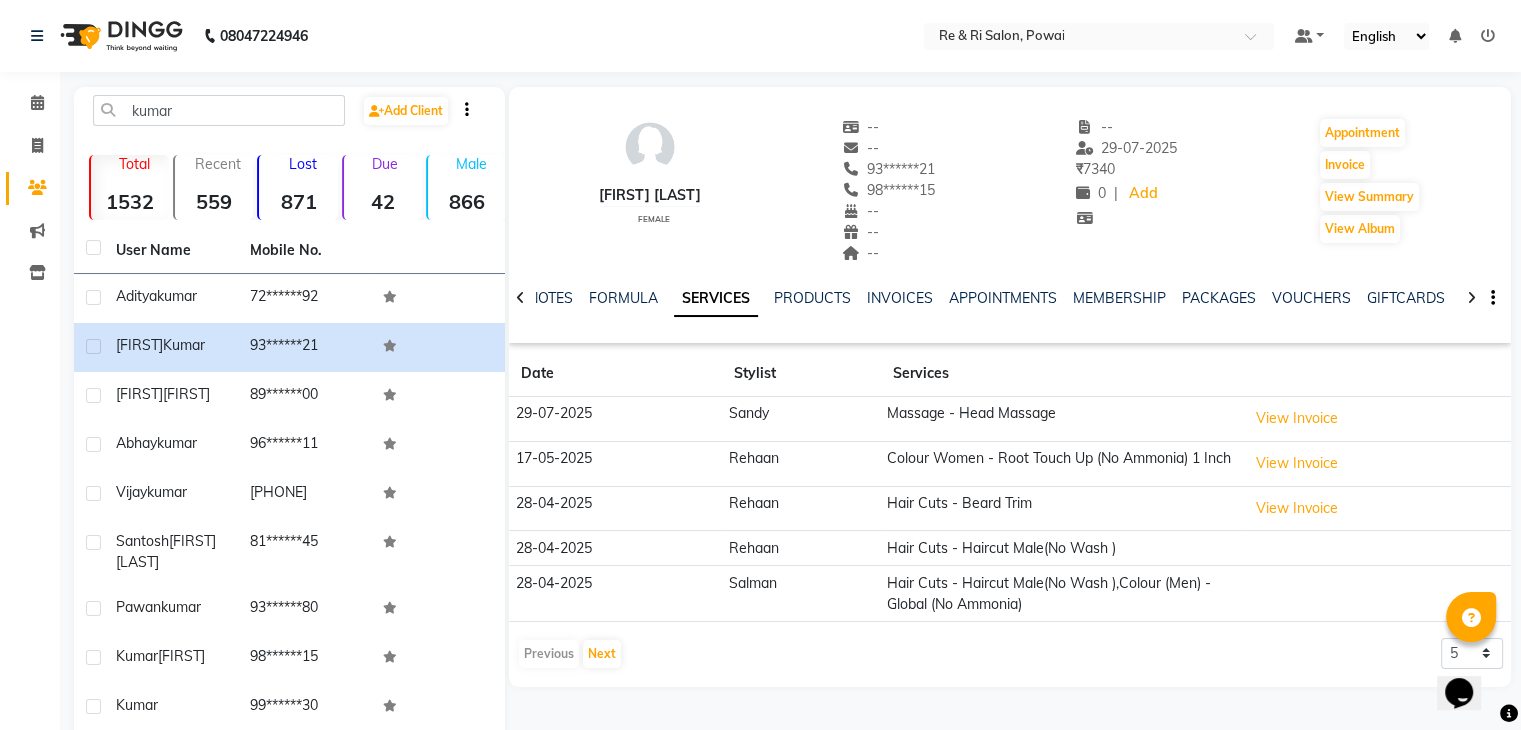 type 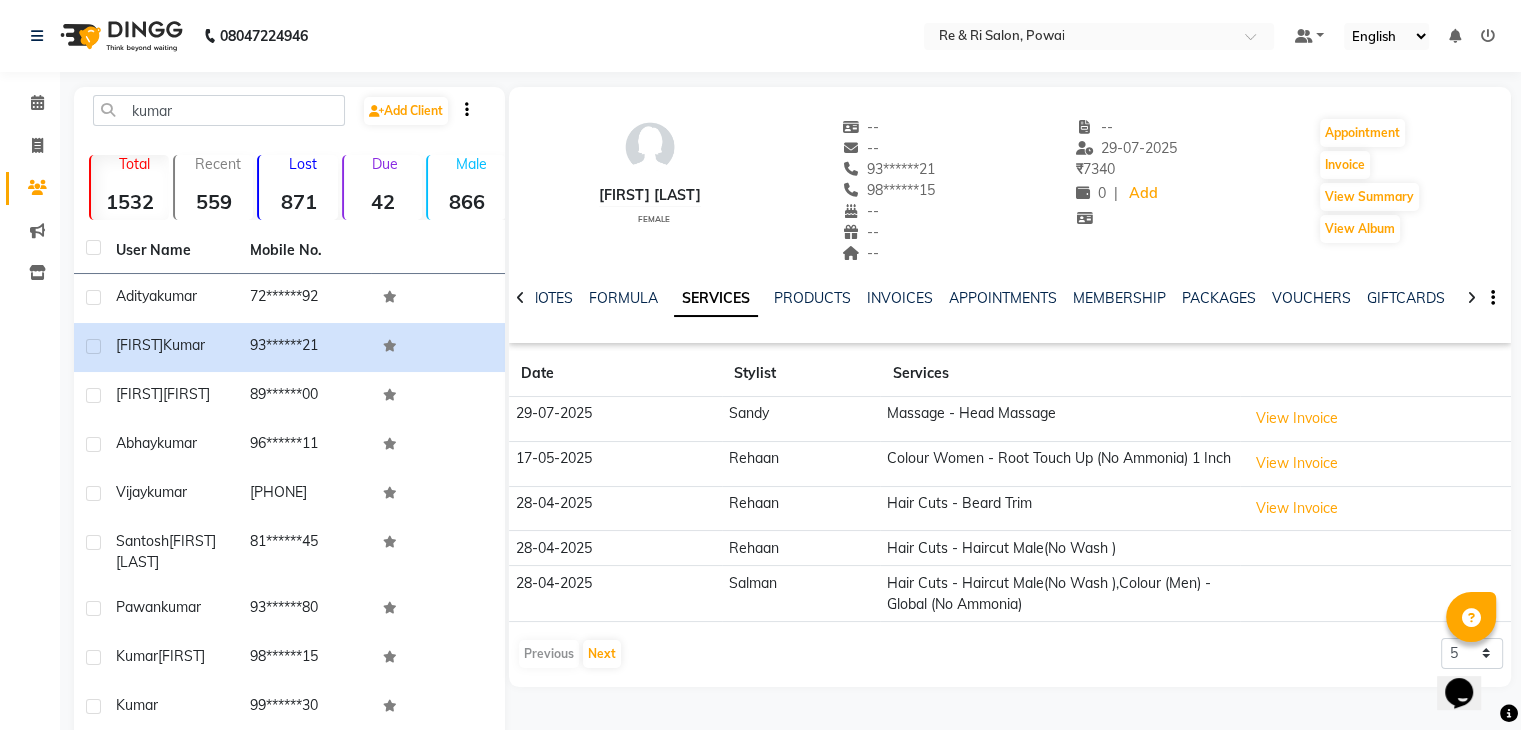 type 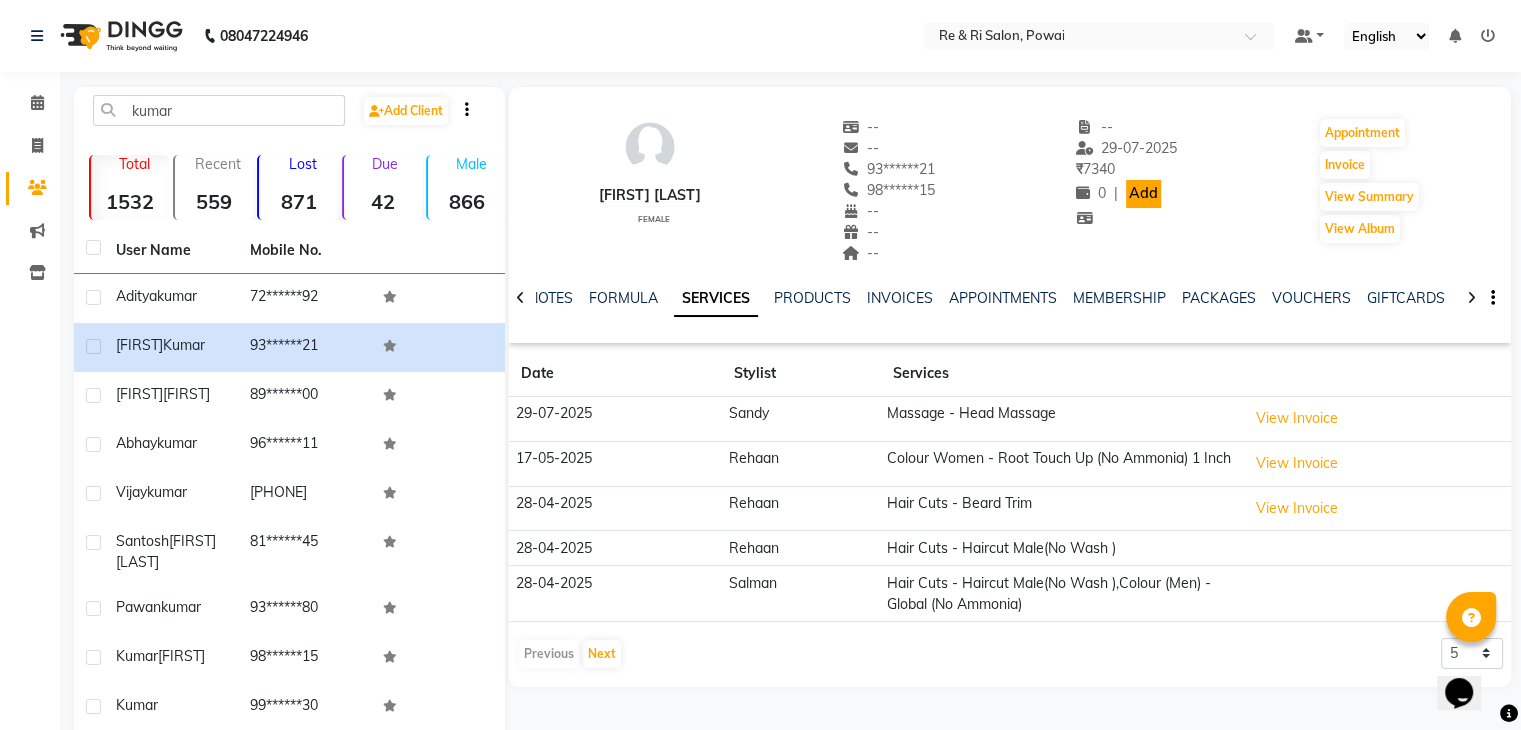 click on "Add" 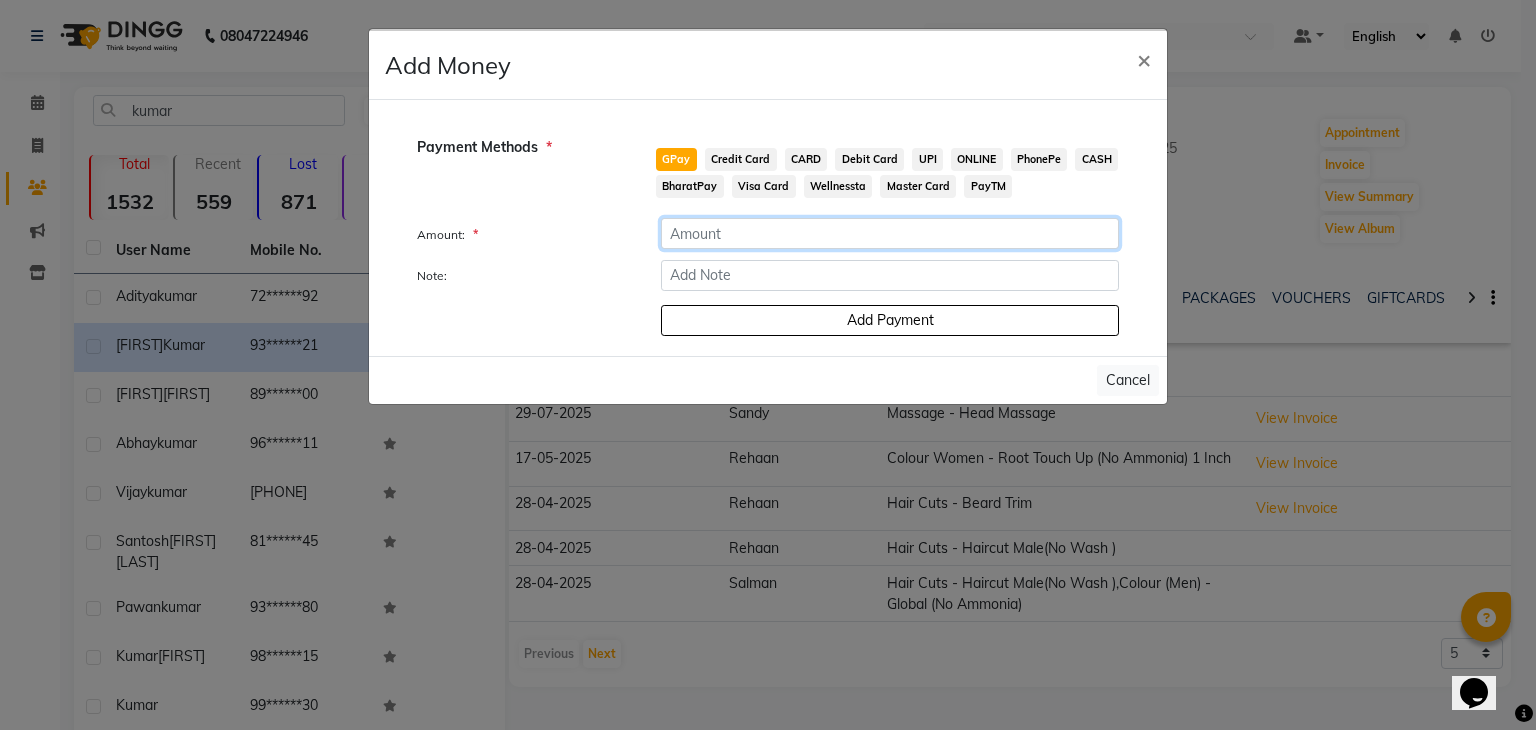 click 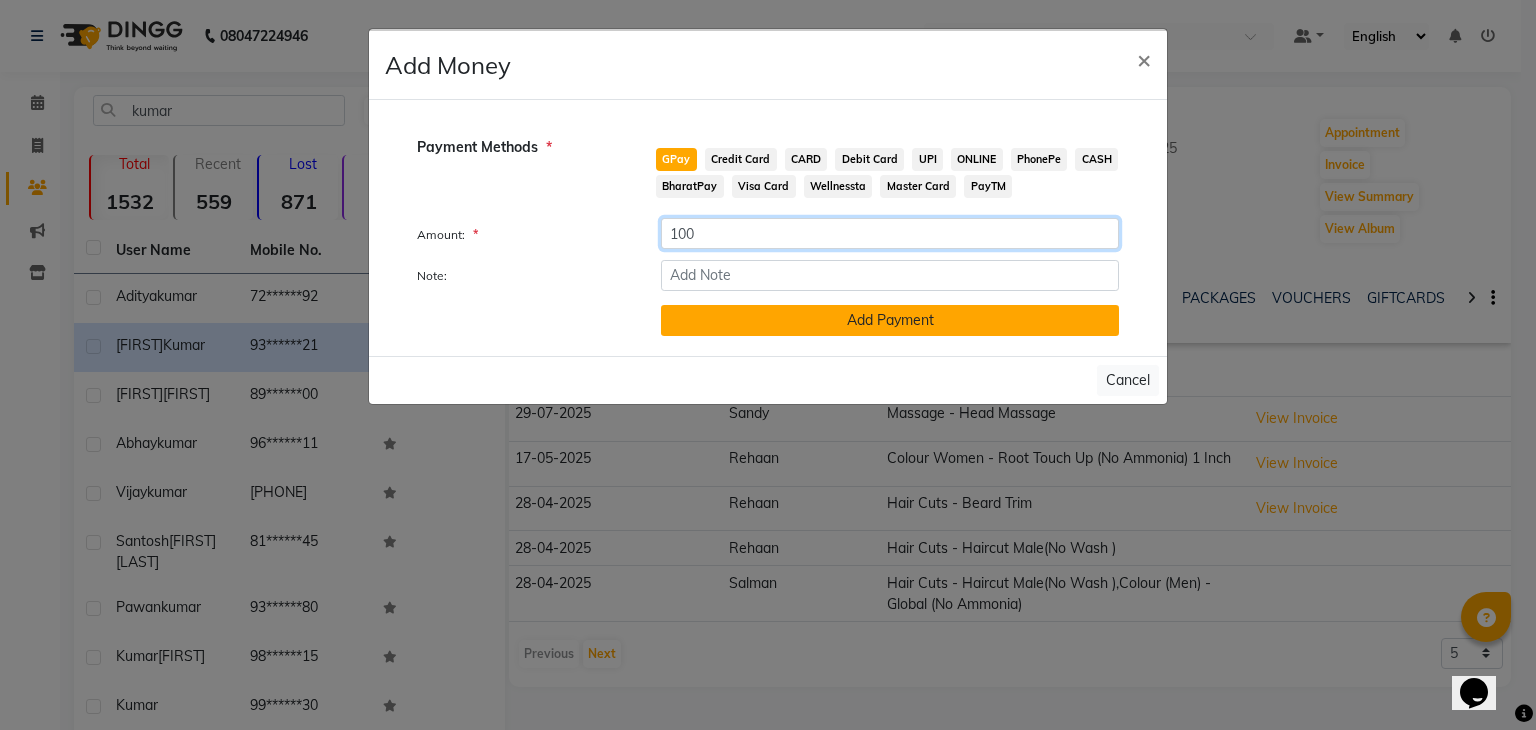 type on "100" 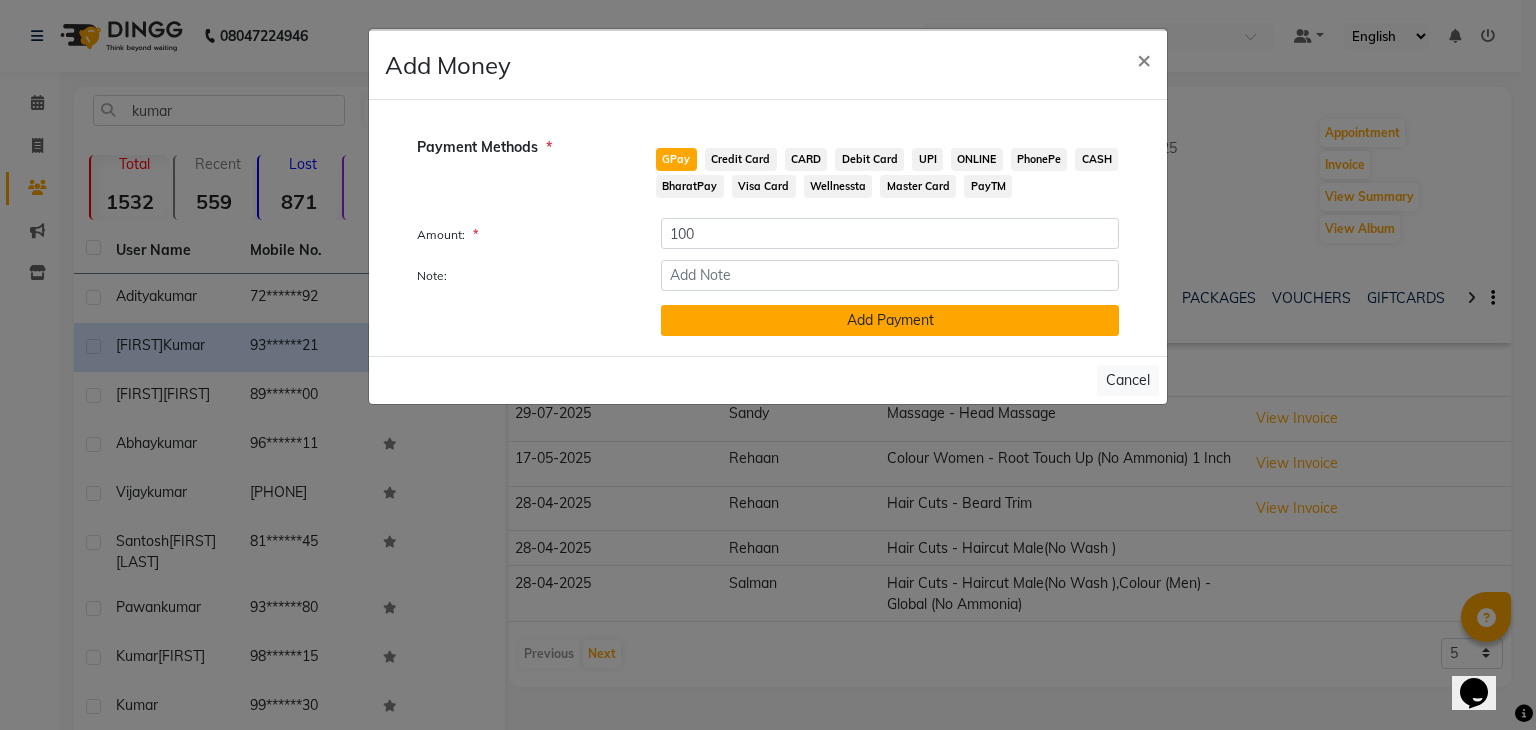 click on "Add Payment" 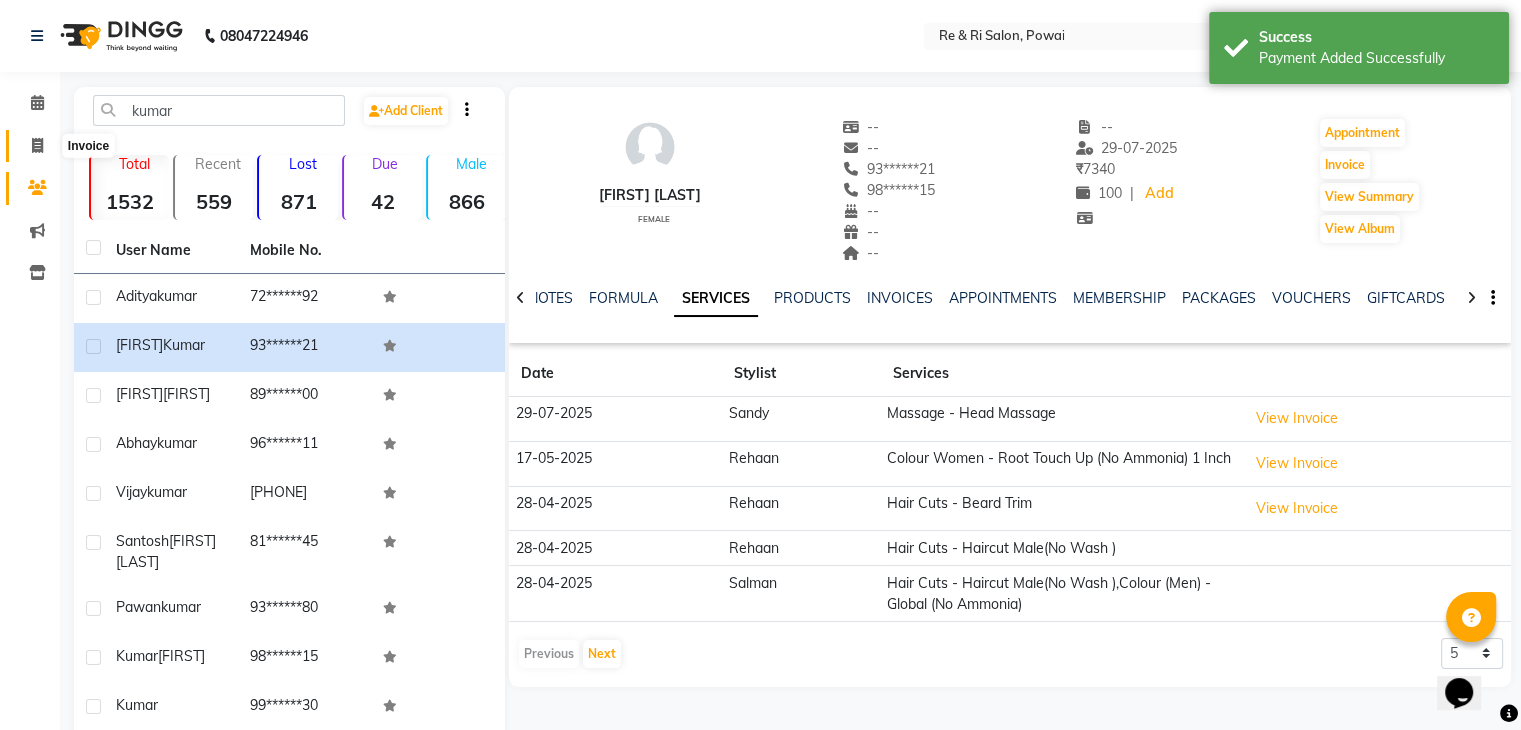 click 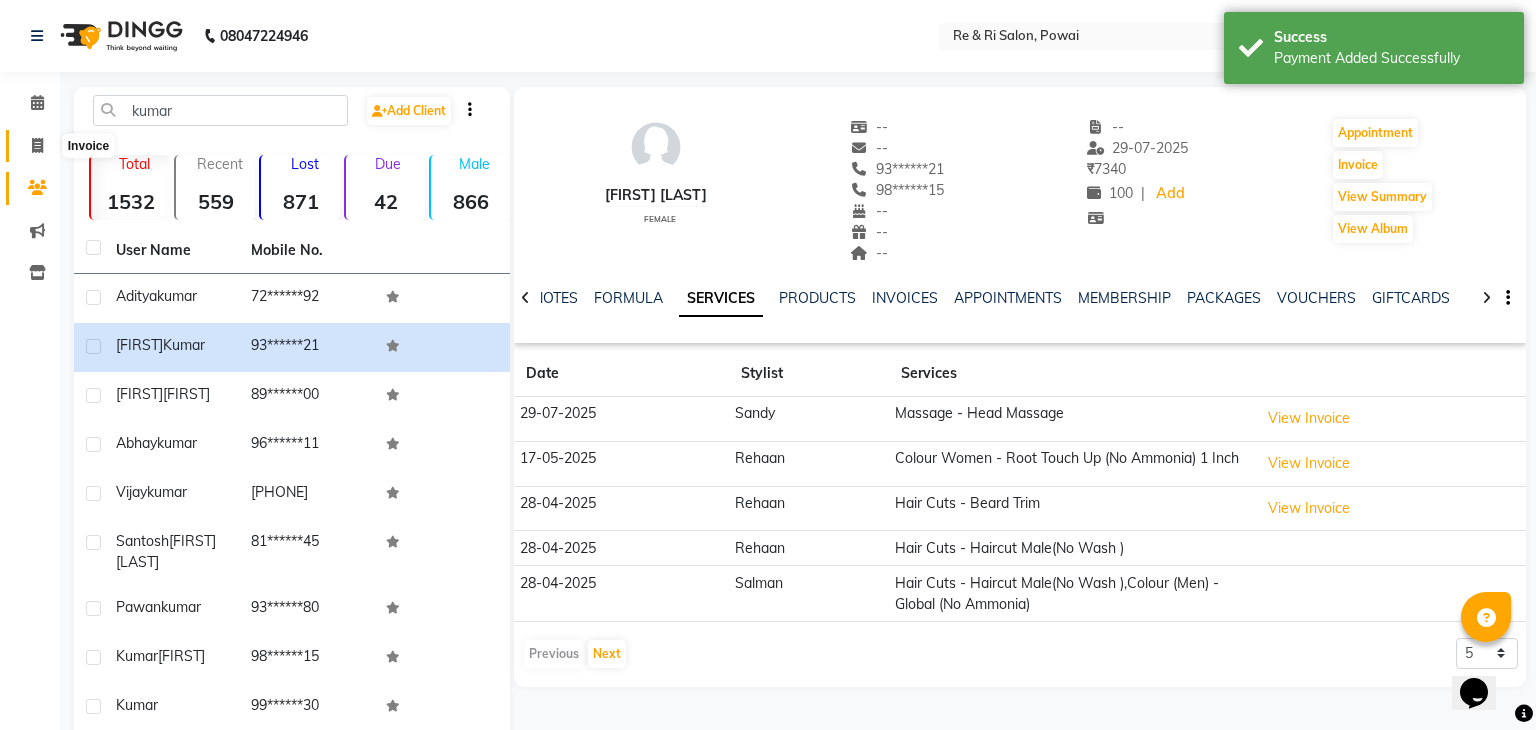 select on "service" 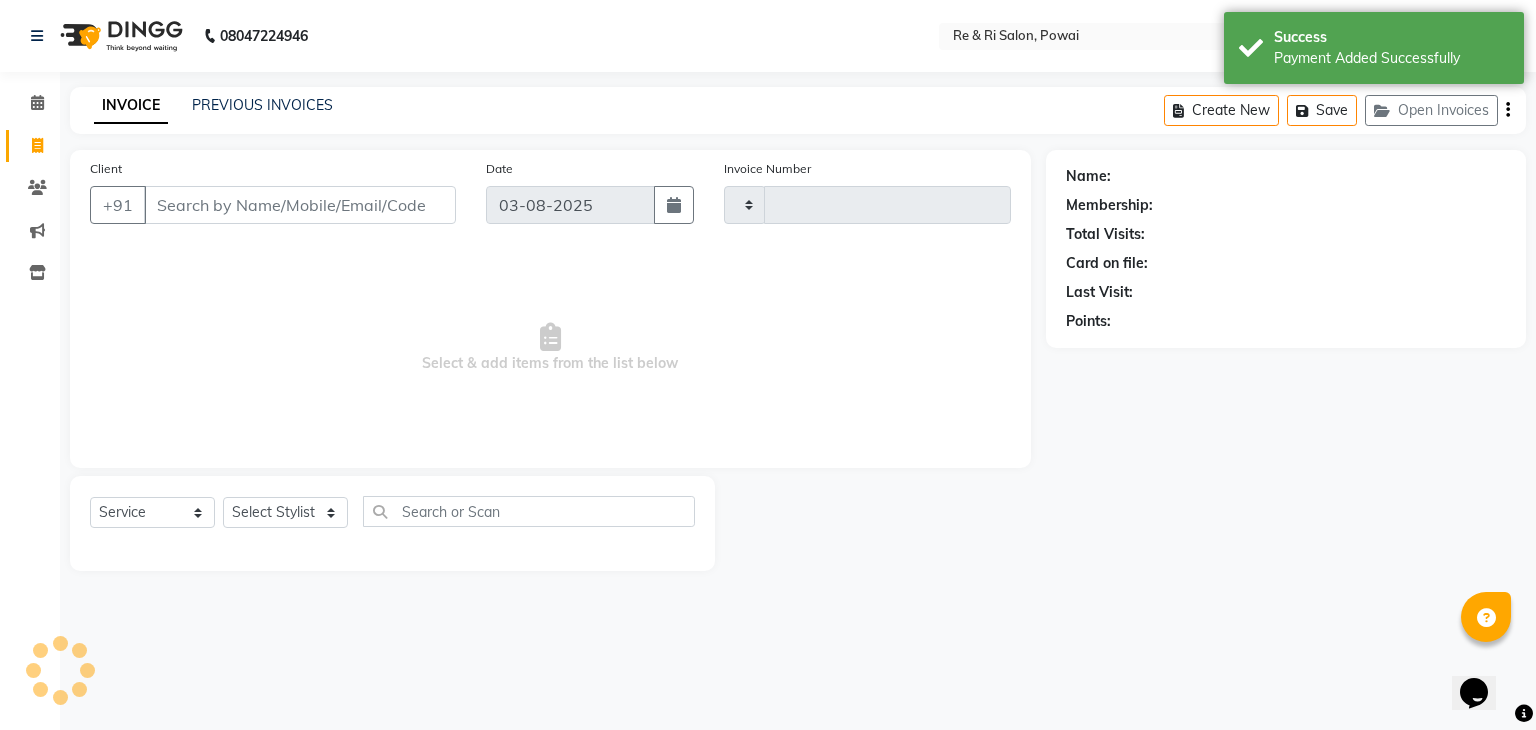 type on "1697" 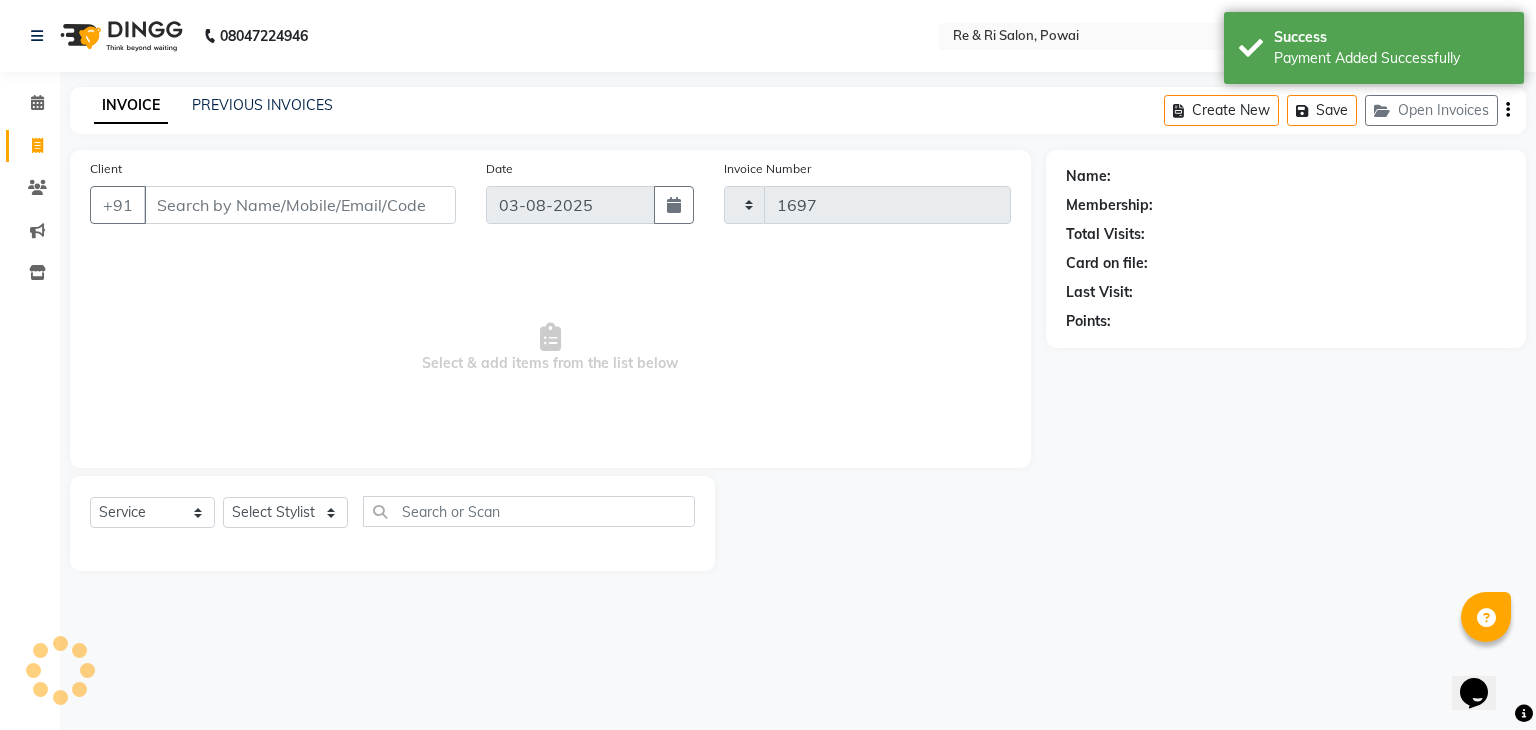 select on "5364" 